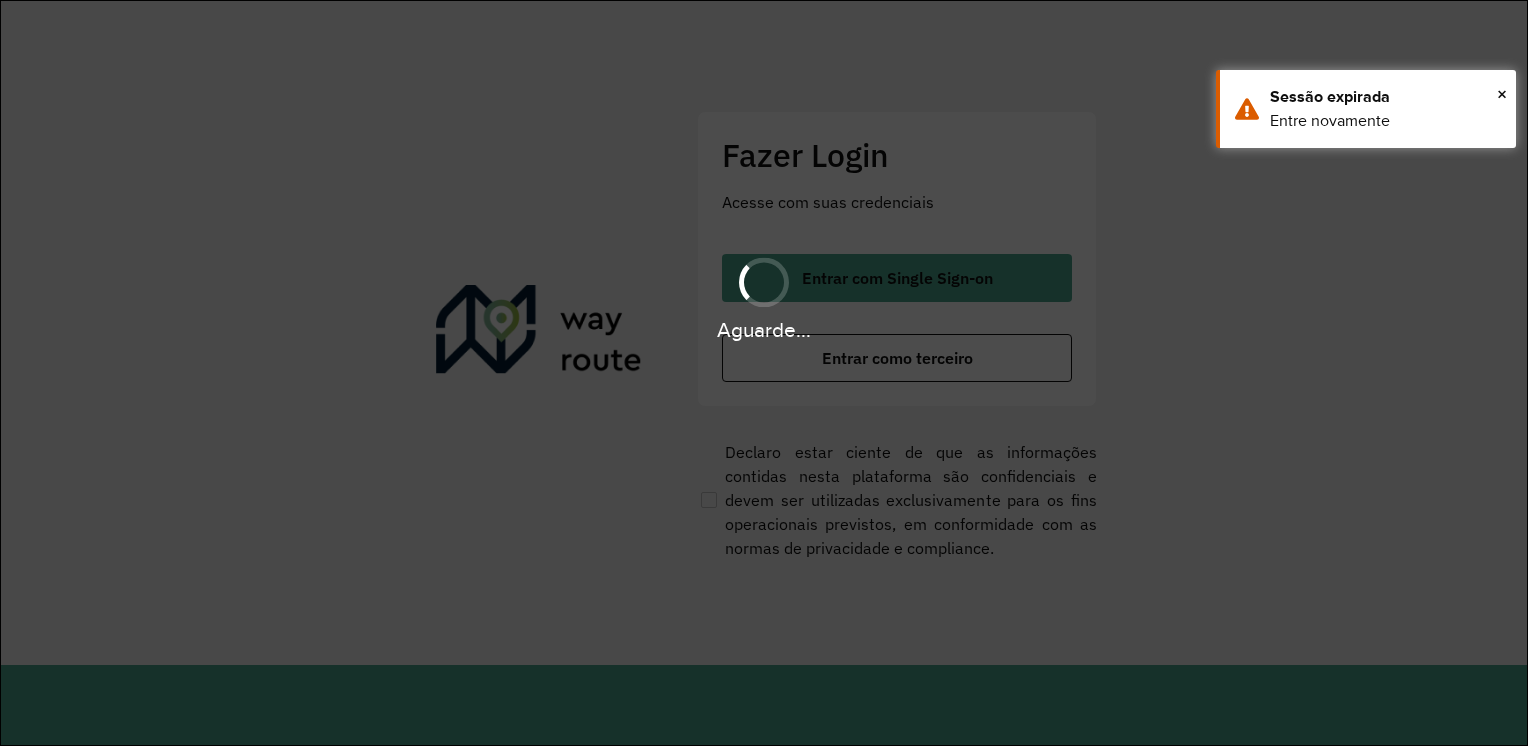 scroll, scrollTop: 0, scrollLeft: 0, axis: both 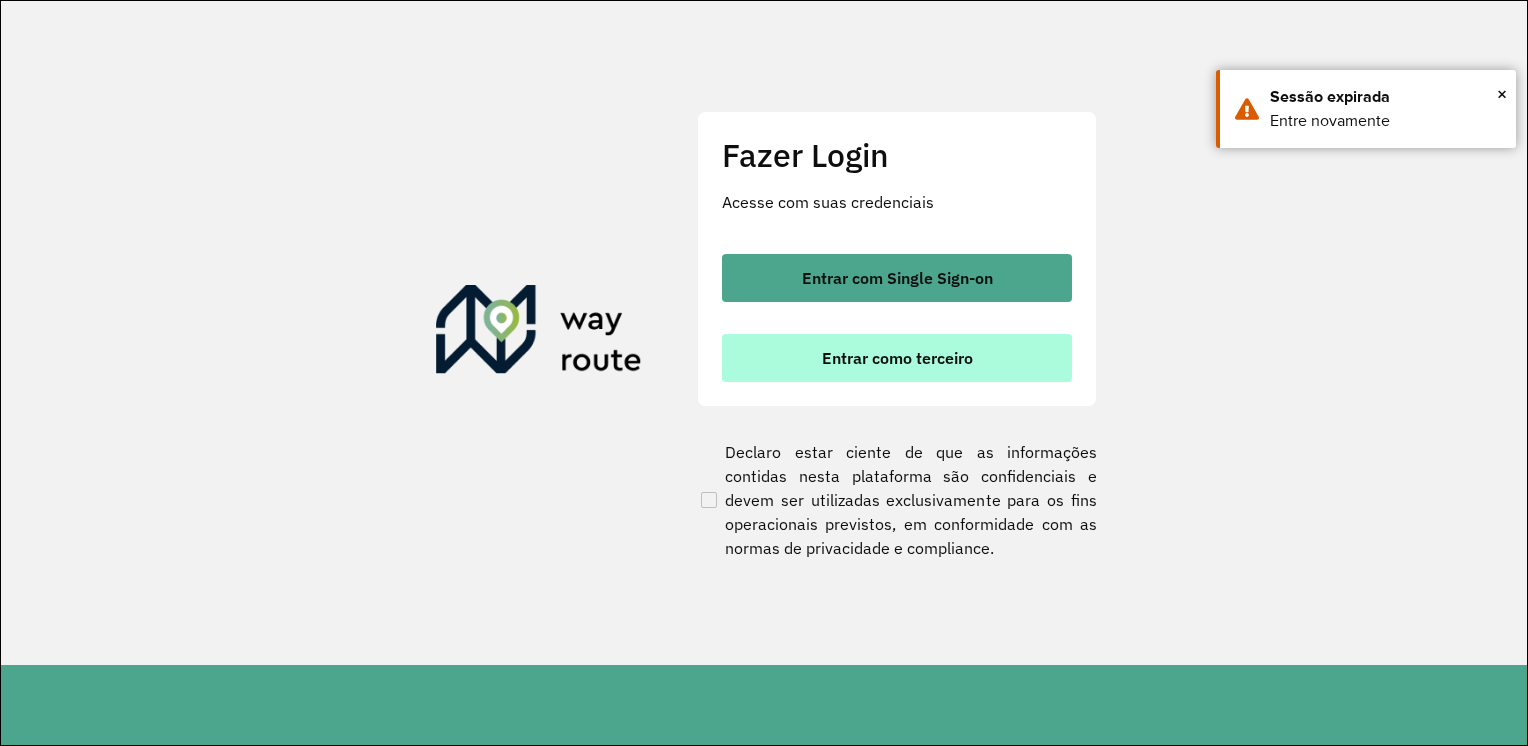 click on "Entrar como terceiro" at bounding box center (897, 358) 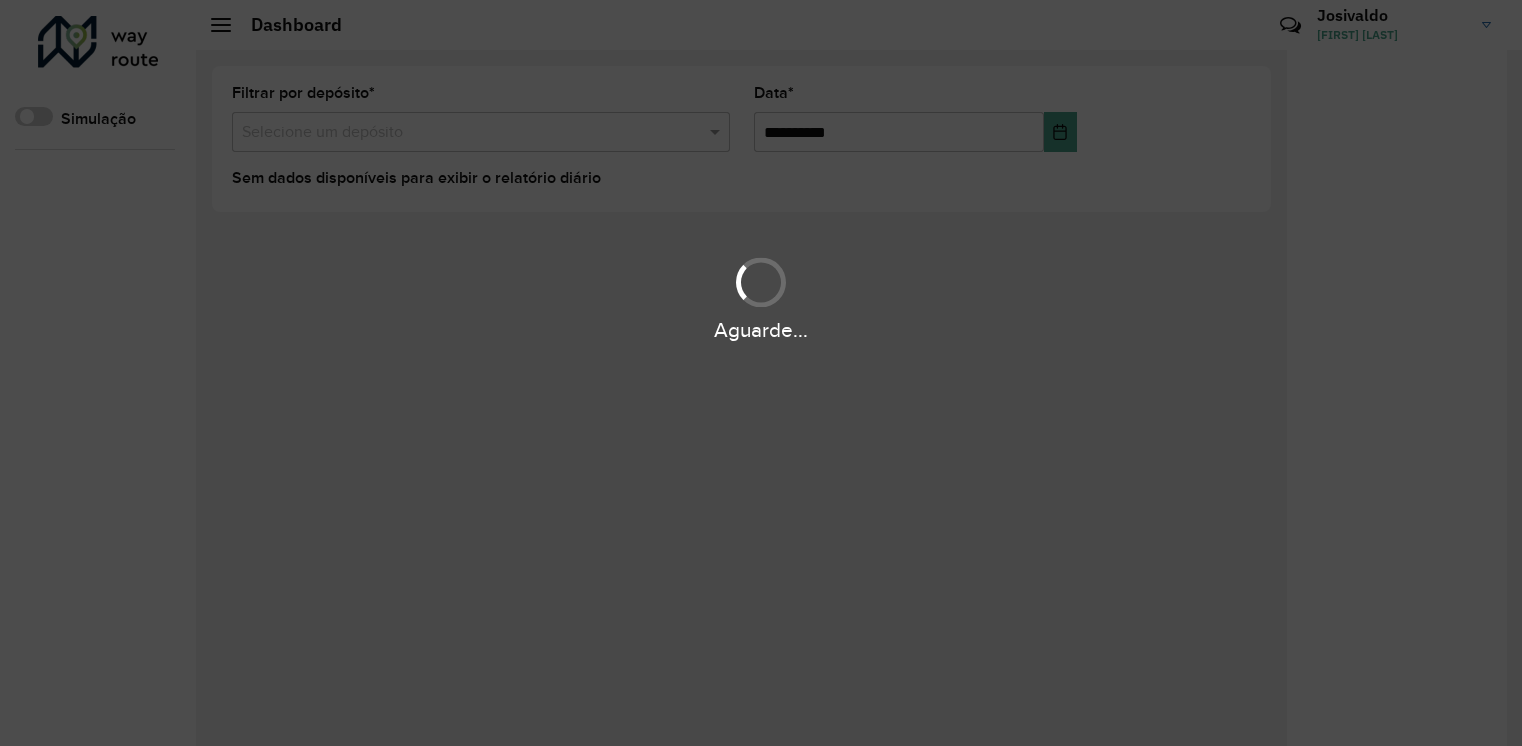 scroll, scrollTop: 0, scrollLeft: 0, axis: both 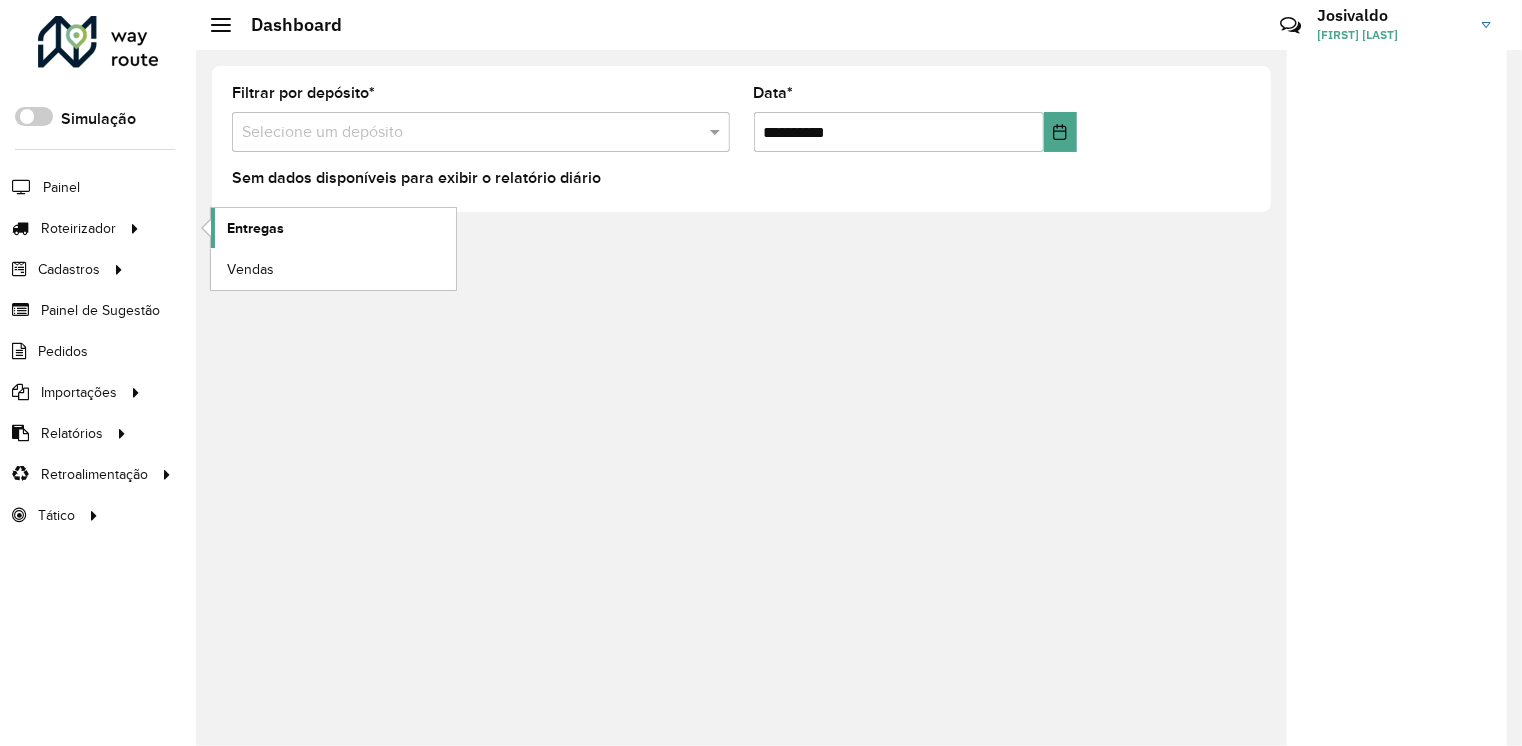 click on "Entregas" 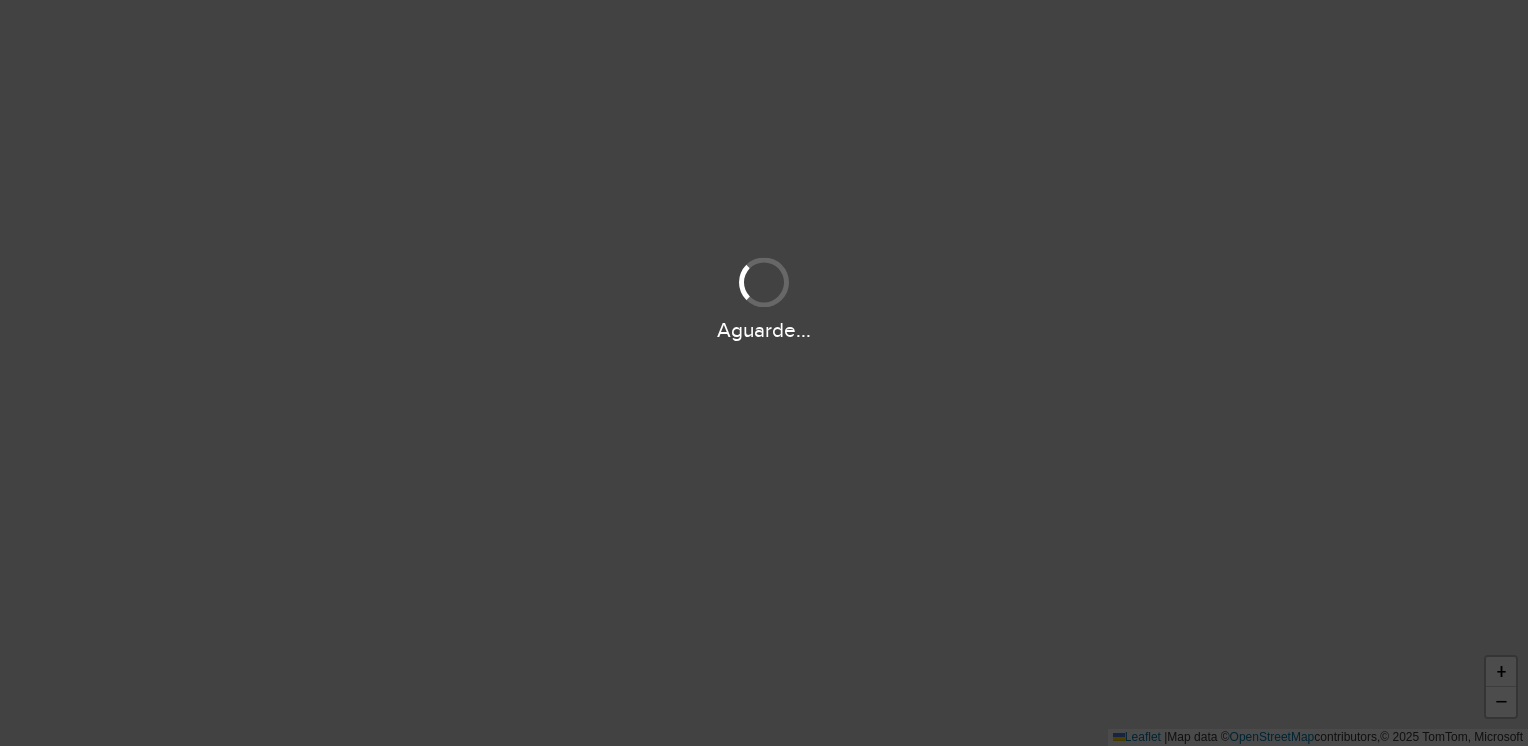 scroll, scrollTop: 0, scrollLeft: 0, axis: both 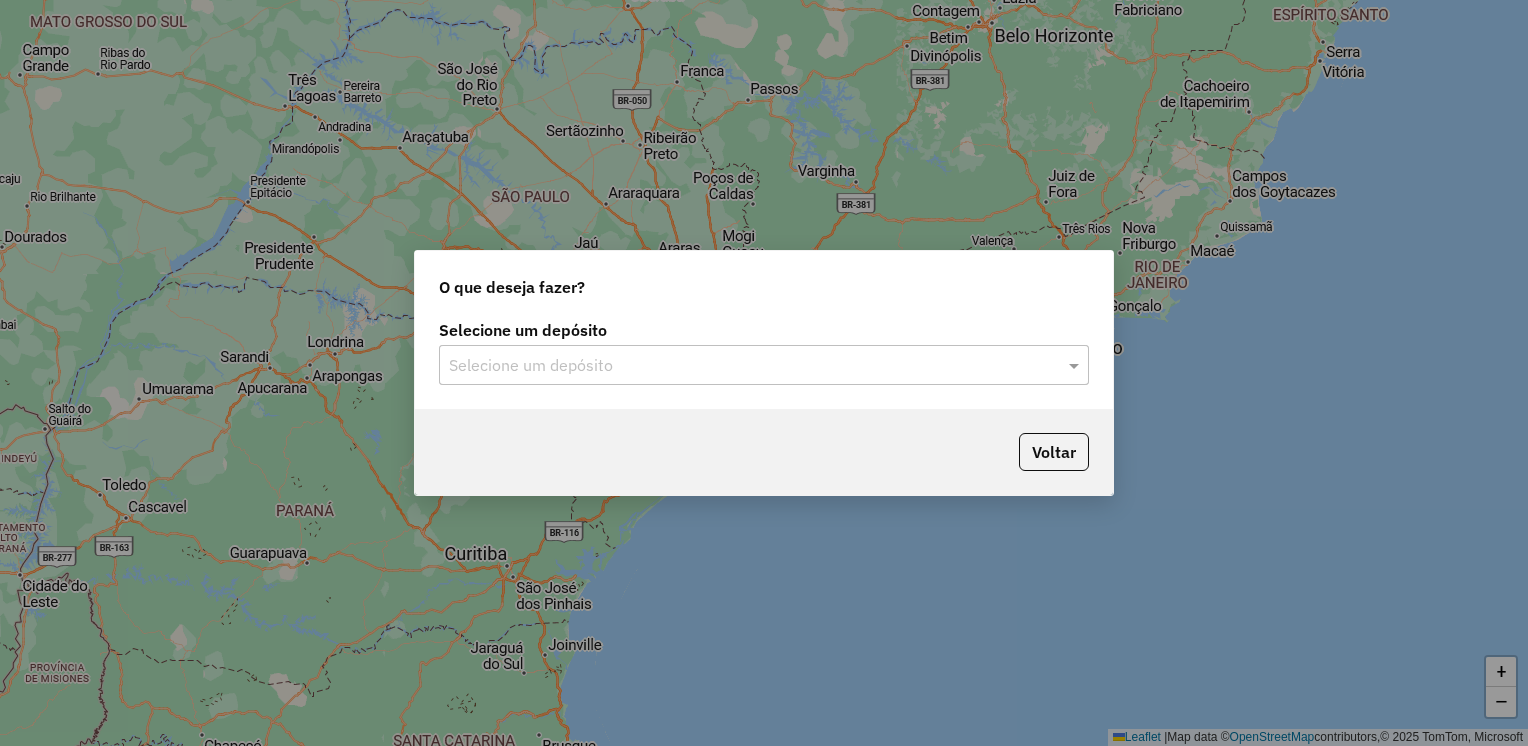 click 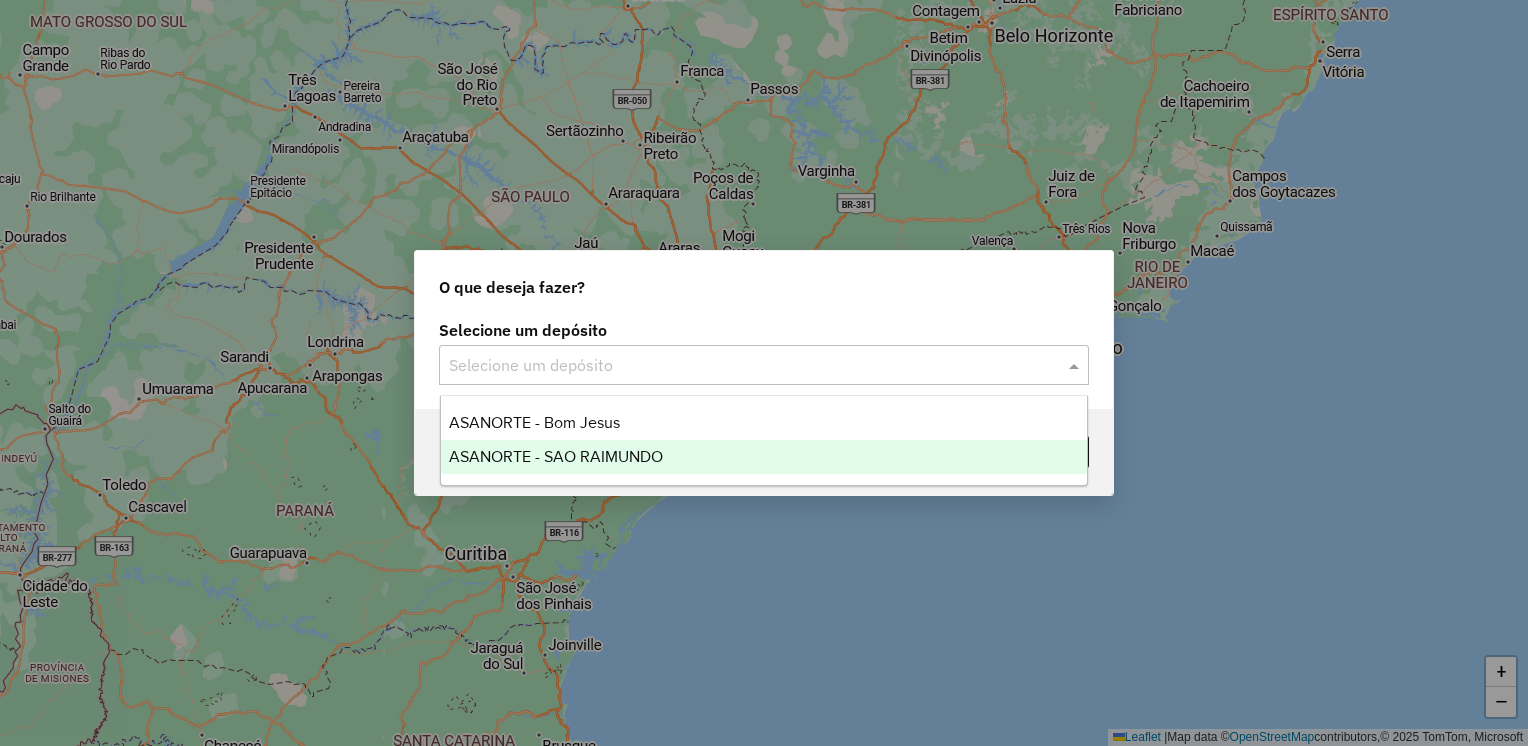 click on "ASANORTE - SAO RAIMUNDO" at bounding box center (764, 457) 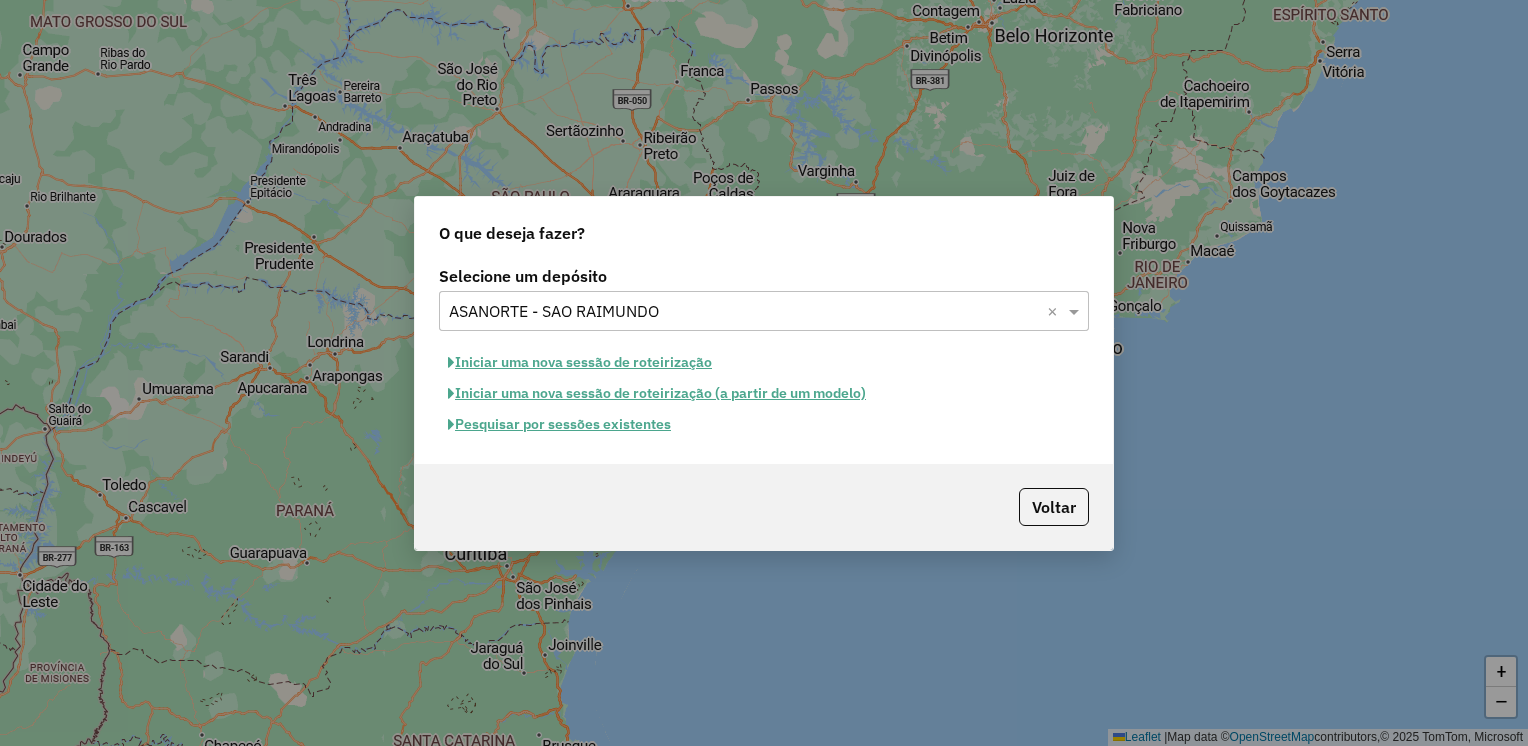click on "Iniciar uma nova sessão de roteirização" 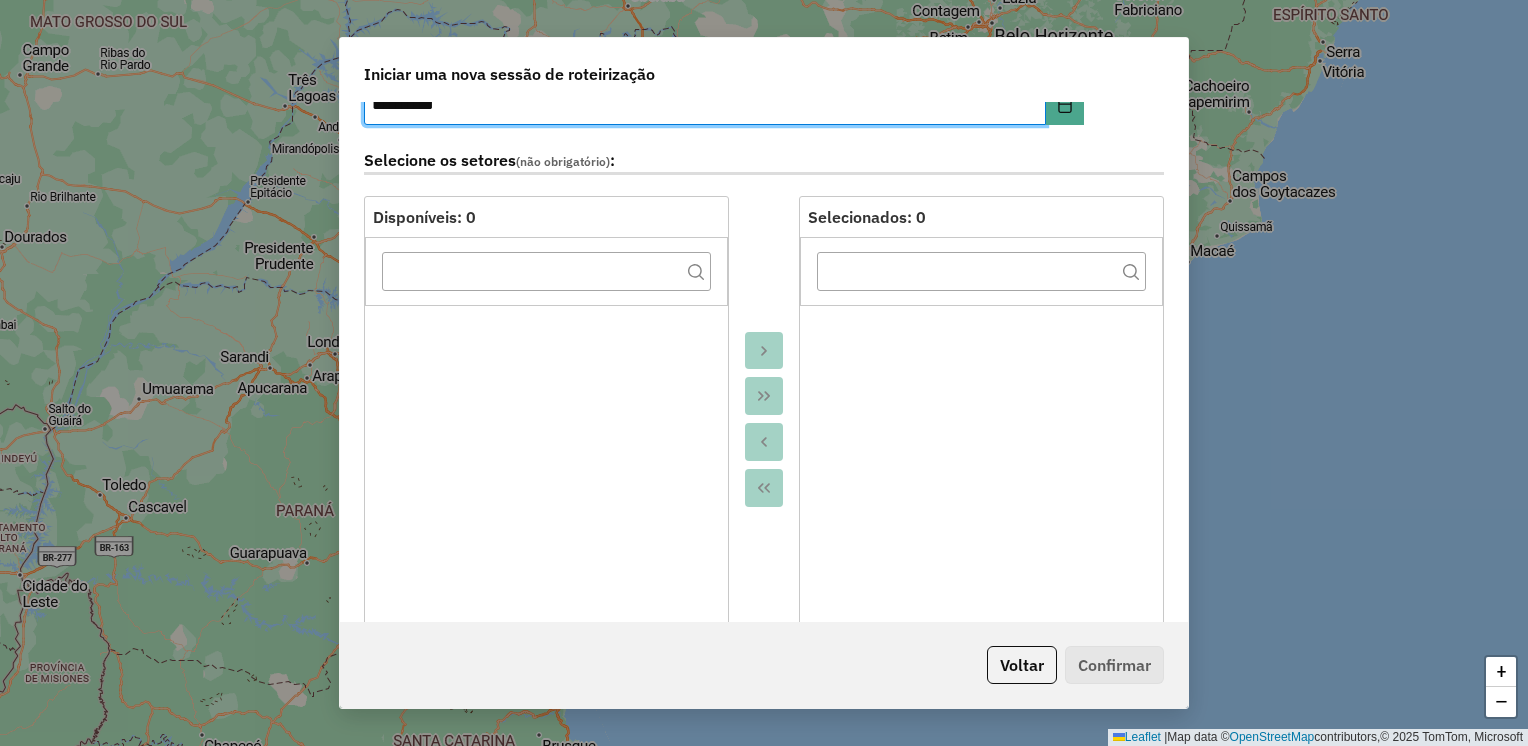 scroll, scrollTop: 500, scrollLeft: 0, axis: vertical 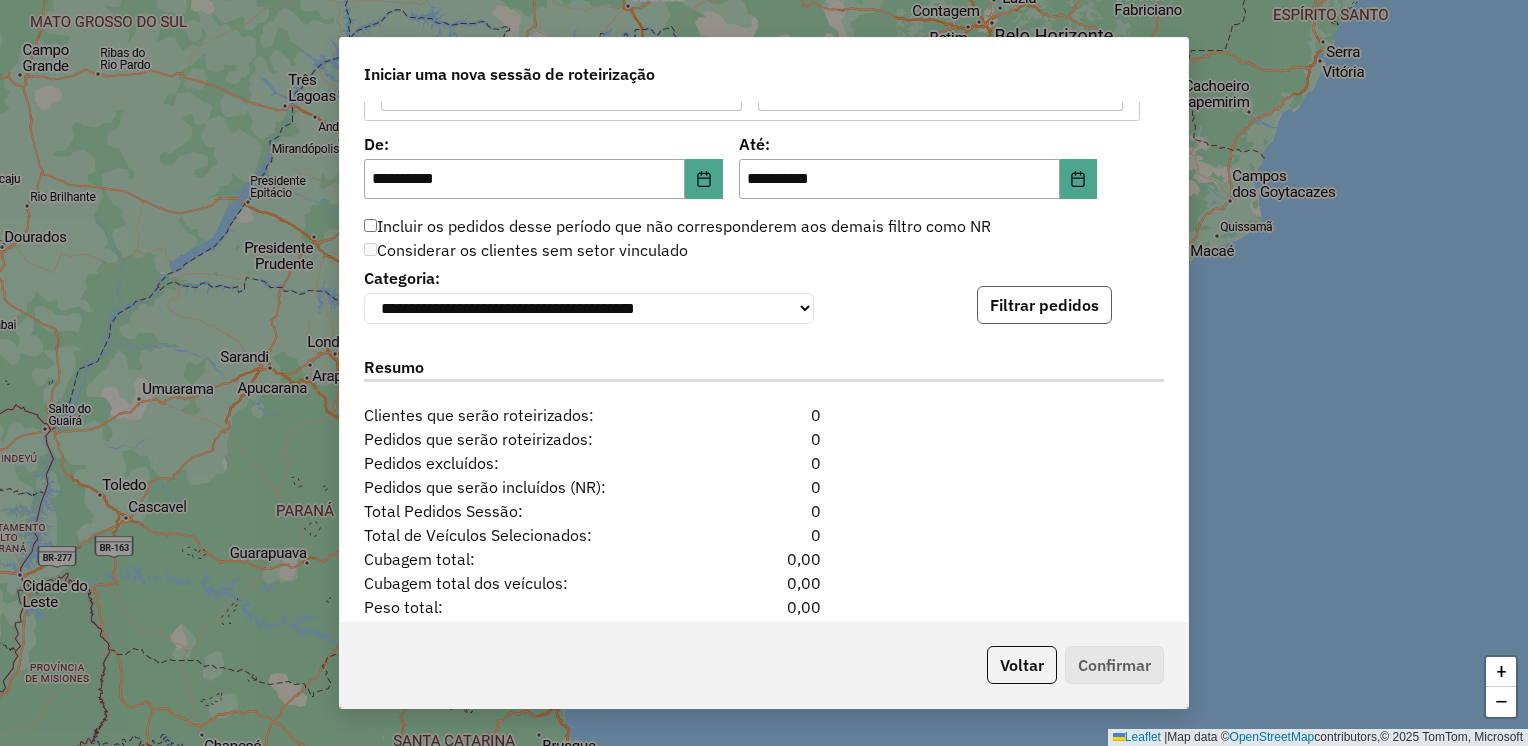 click on "Filtrar pedidos" 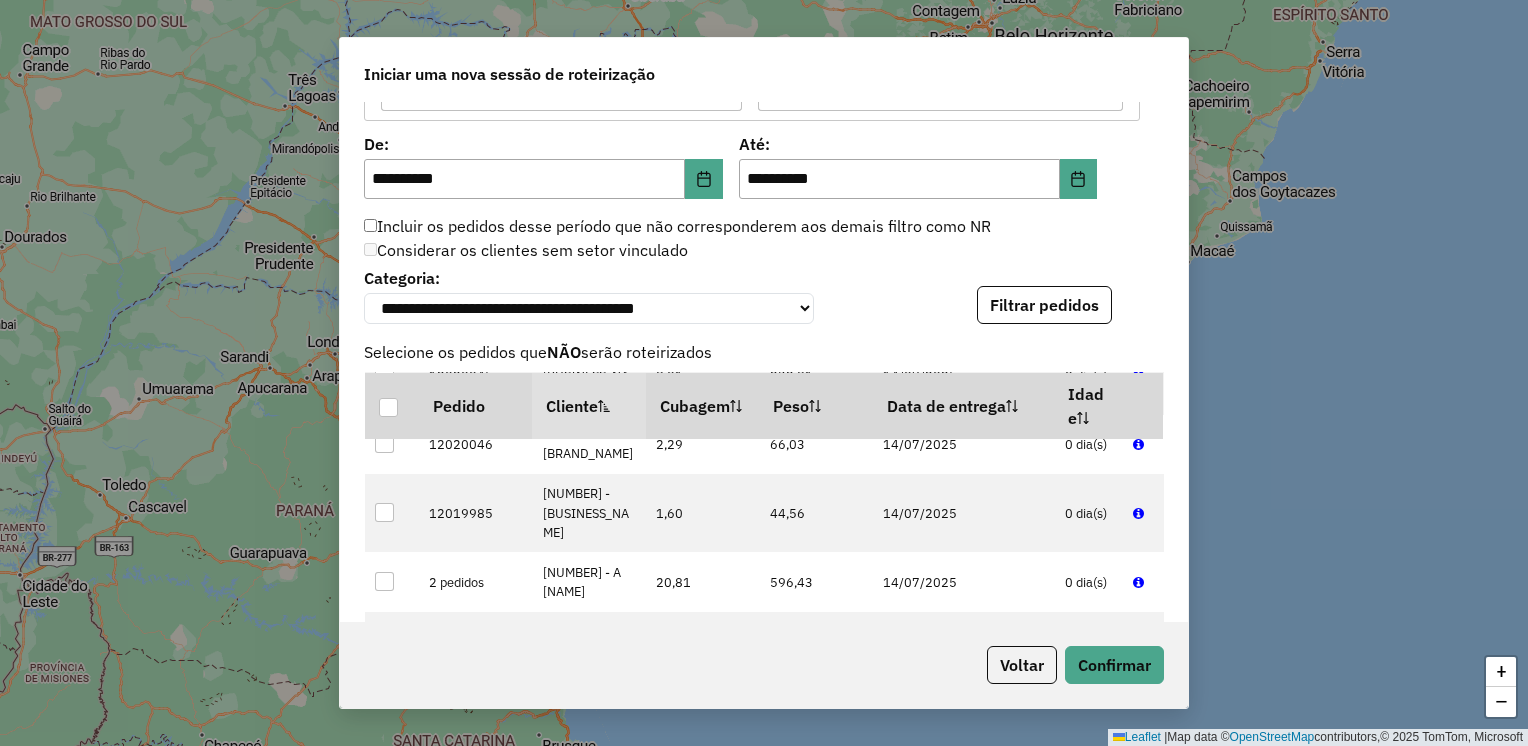 scroll, scrollTop: 500, scrollLeft: 0, axis: vertical 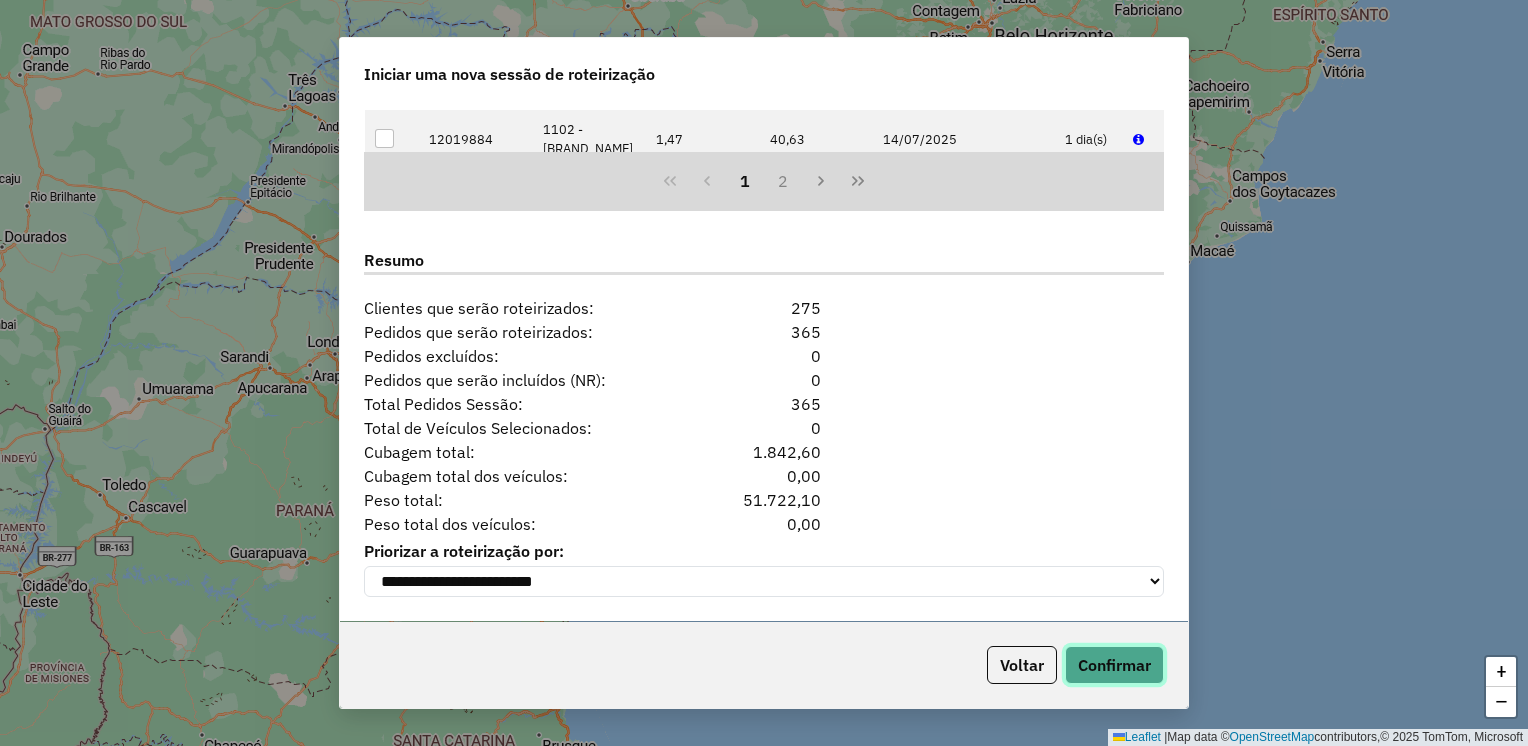 click on "Confirmar" 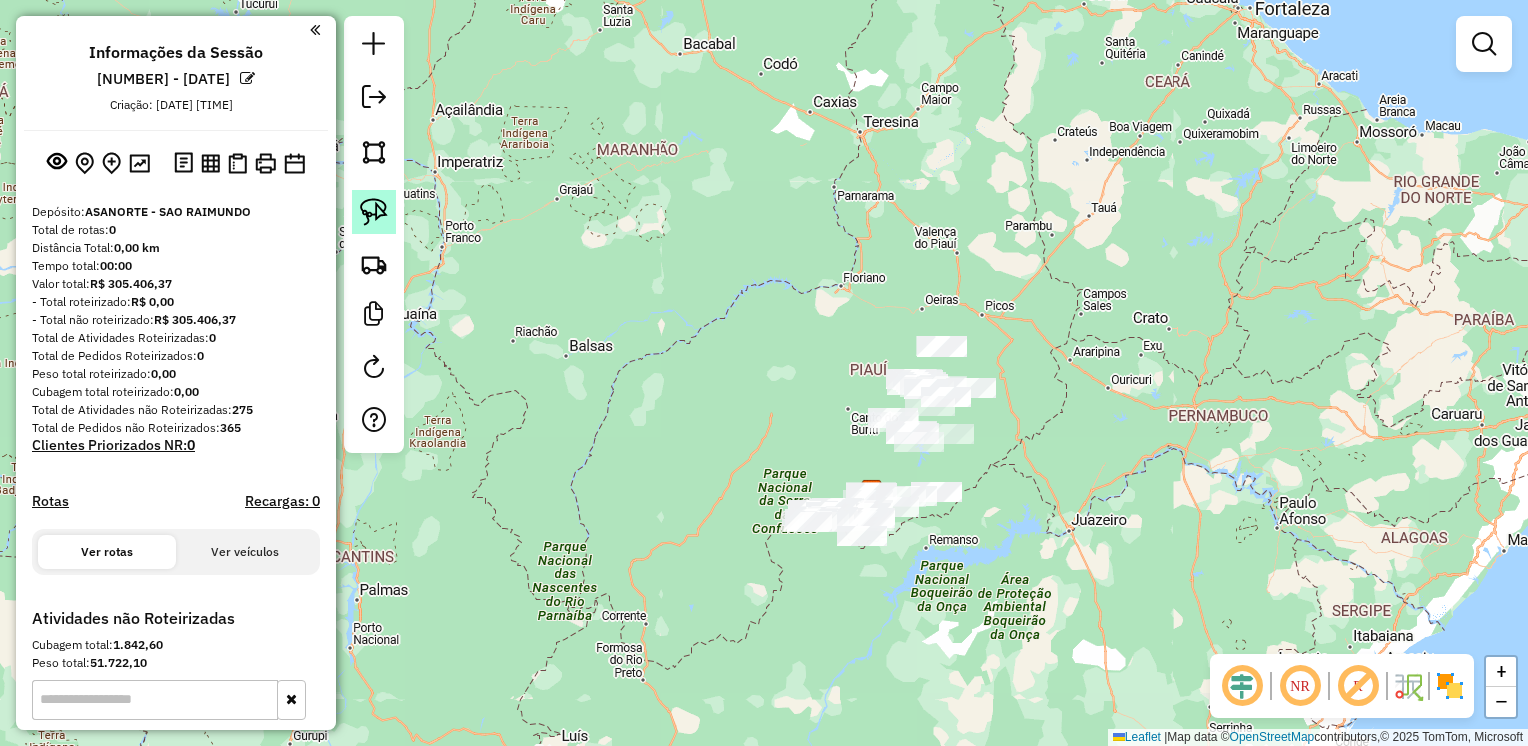 click 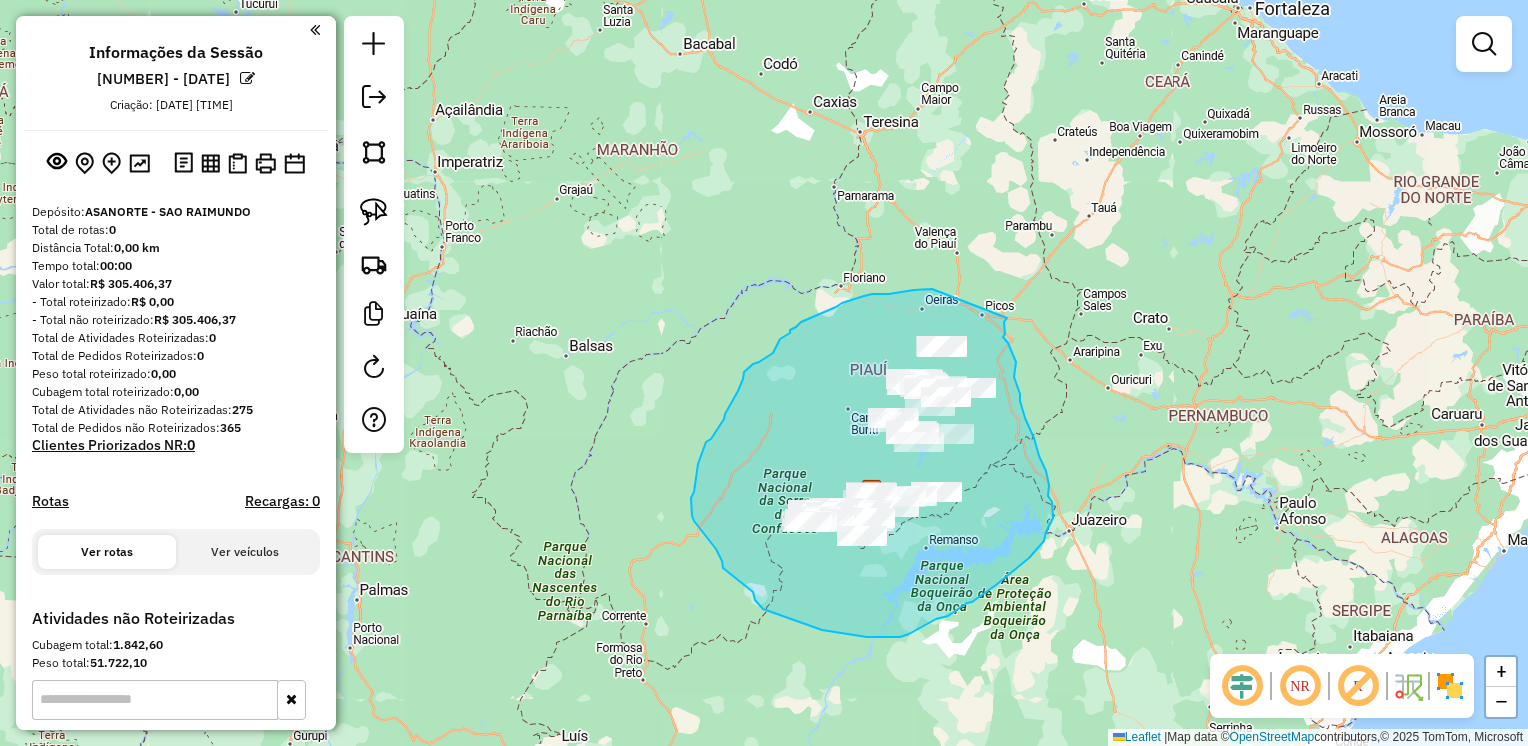 drag, startPoint x: 932, startPoint y: 289, endPoint x: 1007, endPoint y: 318, distance: 80.411446 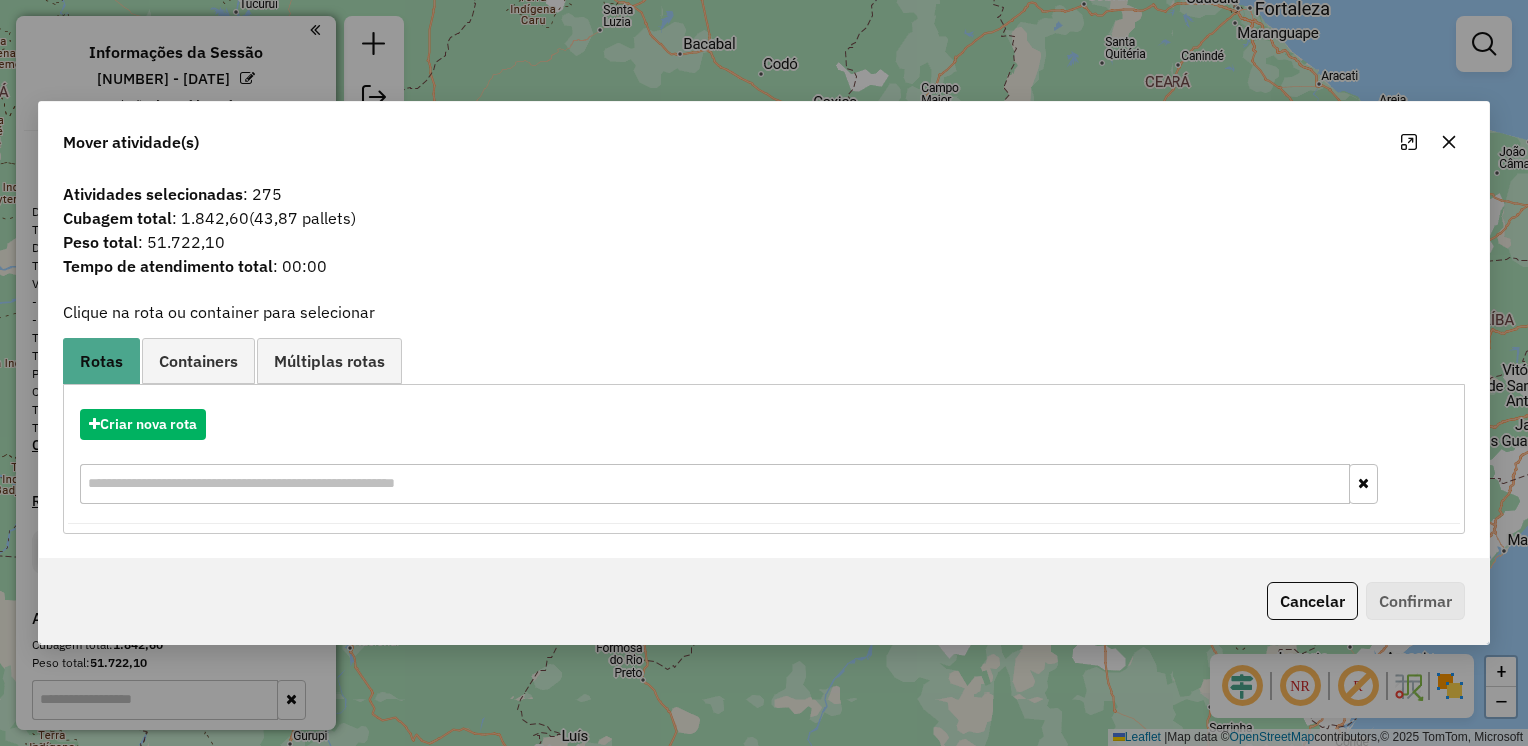 click 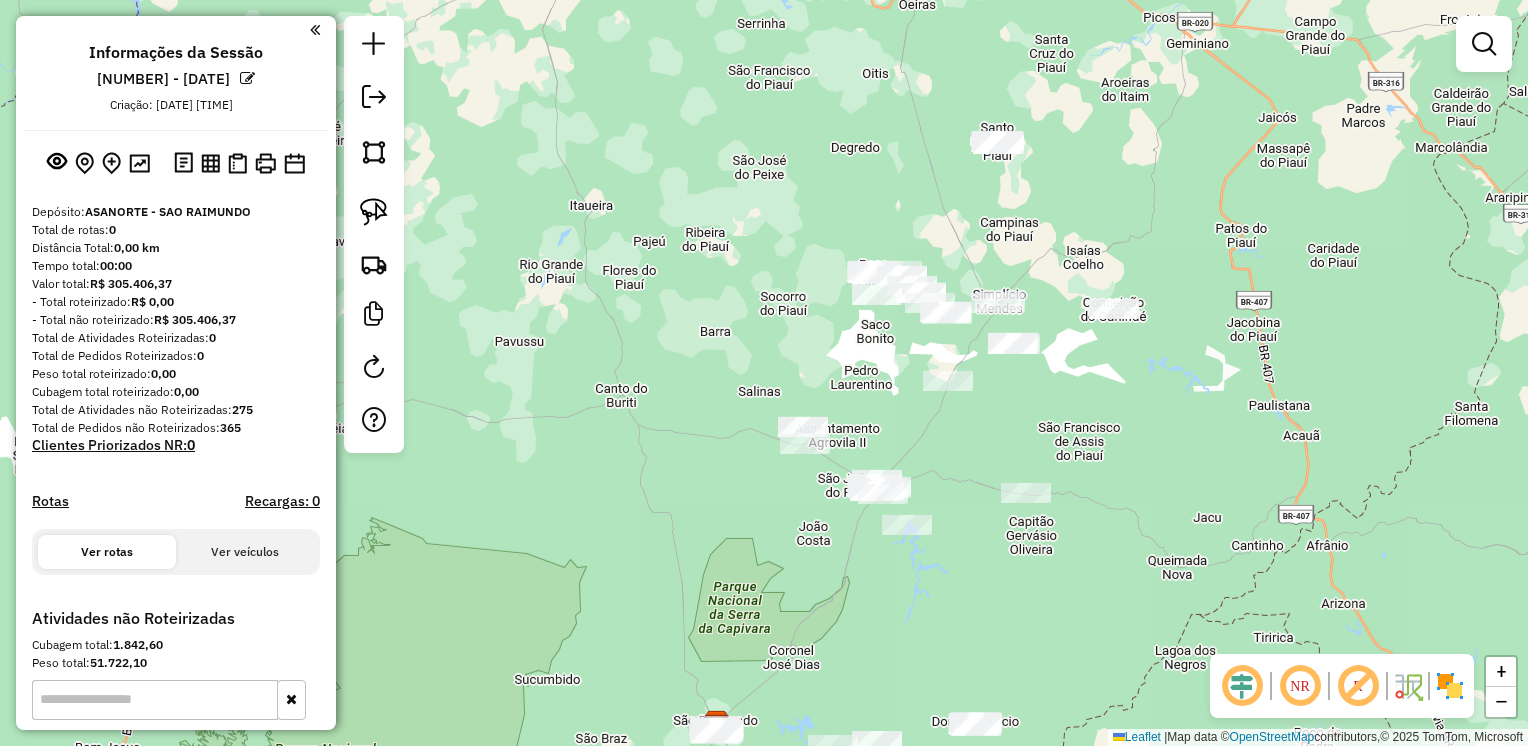 drag, startPoint x: 877, startPoint y: 336, endPoint x: 640, endPoint y: 534, distance: 308.8252 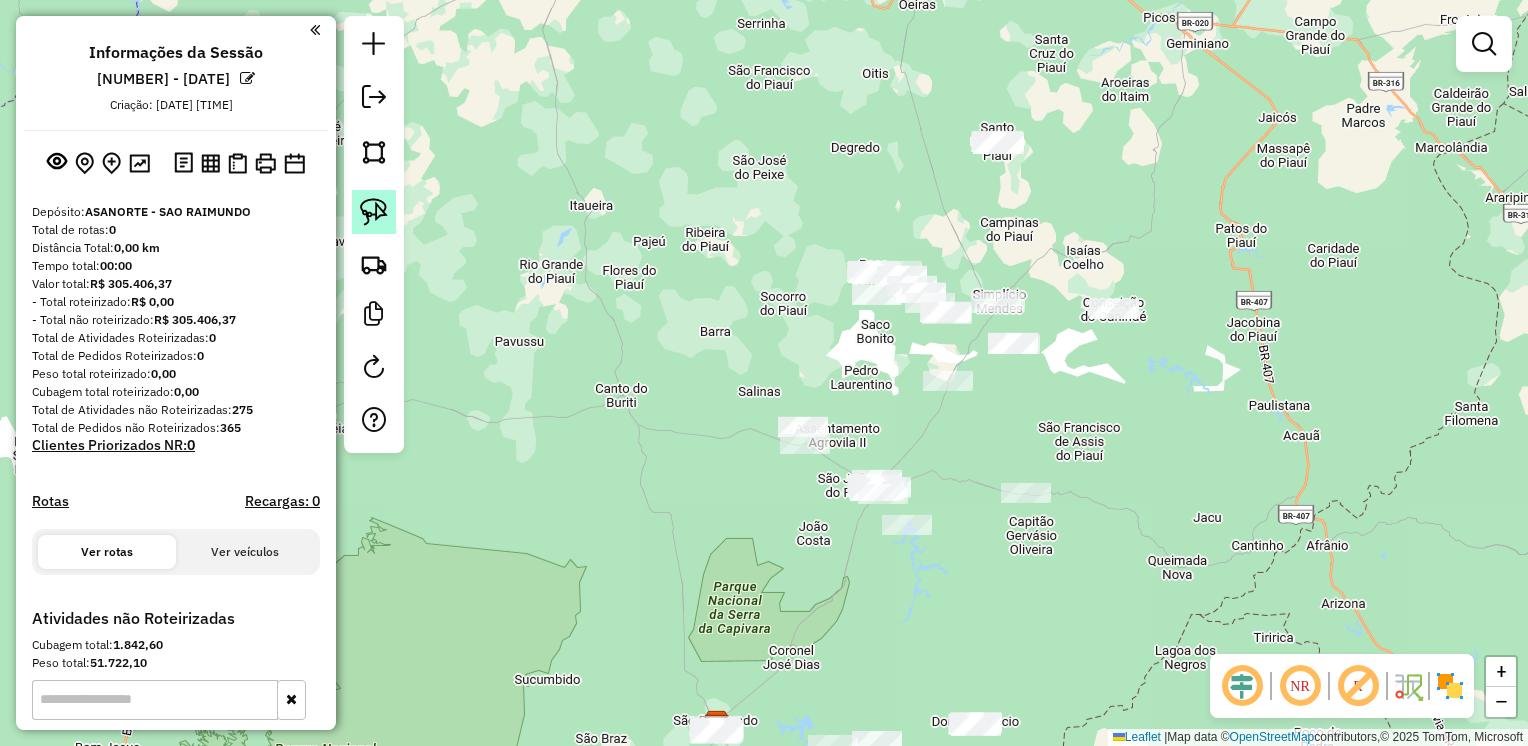 click 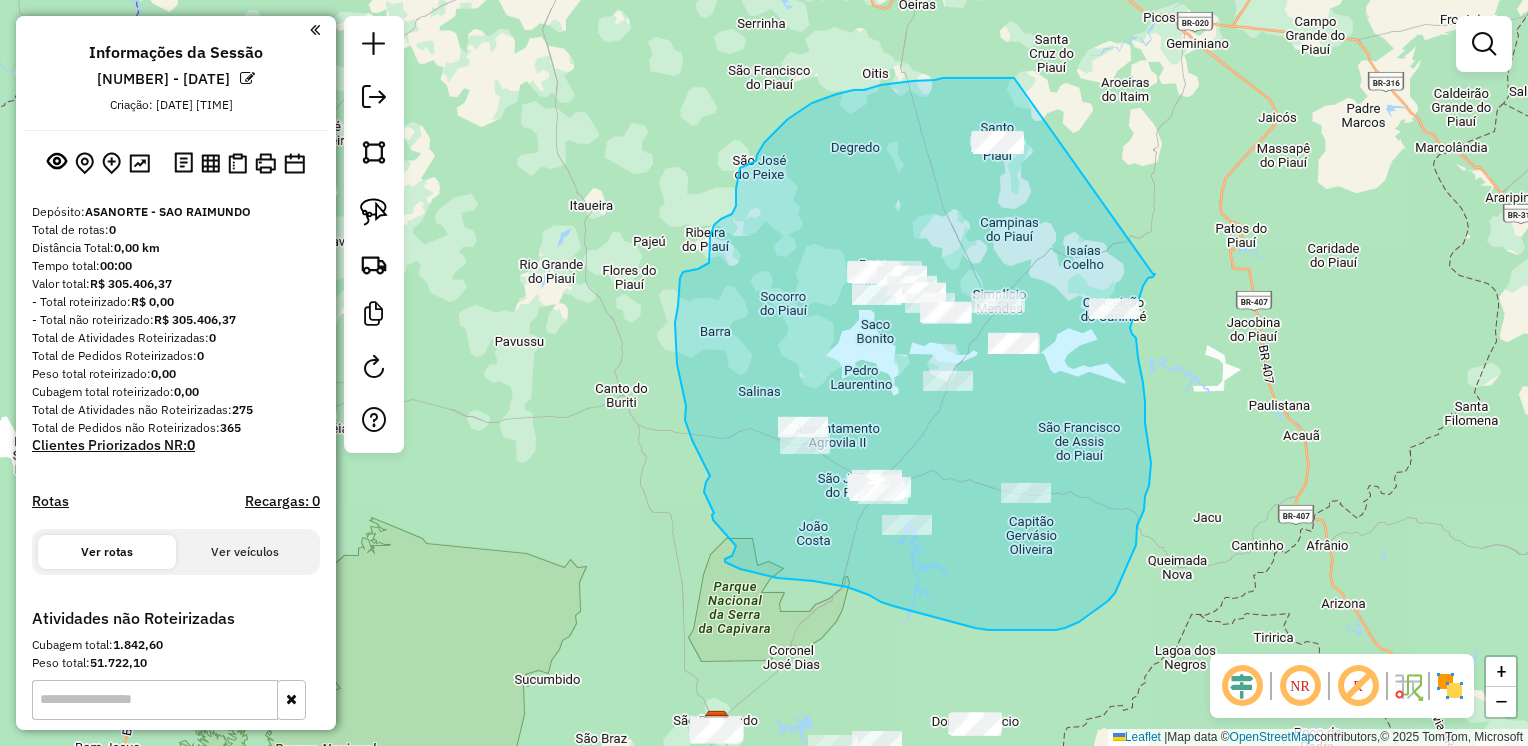 drag, startPoint x: 994, startPoint y: 78, endPoint x: 1140, endPoint y: 271, distance: 242.00206 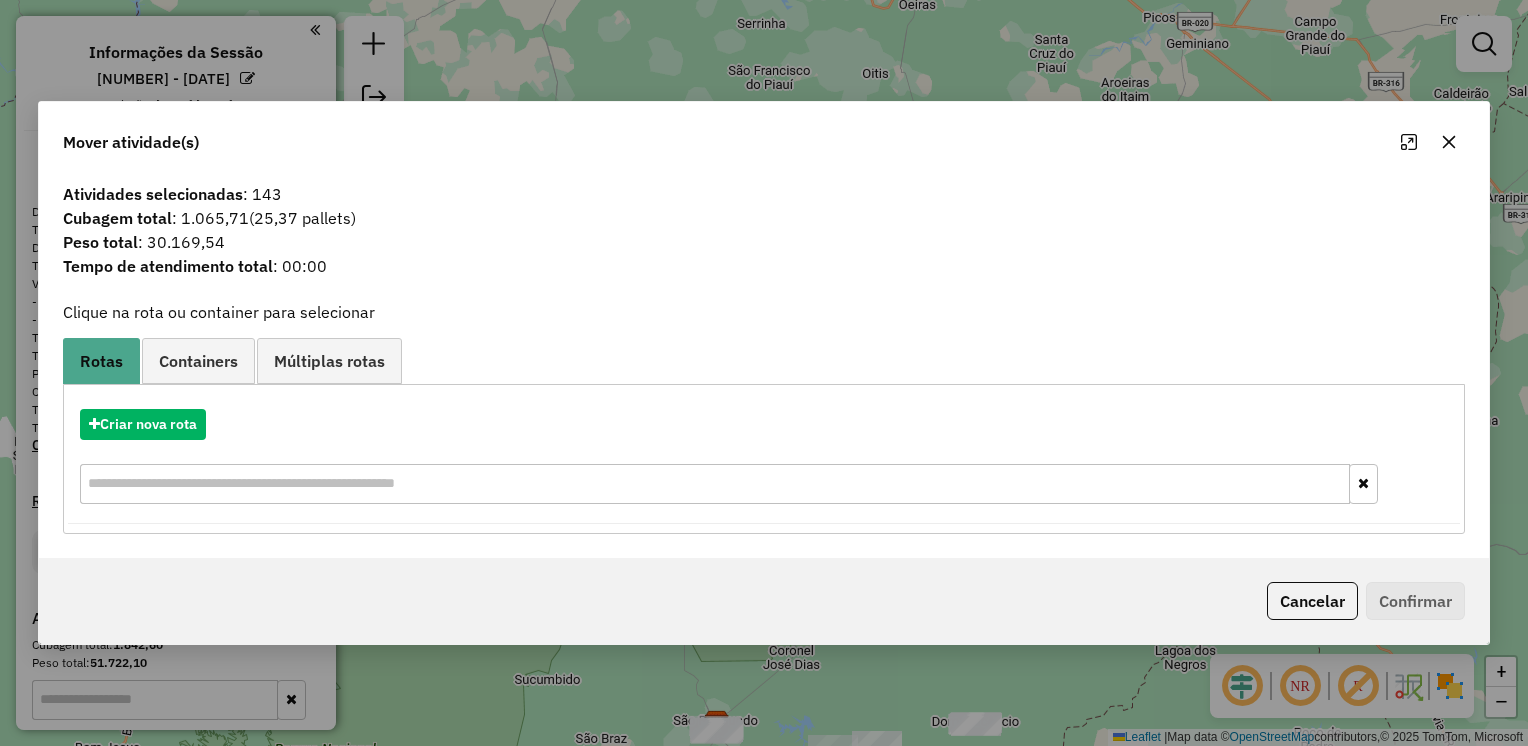 click 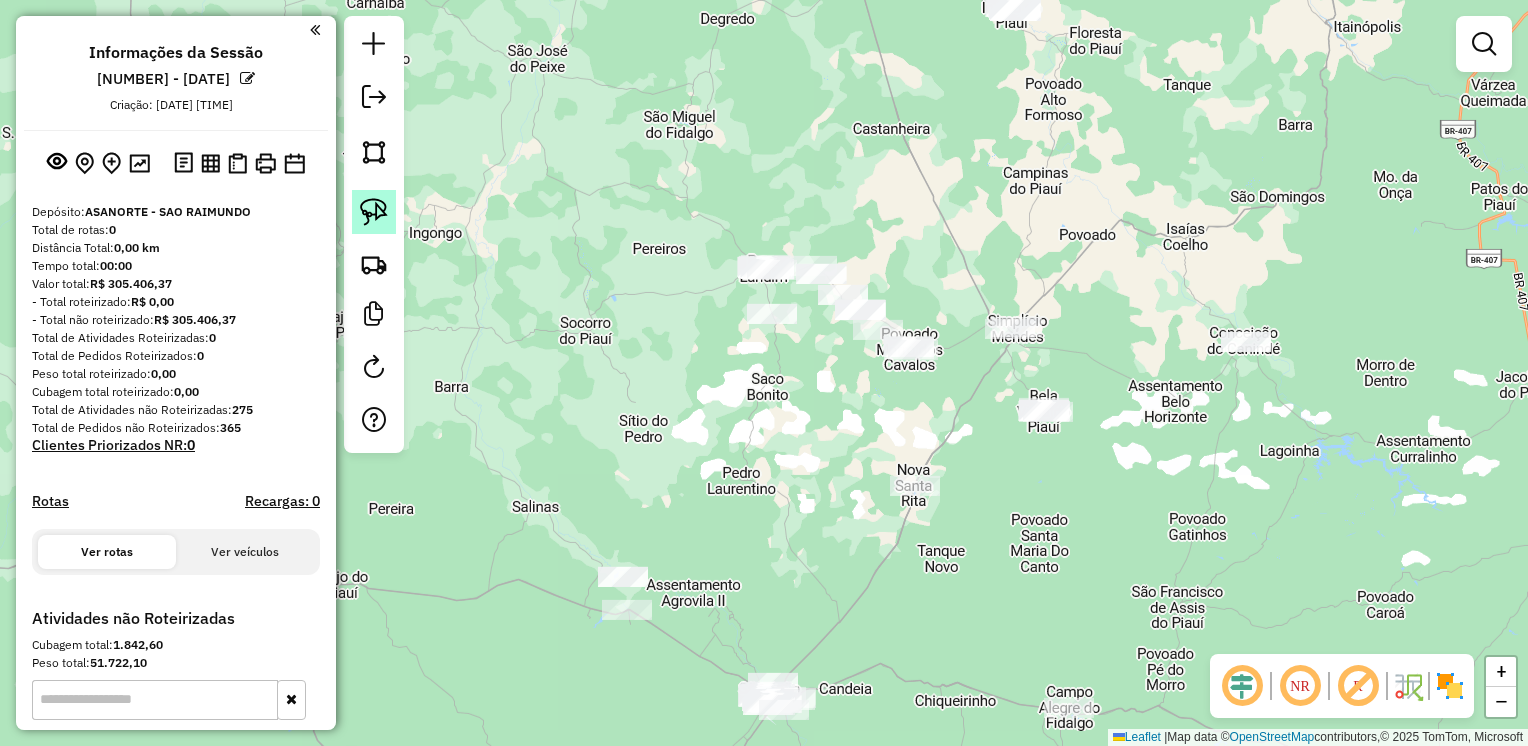 click 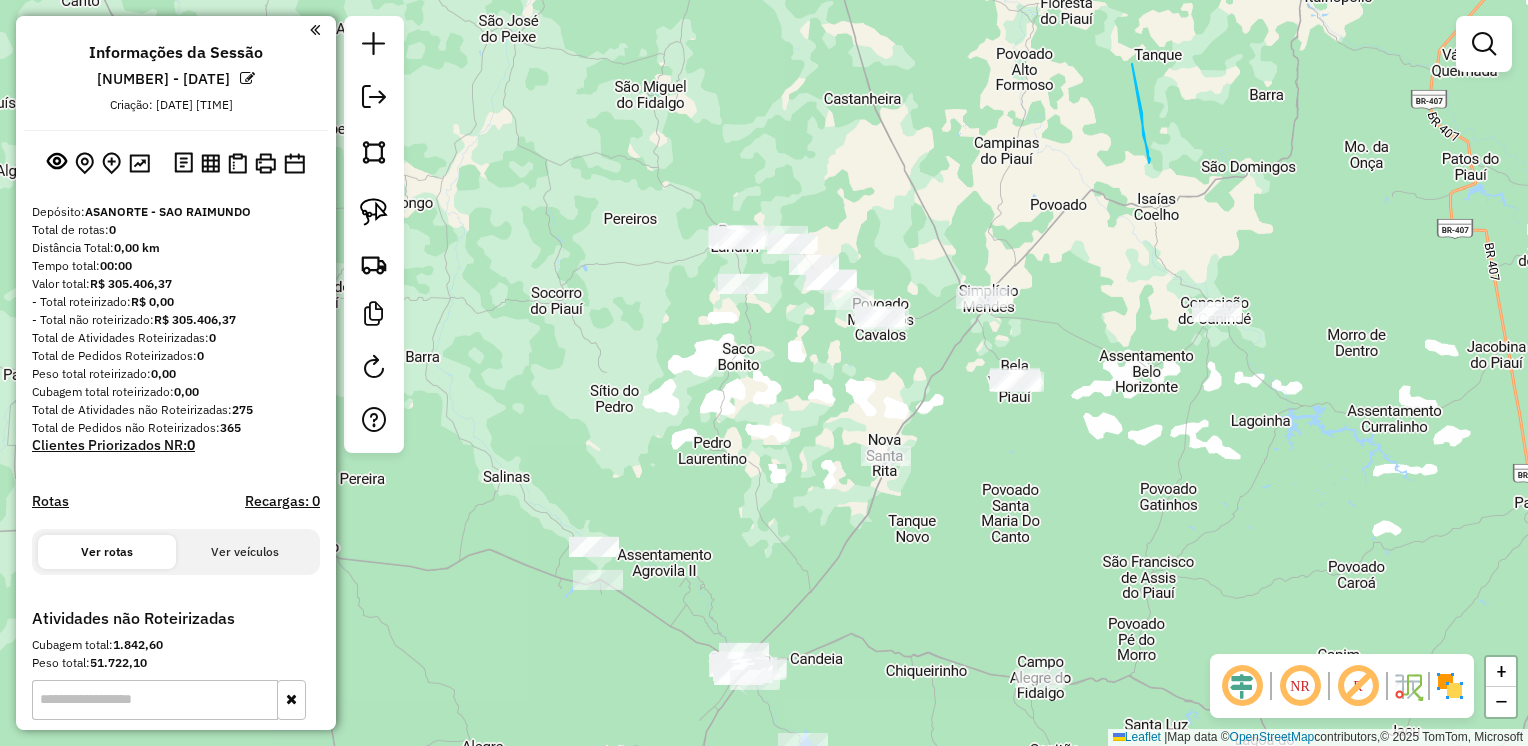 drag, startPoint x: 1134, startPoint y: 71, endPoint x: 1149, endPoint y: 163, distance: 93.214806 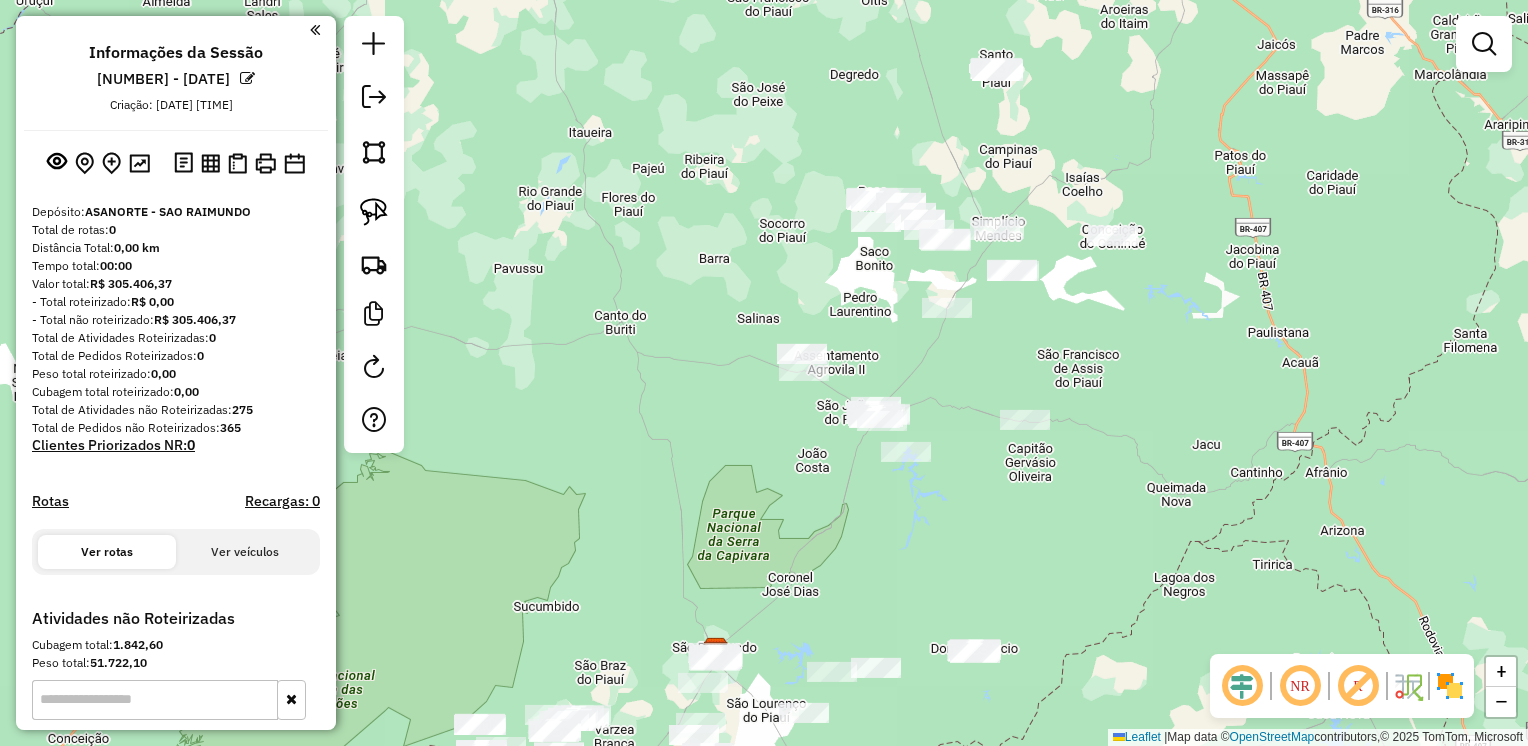 drag, startPoint x: 976, startPoint y: 154, endPoint x: 966, endPoint y: 157, distance: 10.440307 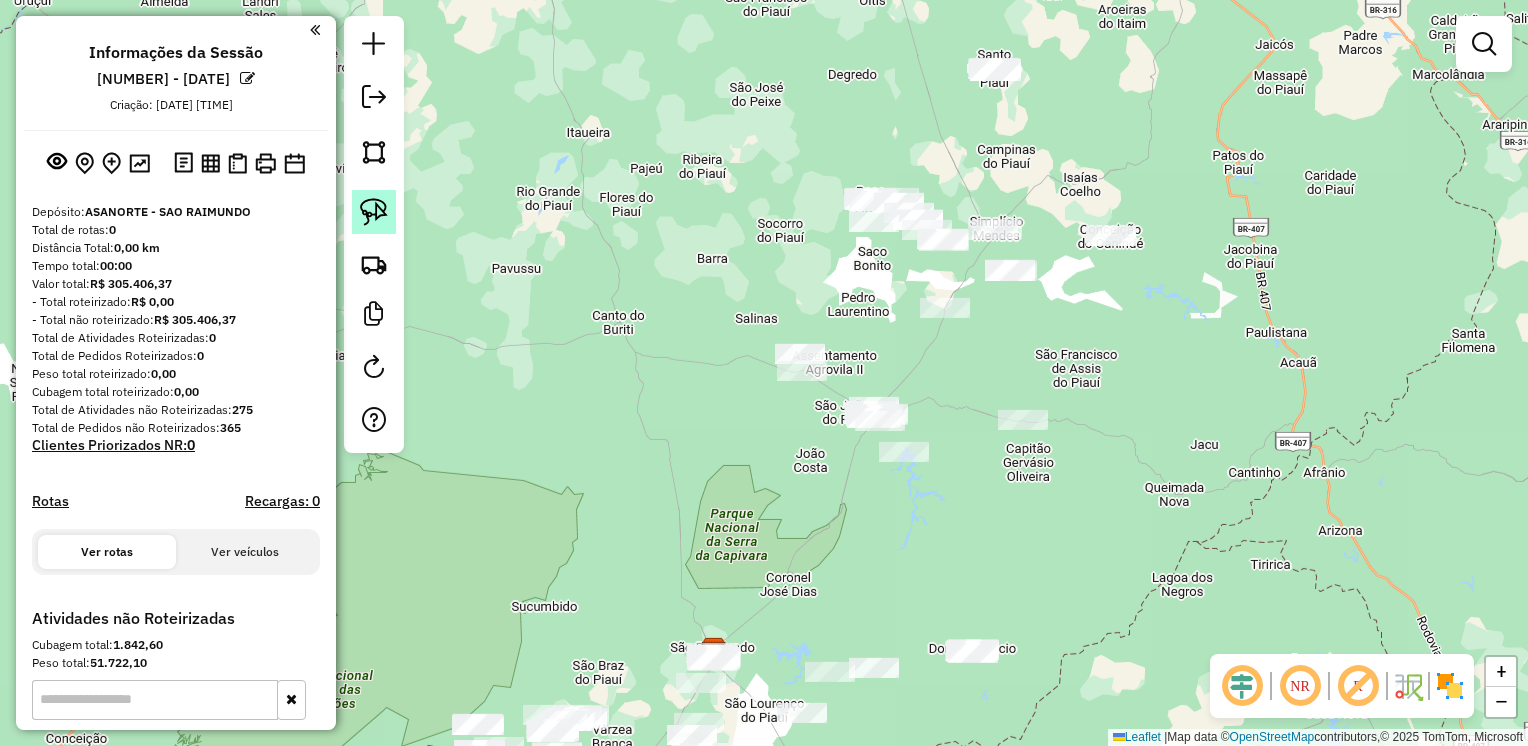 click 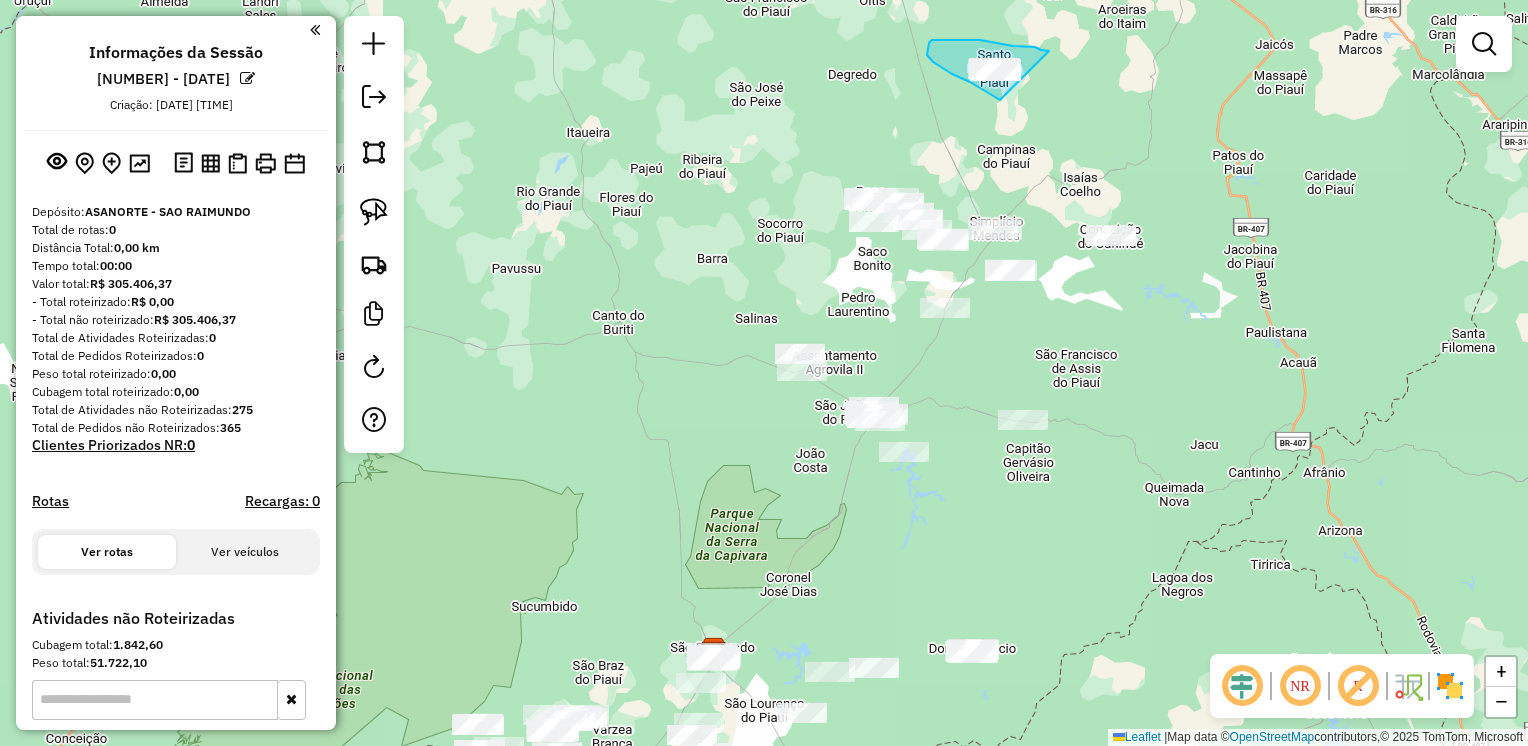 drag, startPoint x: 1041, startPoint y: 50, endPoint x: 1003, endPoint y: 97, distance: 60.440052 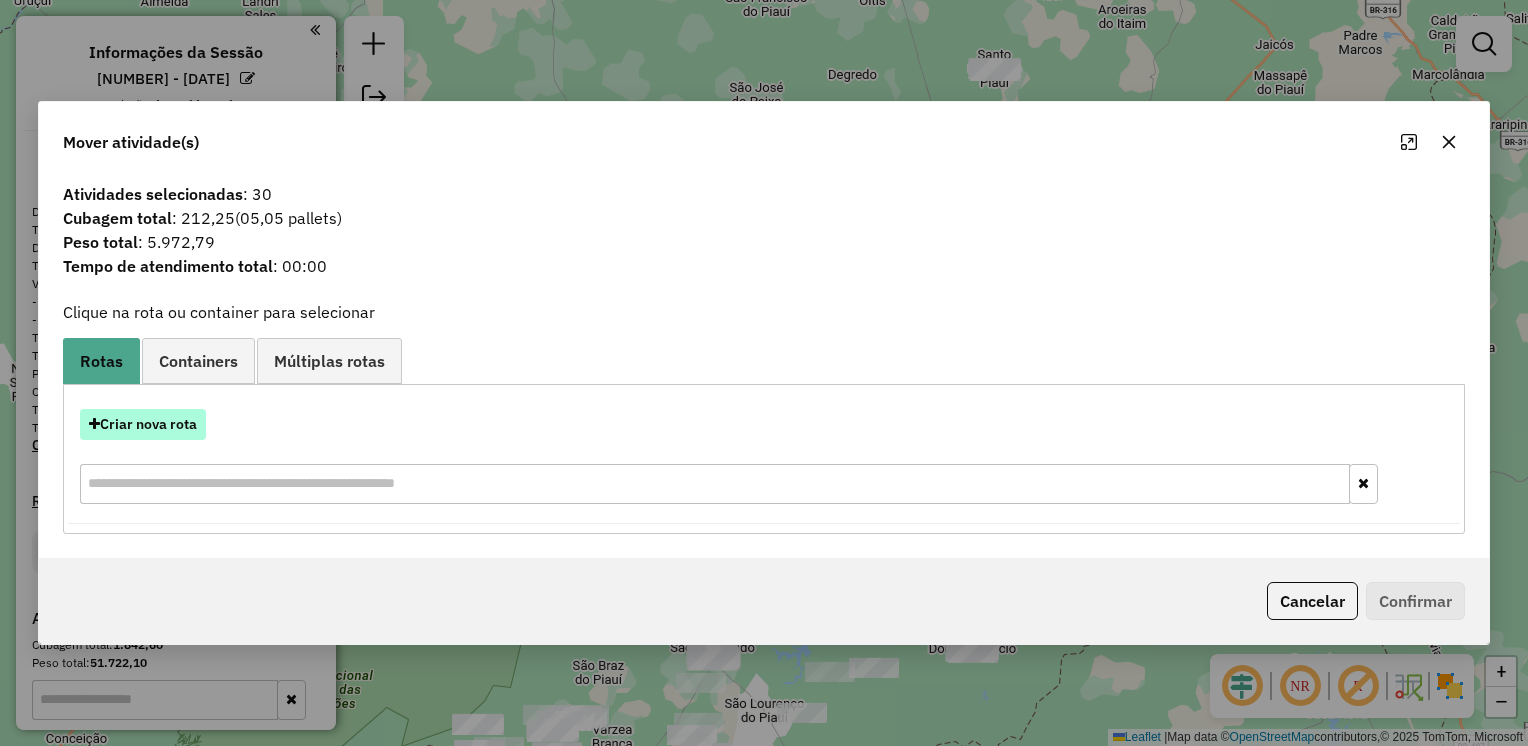 click on "Criar nova rota" at bounding box center [143, 424] 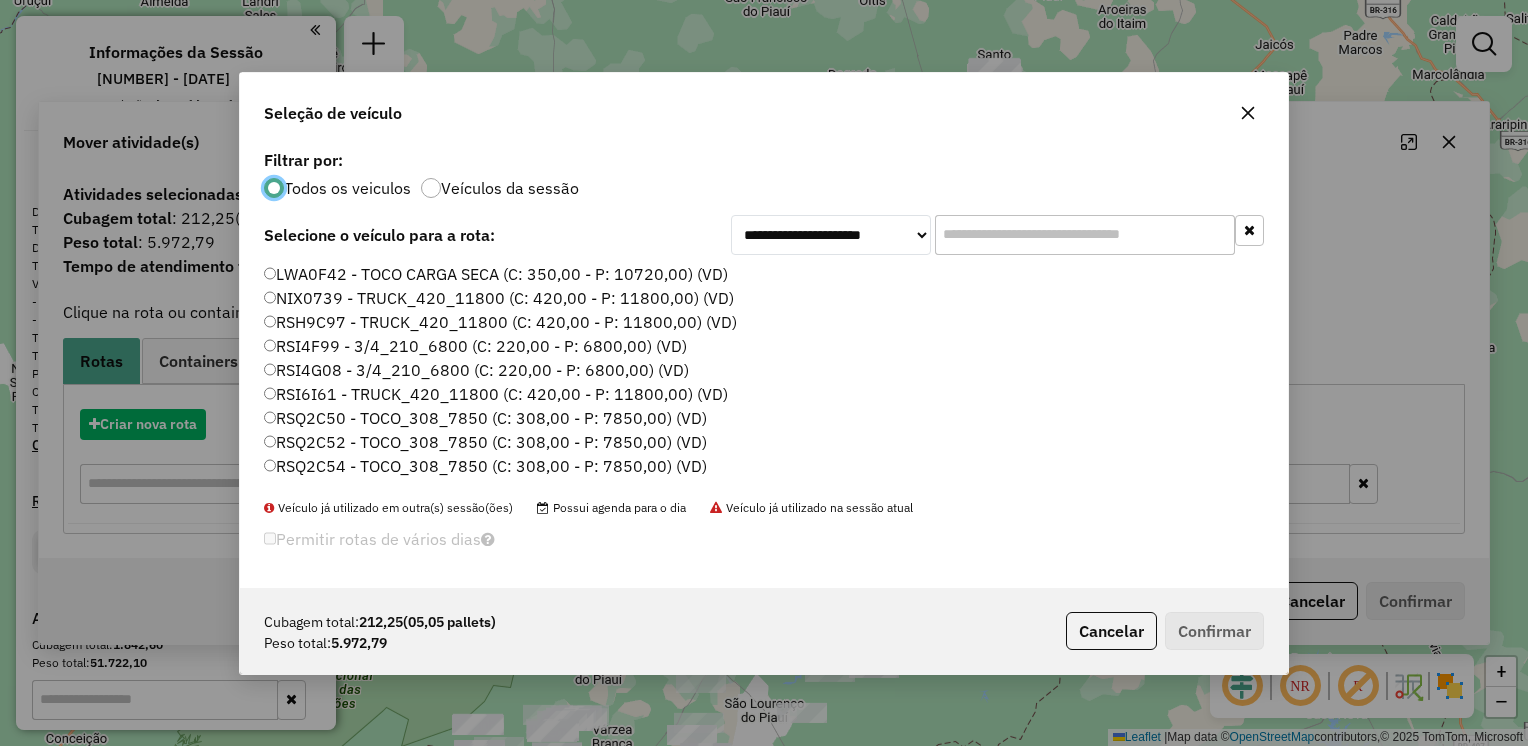 scroll, scrollTop: 10, scrollLeft: 6, axis: both 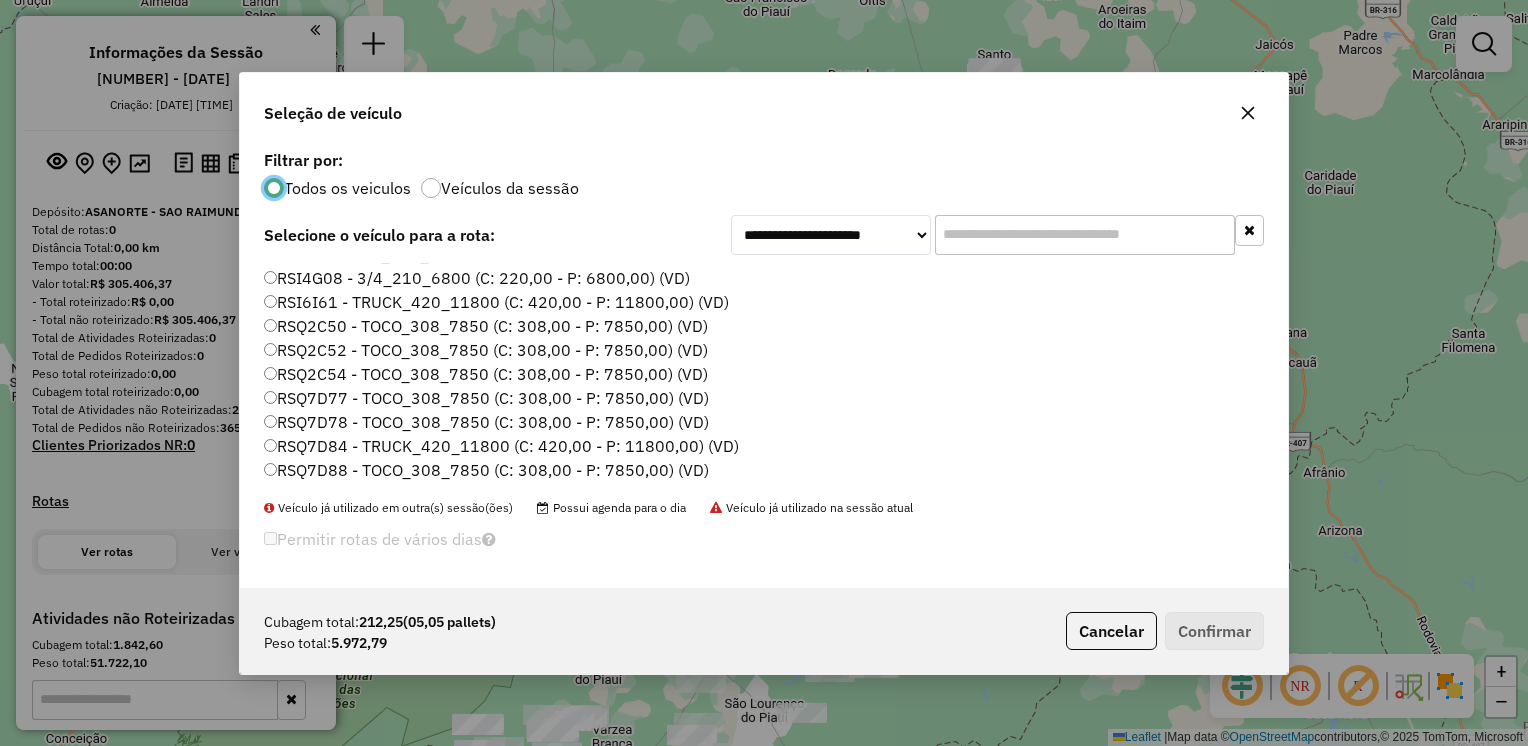 click on "RSQ7D84 - TRUCK_420_11800 (C: 420,00 - P: 11800,00) (VD)" 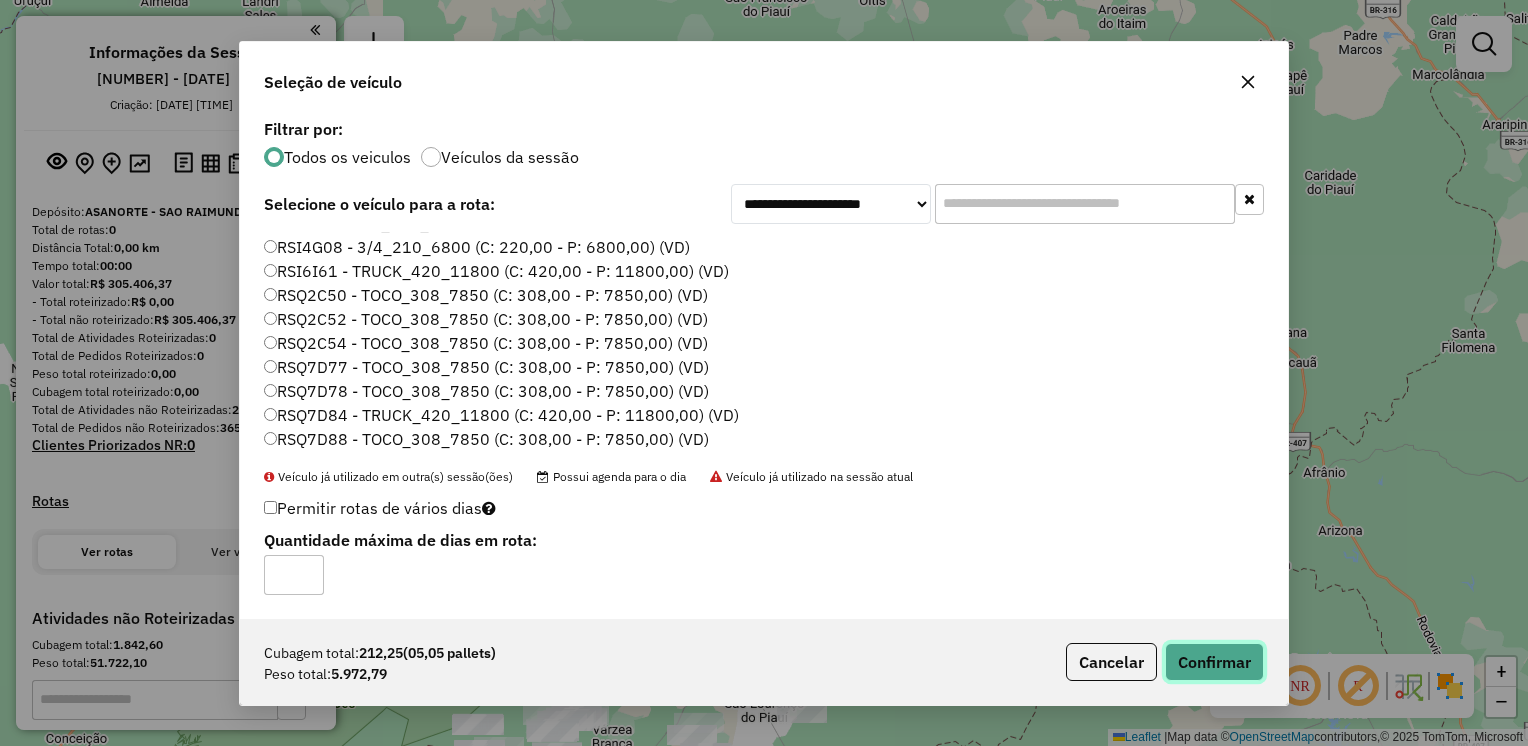 click on "Confirmar" 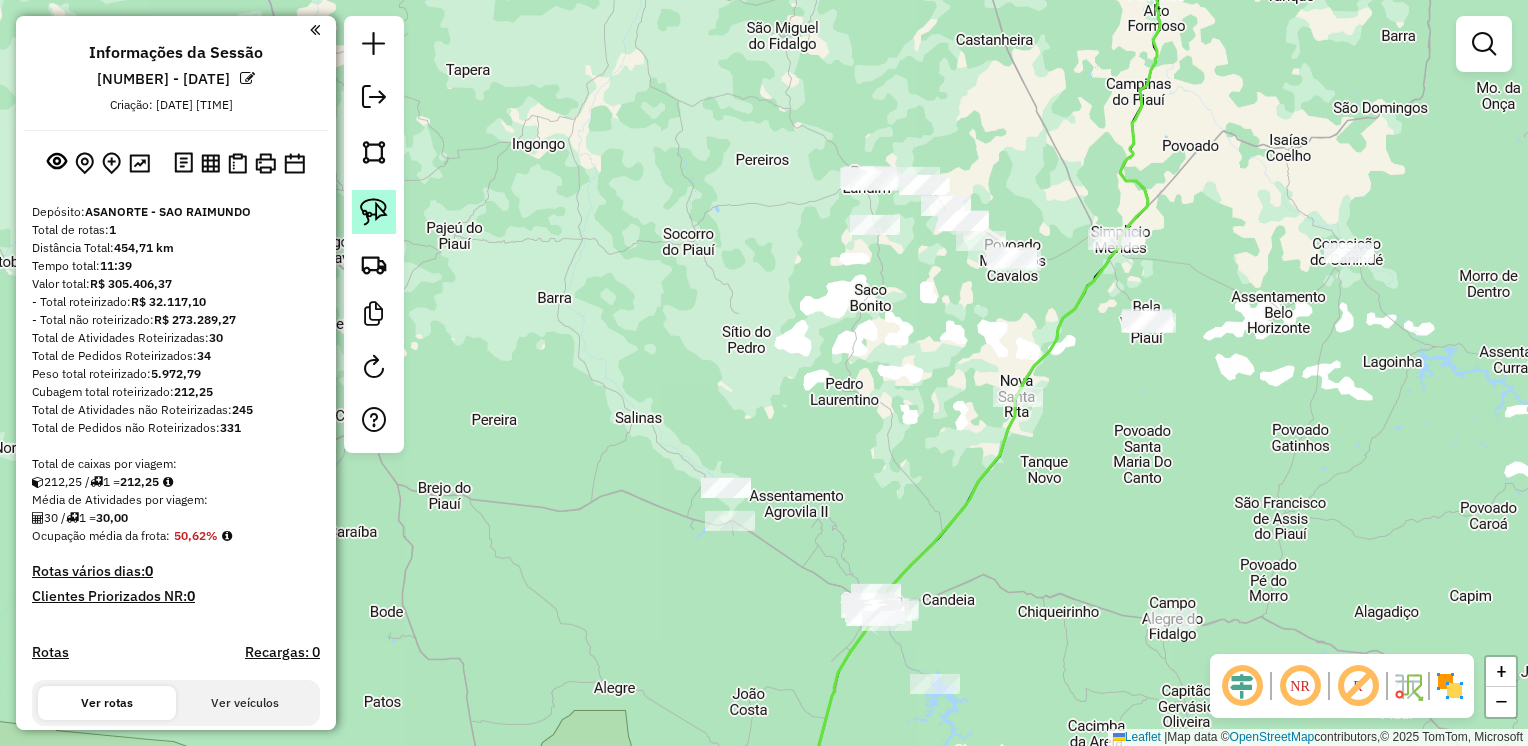 click 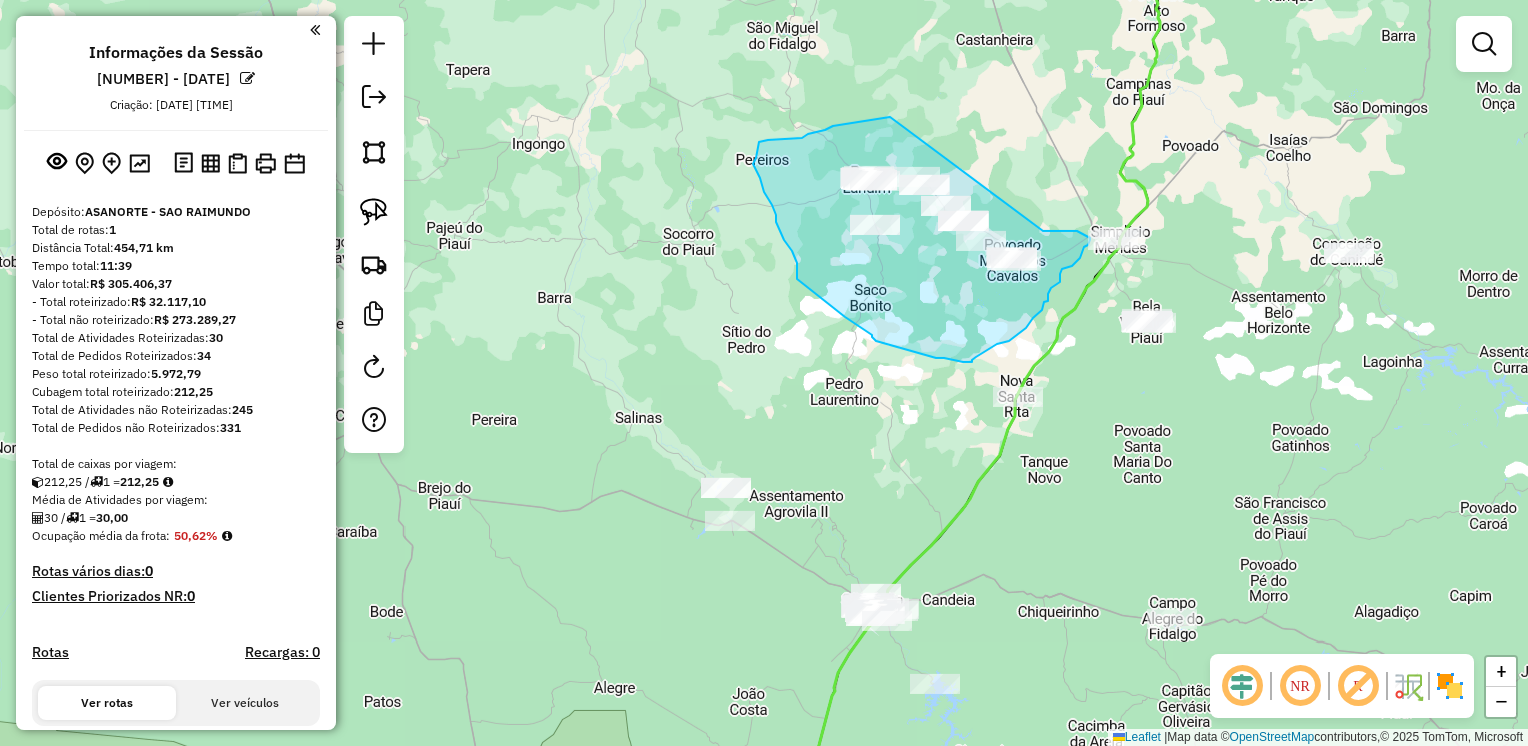 drag, startPoint x: 890, startPoint y: 117, endPoint x: 1043, endPoint y: 231, distance: 190.80095 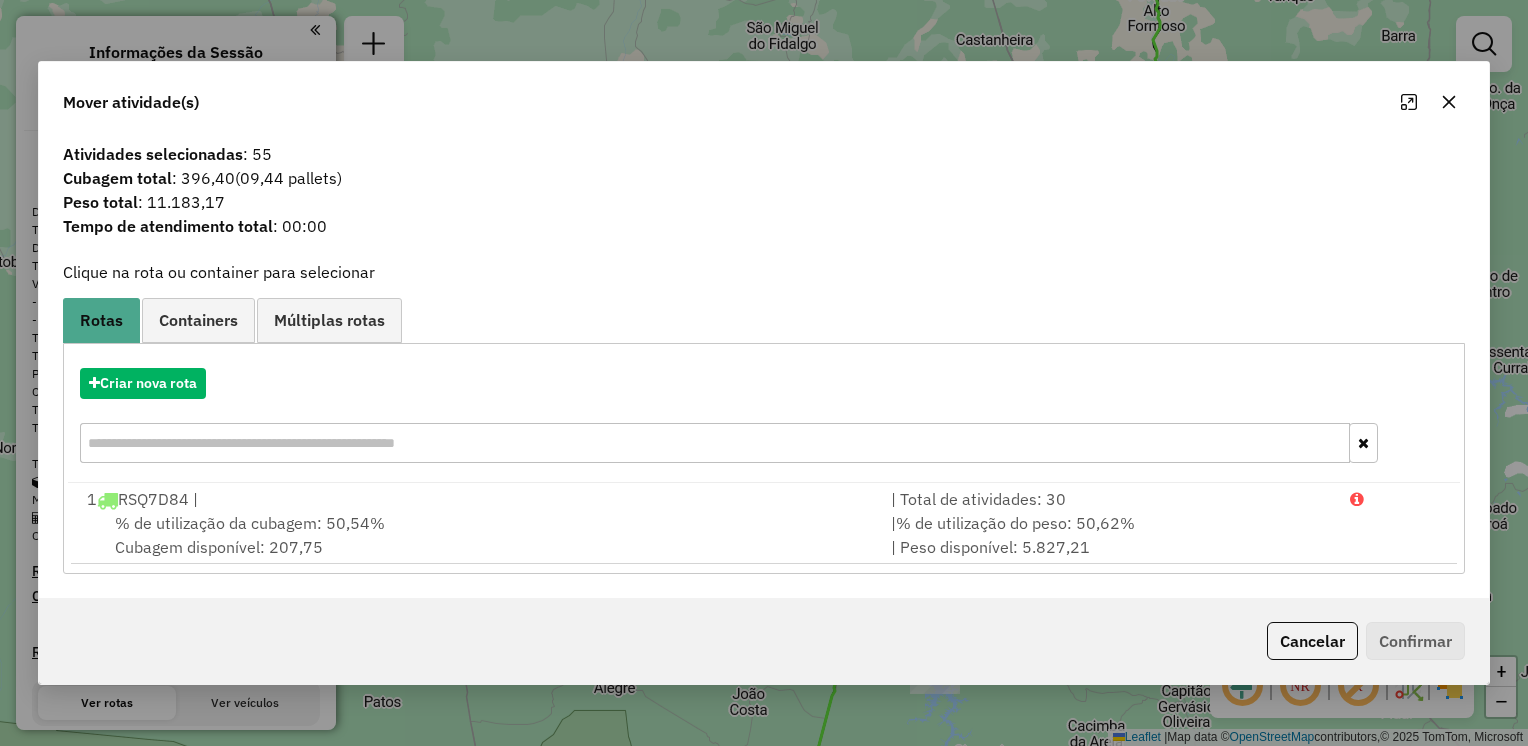 click 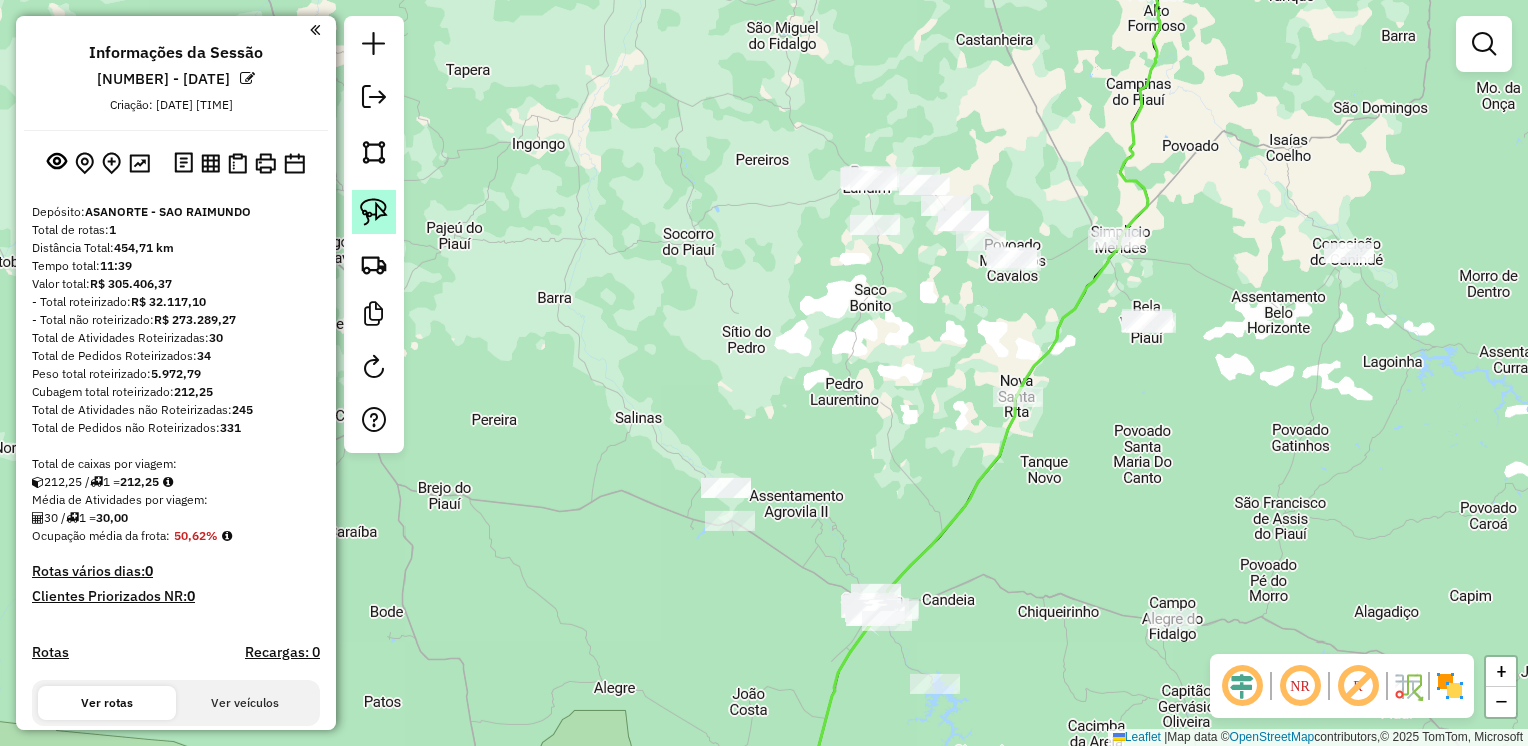 click 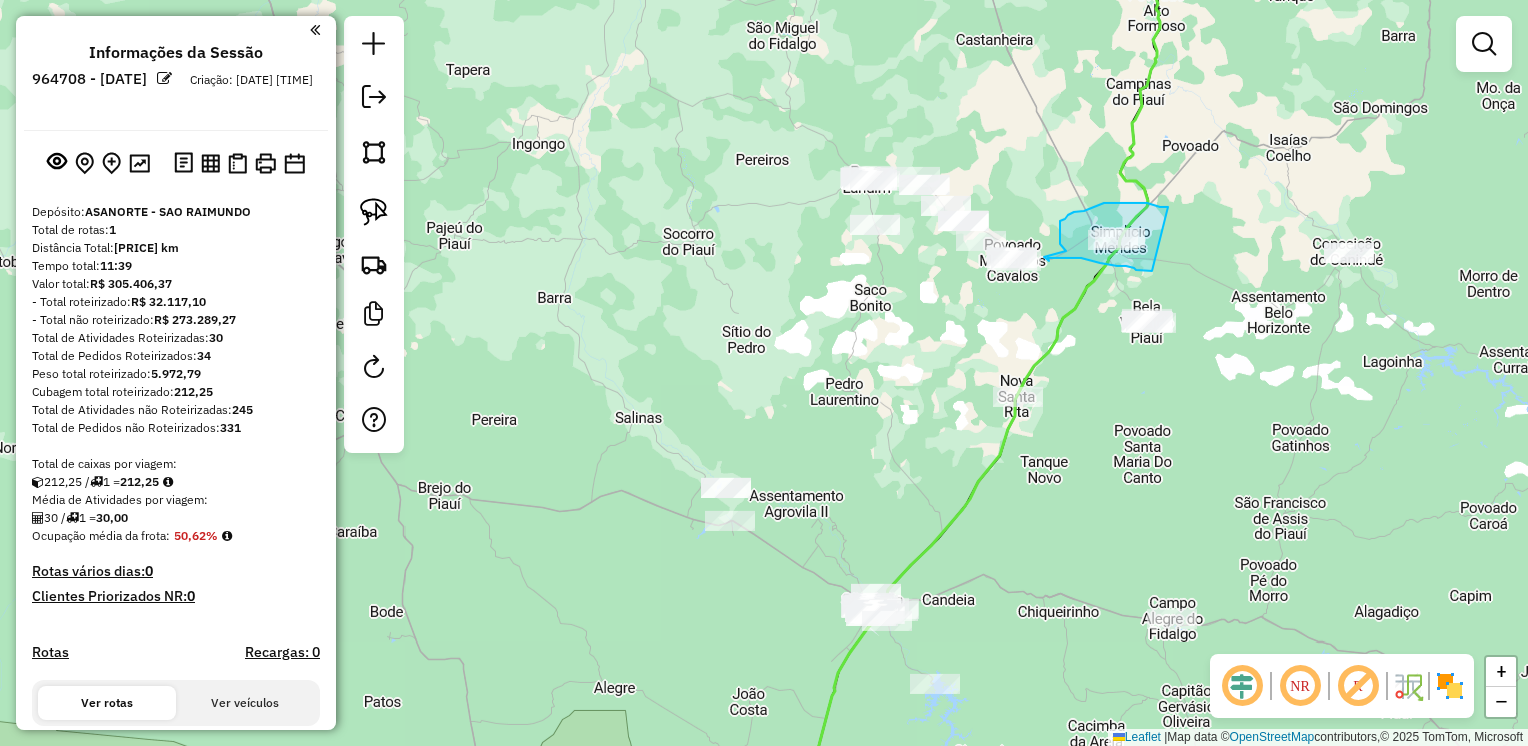 drag, startPoint x: 1160, startPoint y: 207, endPoint x: 1152, endPoint y: 271, distance: 64.49806 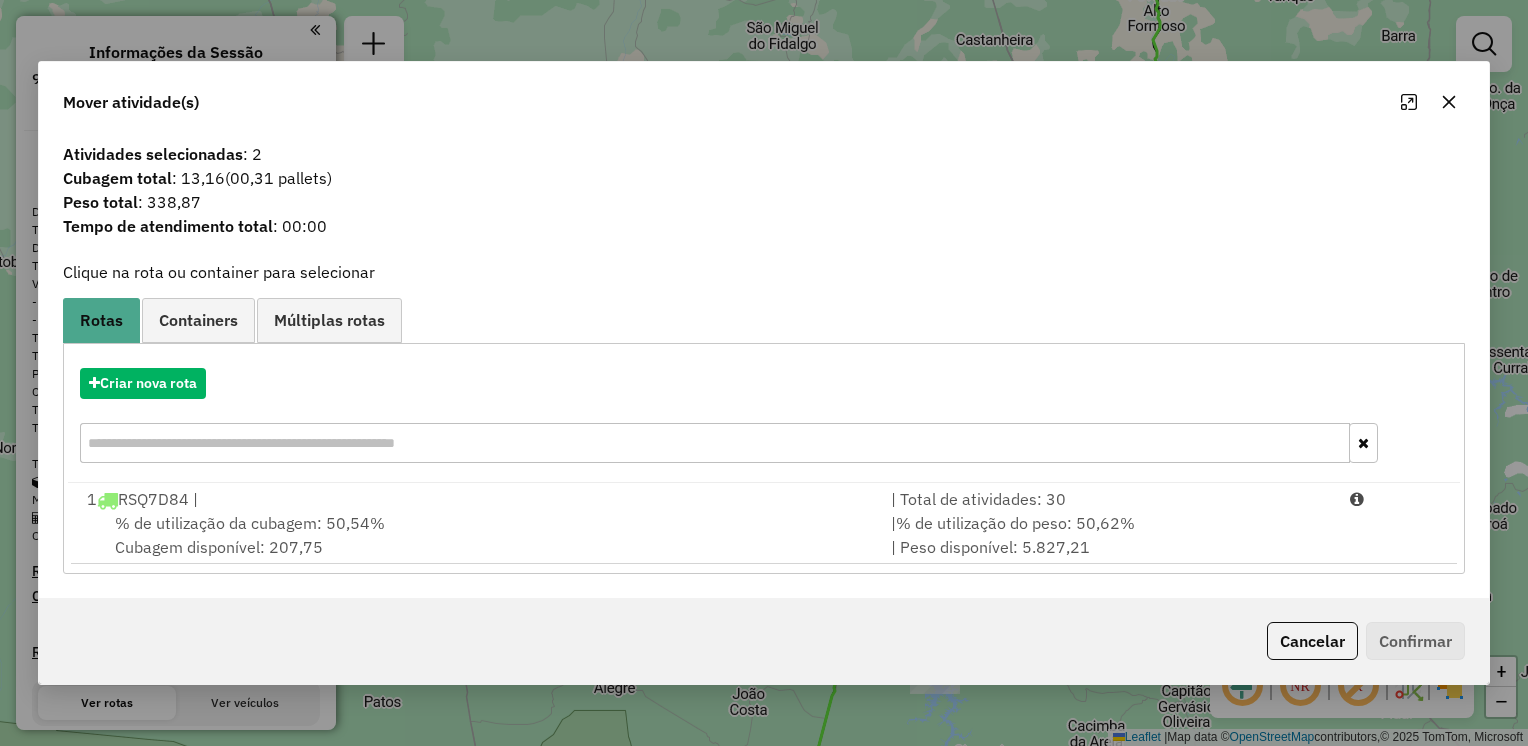 click 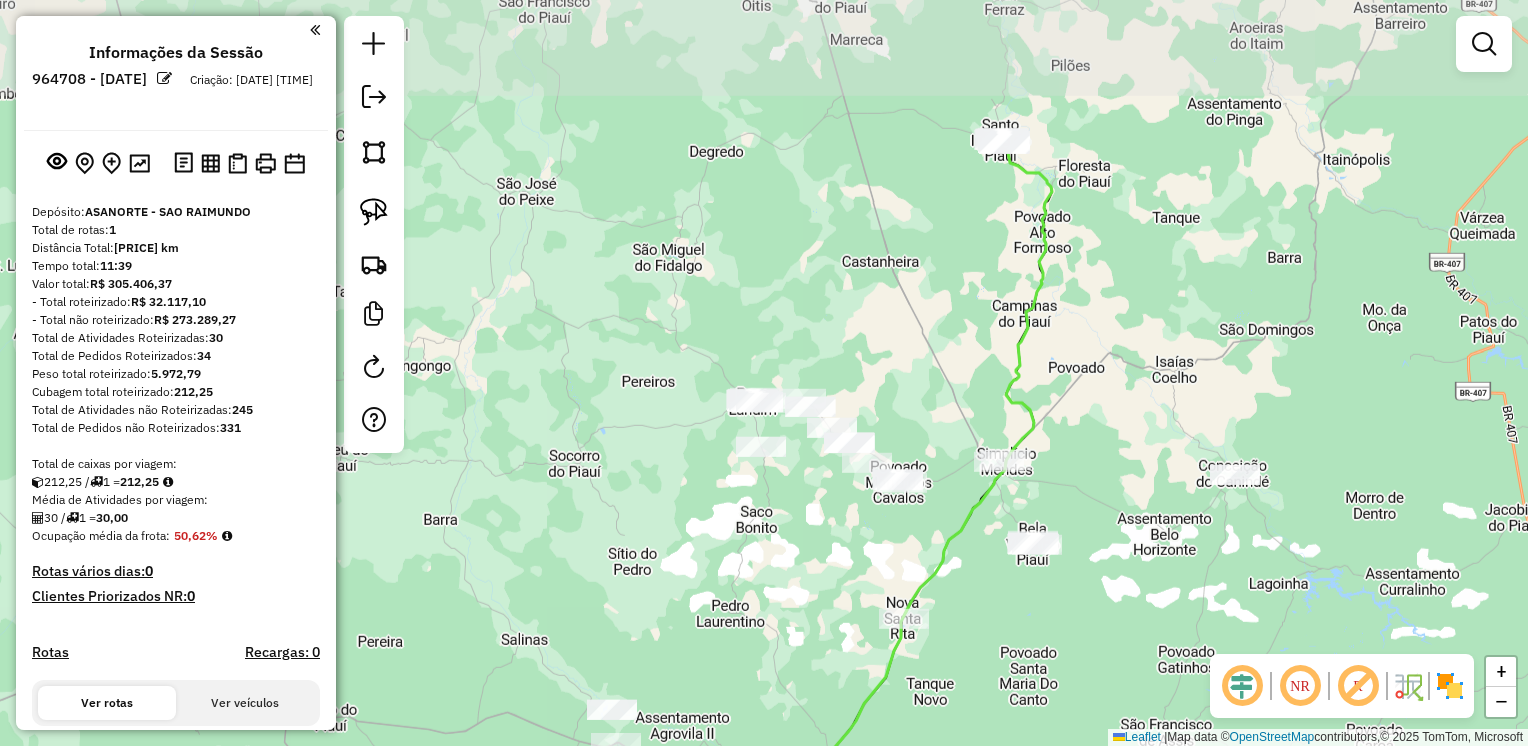 drag, startPoint x: 1196, startPoint y: 76, endPoint x: 1082, endPoint y: 298, distance: 249.55962 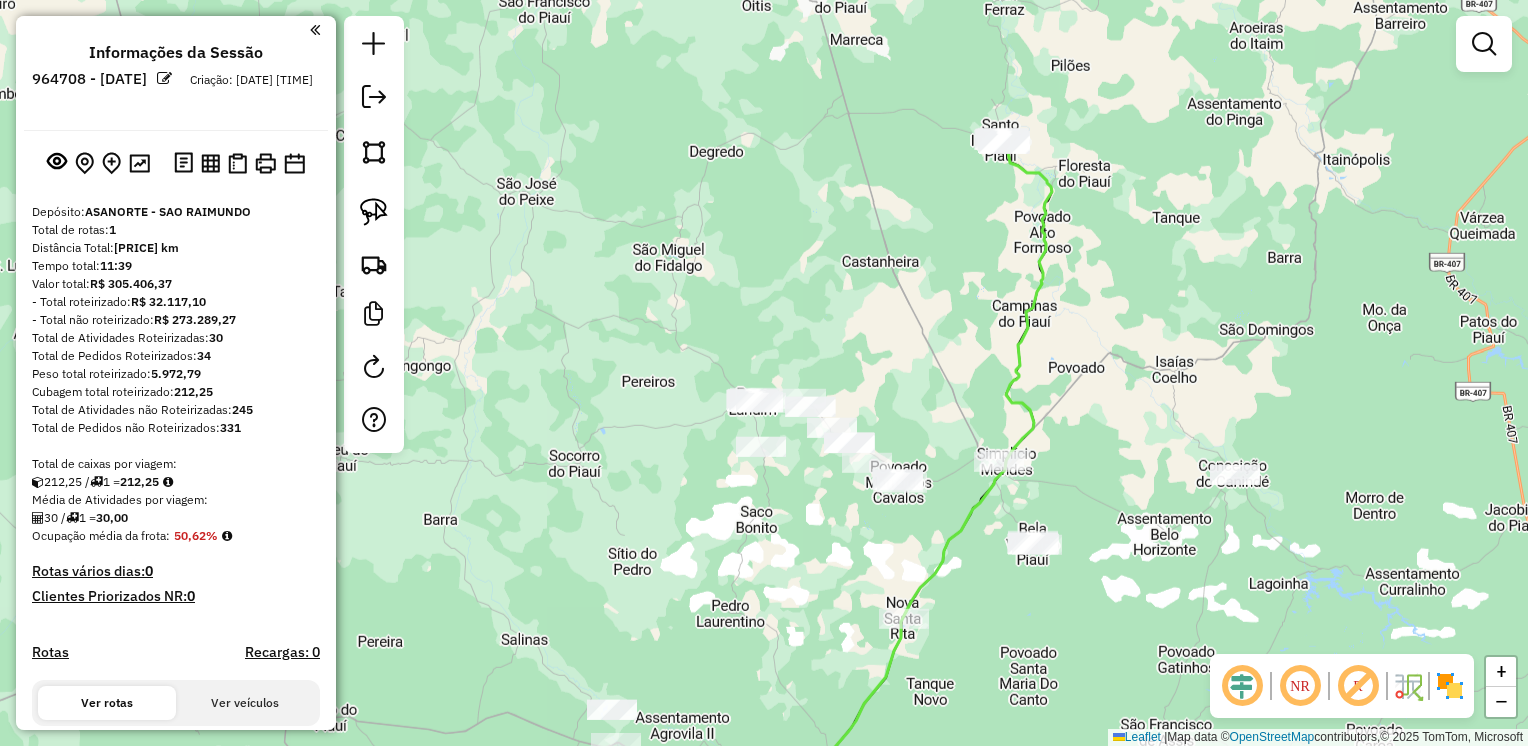 drag, startPoint x: 372, startPoint y: 211, endPoint x: 409, endPoint y: 218, distance: 37.65634 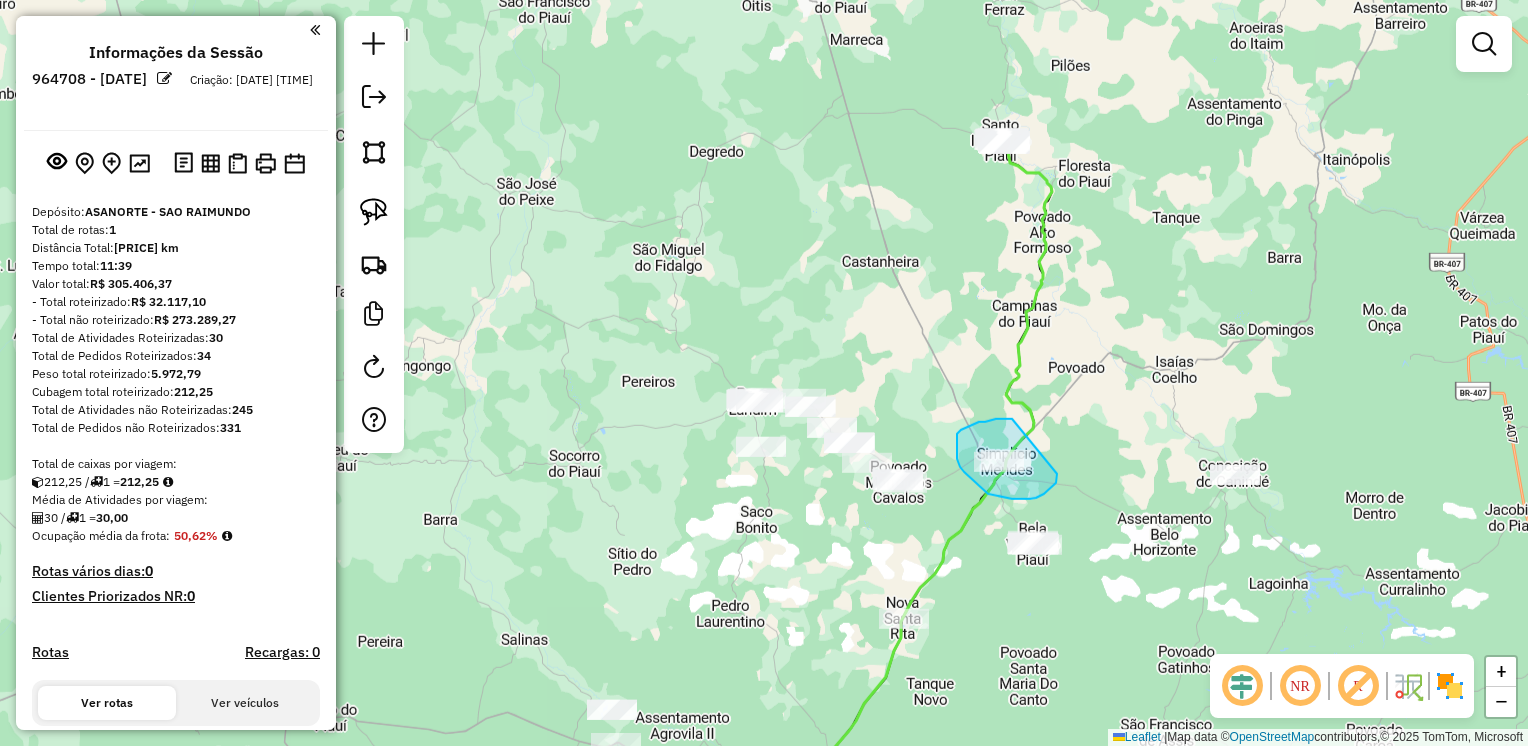 drag, startPoint x: 1011, startPoint y: 419, endPoint x: 1057, endPoint y: 474, distance: 71.70077 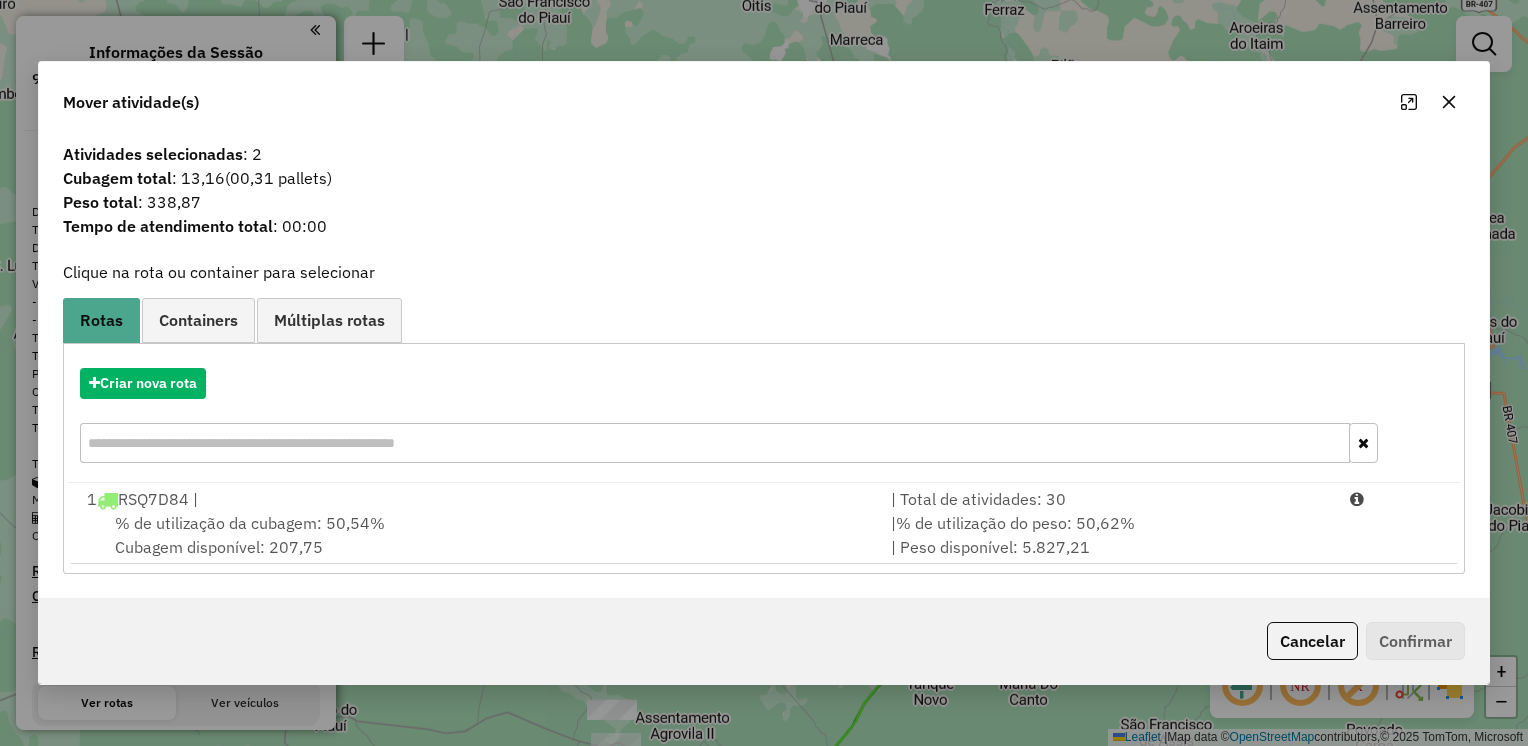click 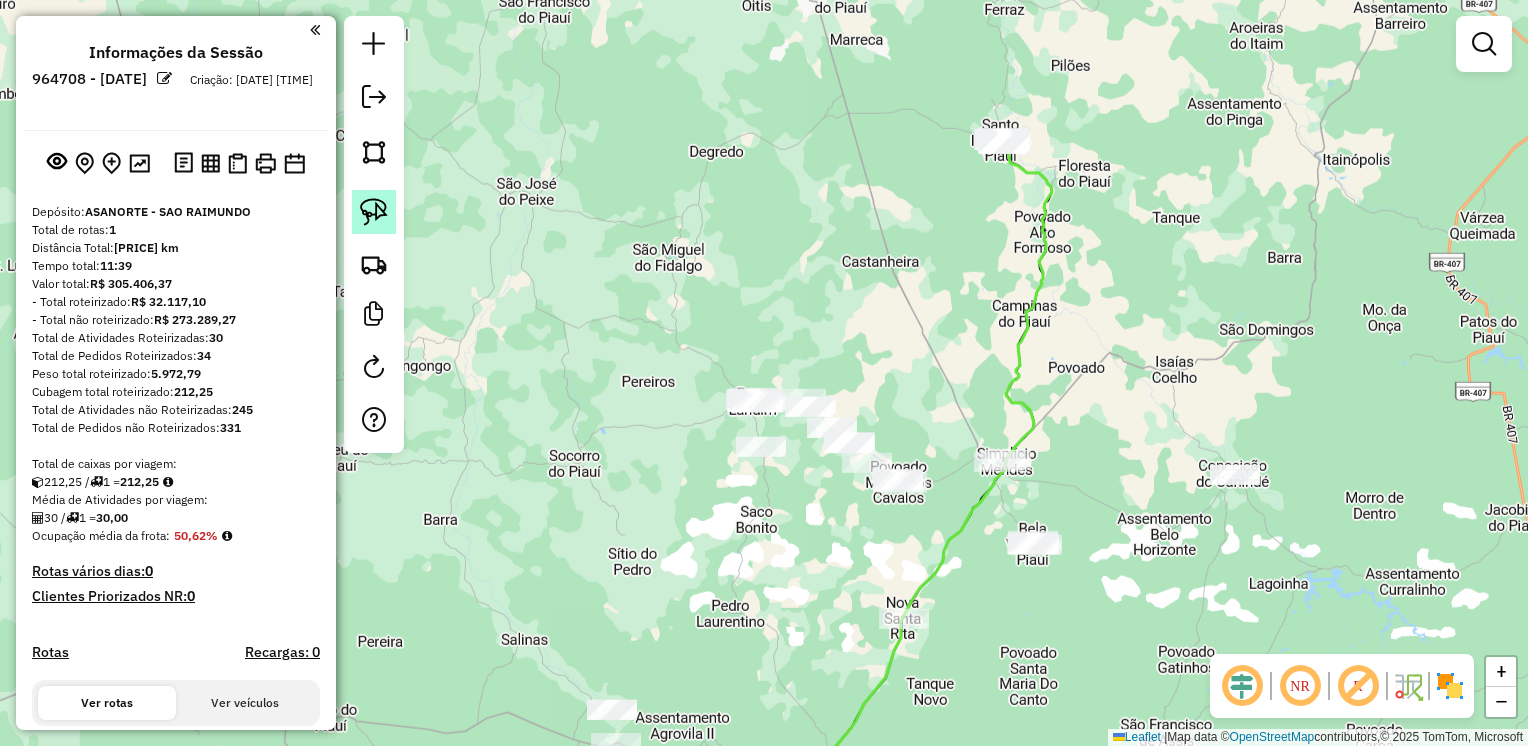 click 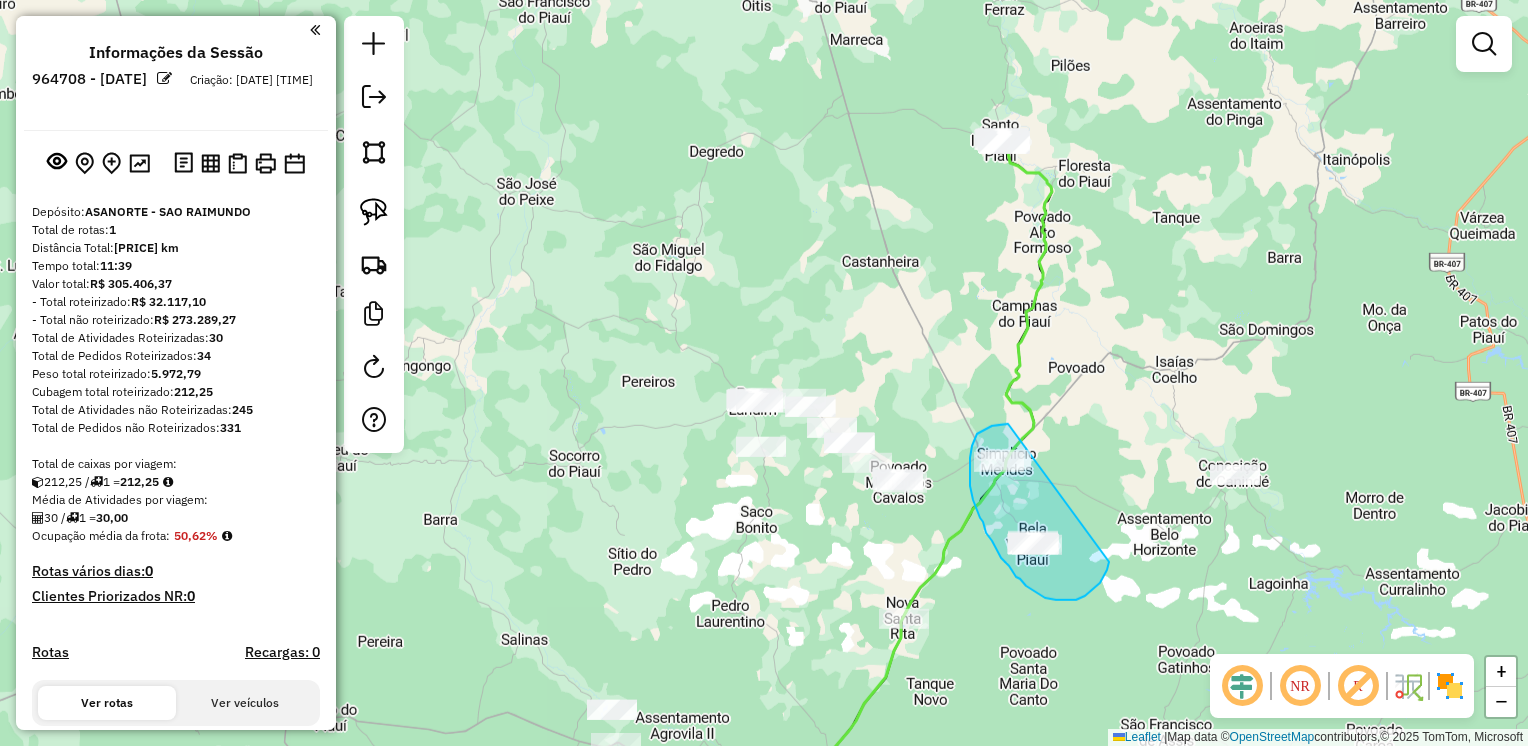 drag, startPoint x: 1008, startPoint y: 424, endPoint x: 1109, endPoint y: 562, distance: 171.01169 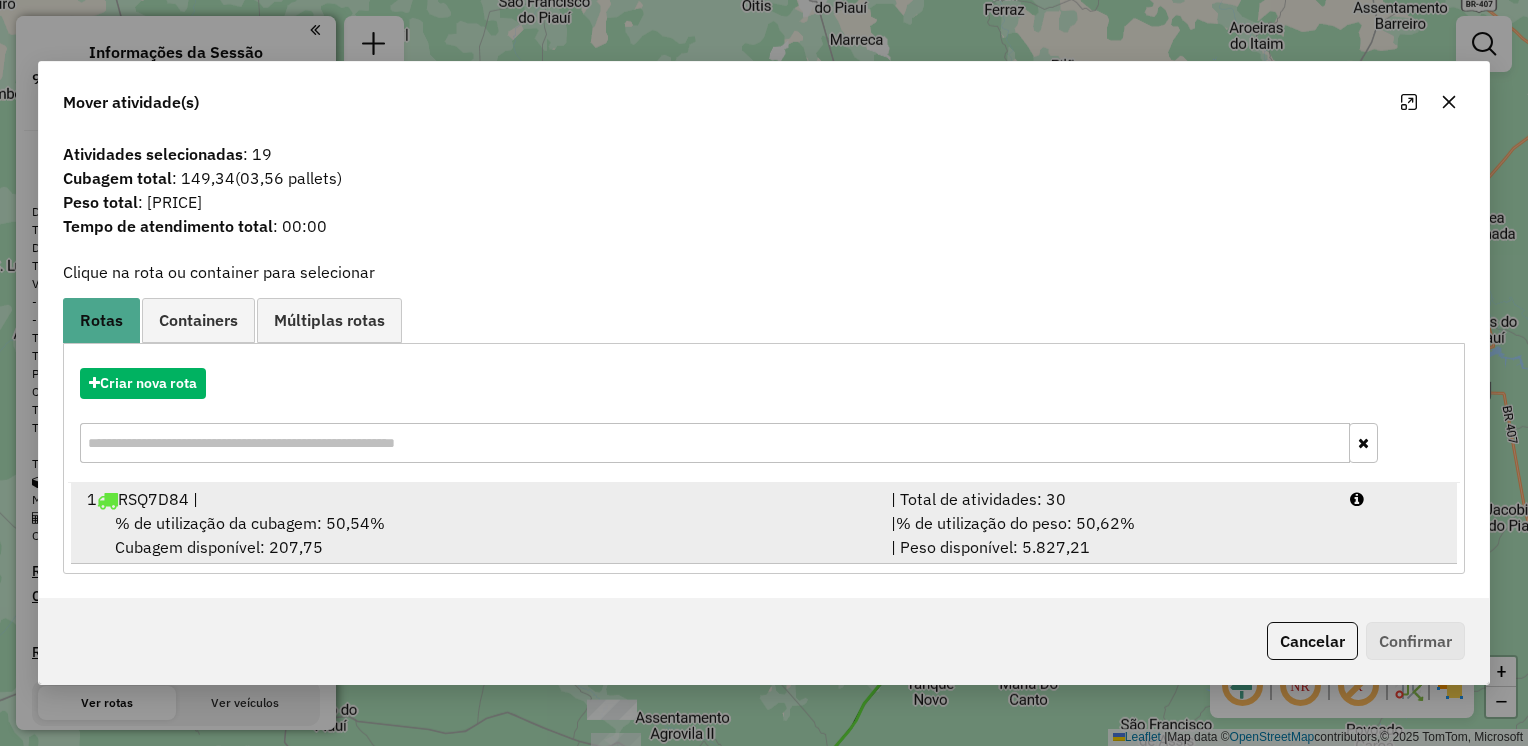 click on "% de utilização da cubagem: 50,54%" at bounding box center [250, 523] 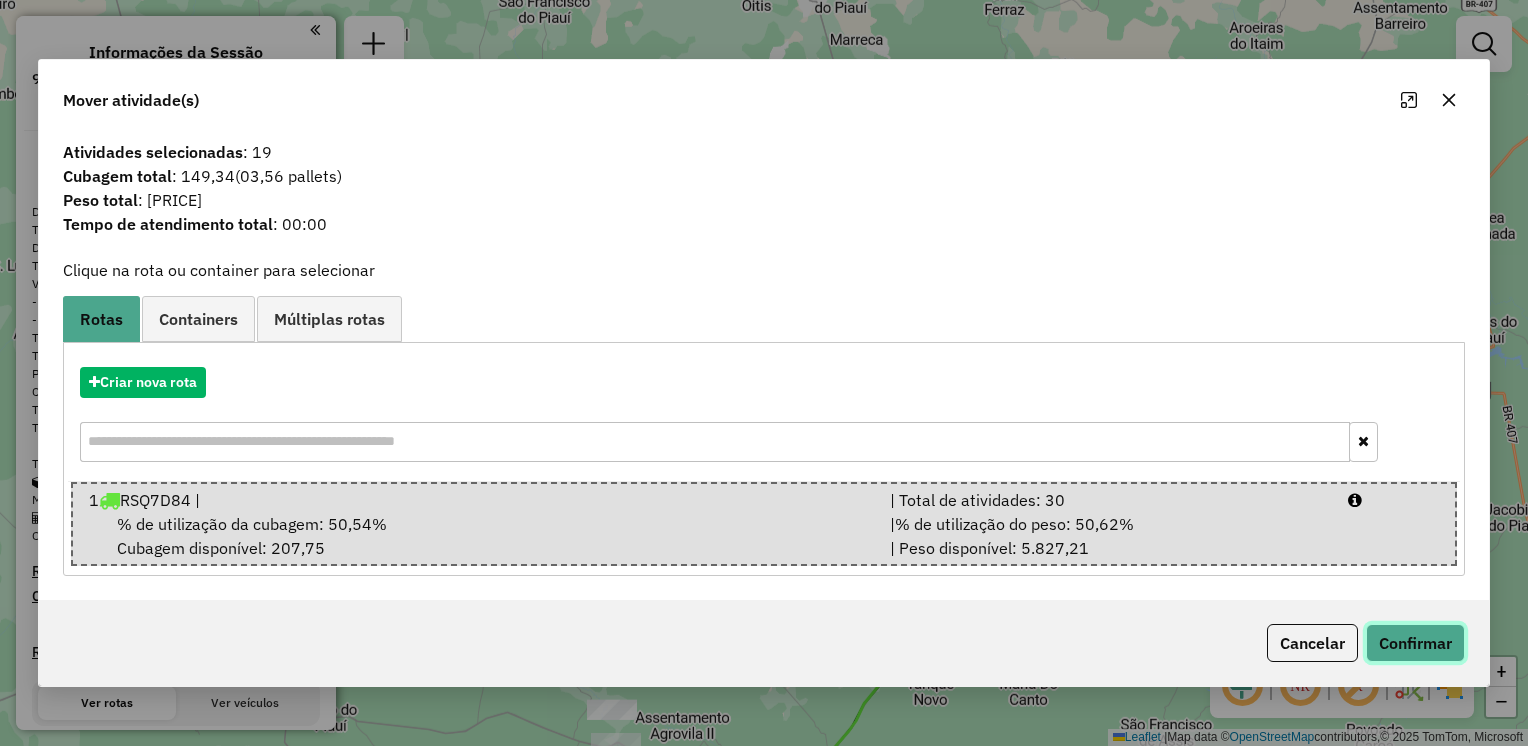 click on "Confirmar" 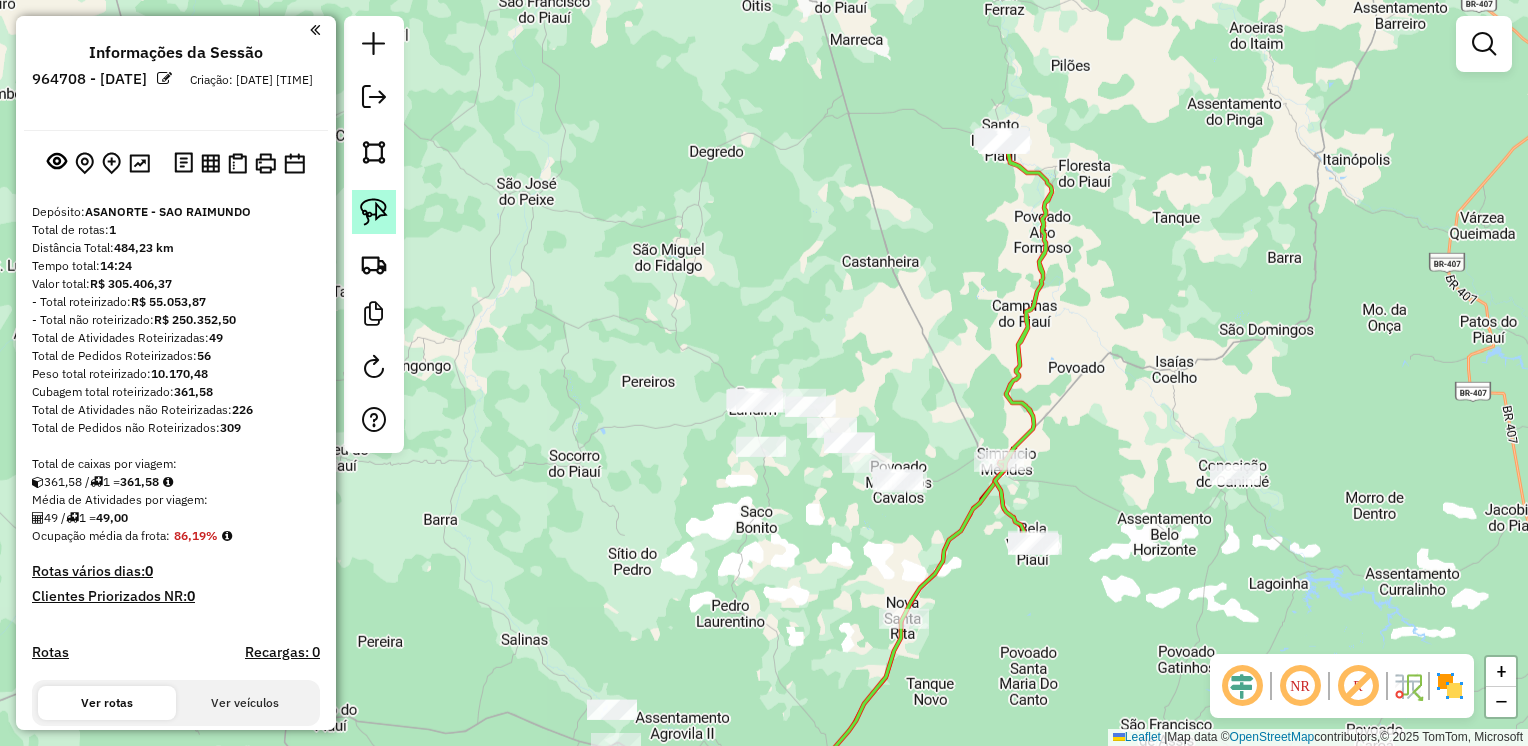 click 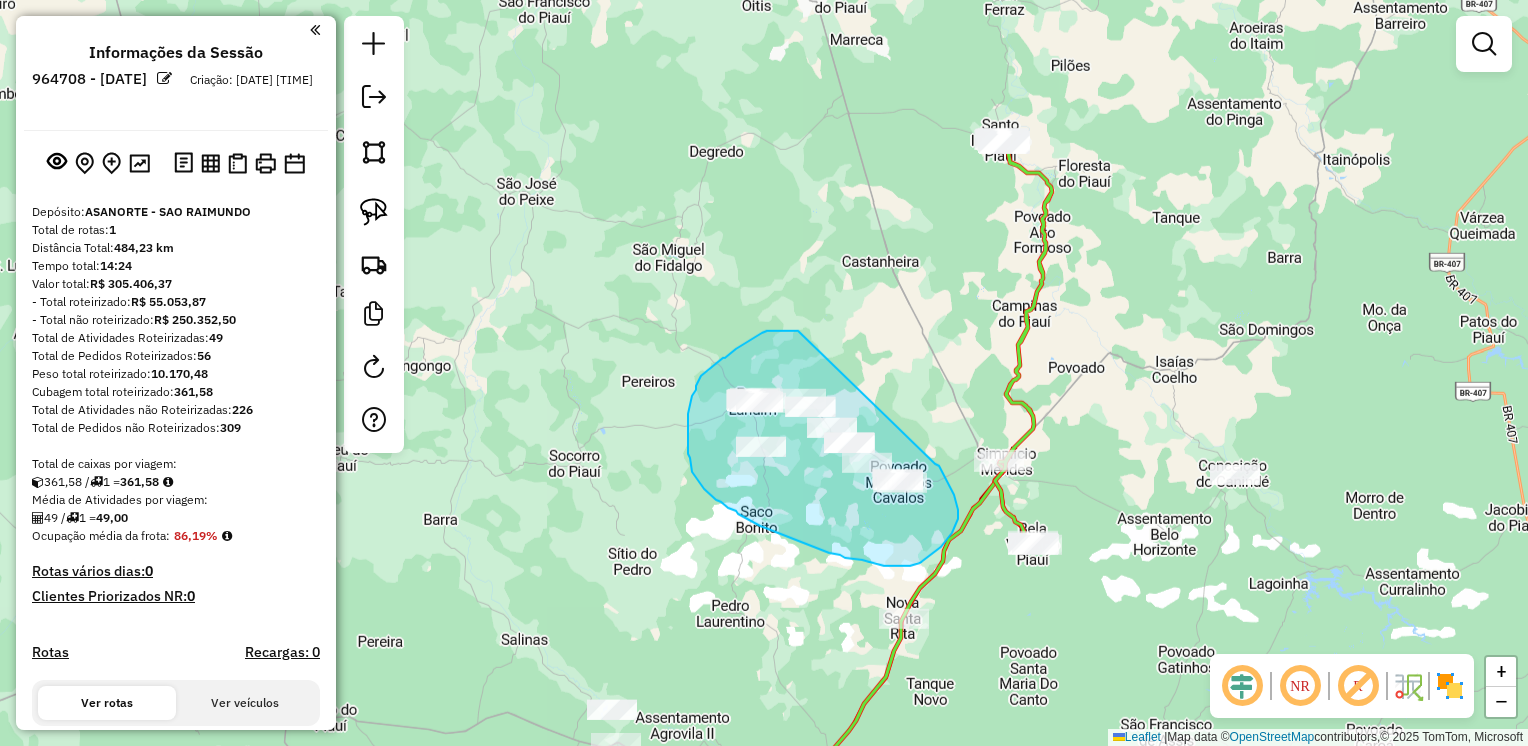 drag, startPoint x: 798, startPoint y: 331, endPoint x: 935, endPoint y: 464, distance: 190.93977 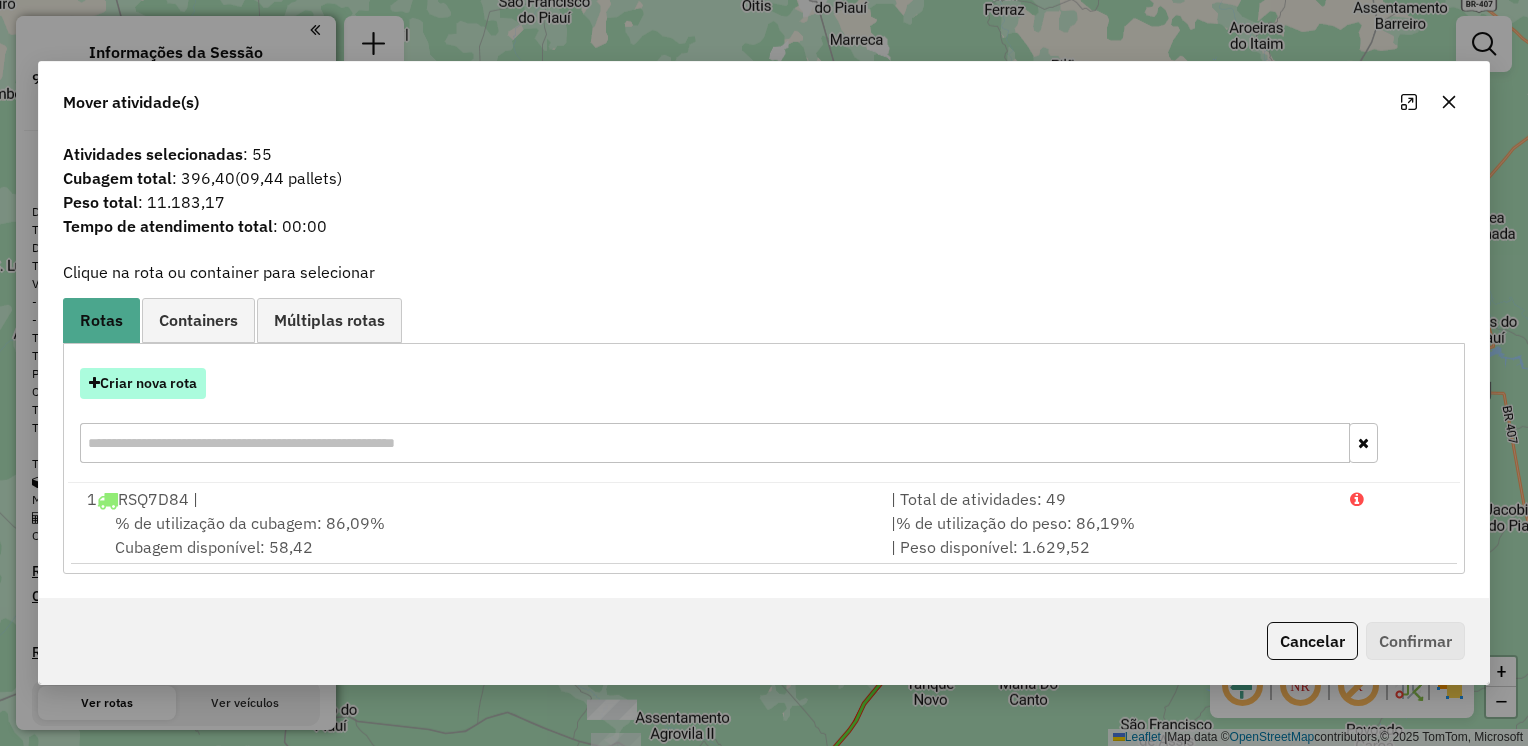 click on "Criar nova rota" at bounding box center (143, 383) 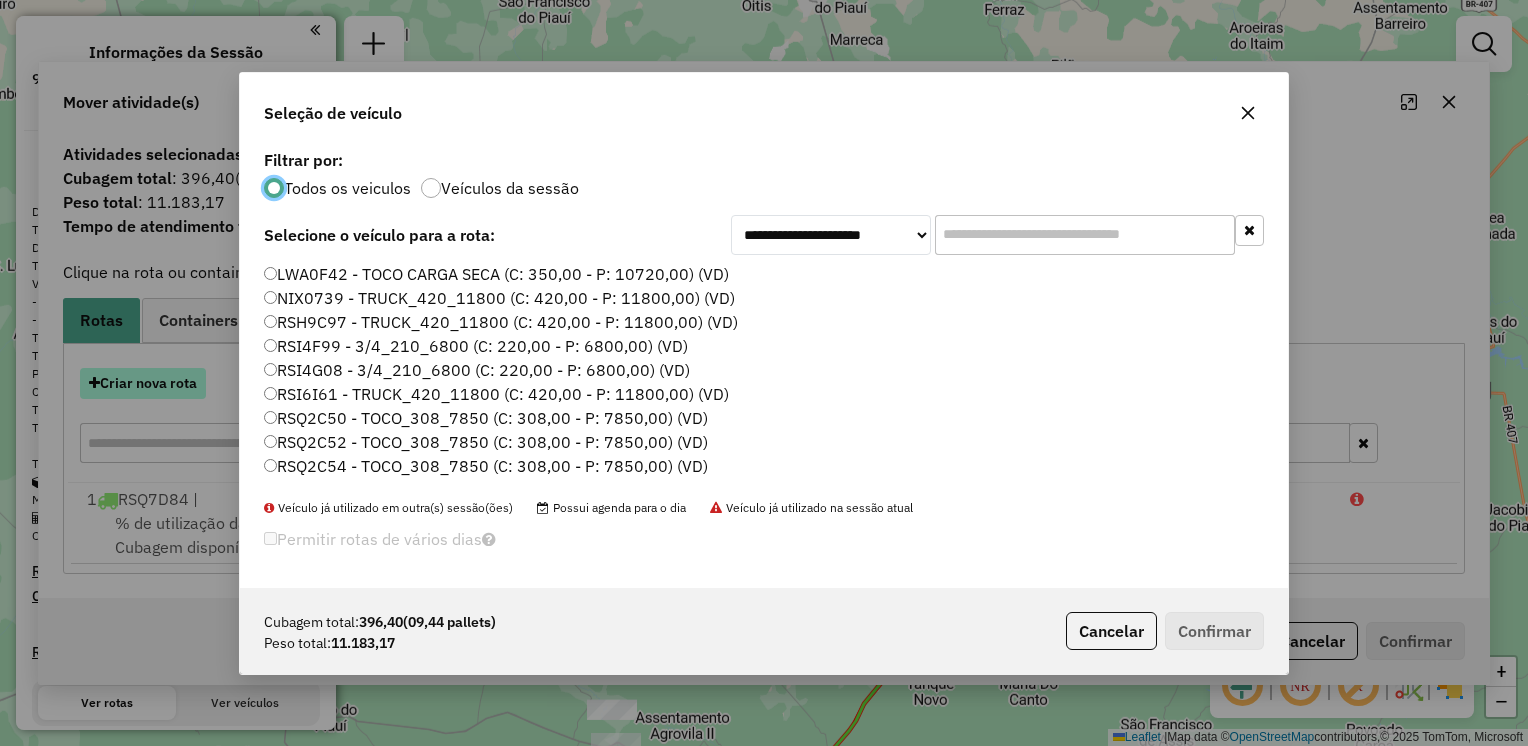 scroll, scrollTop: 10, scrollLeft: 6, axis: both 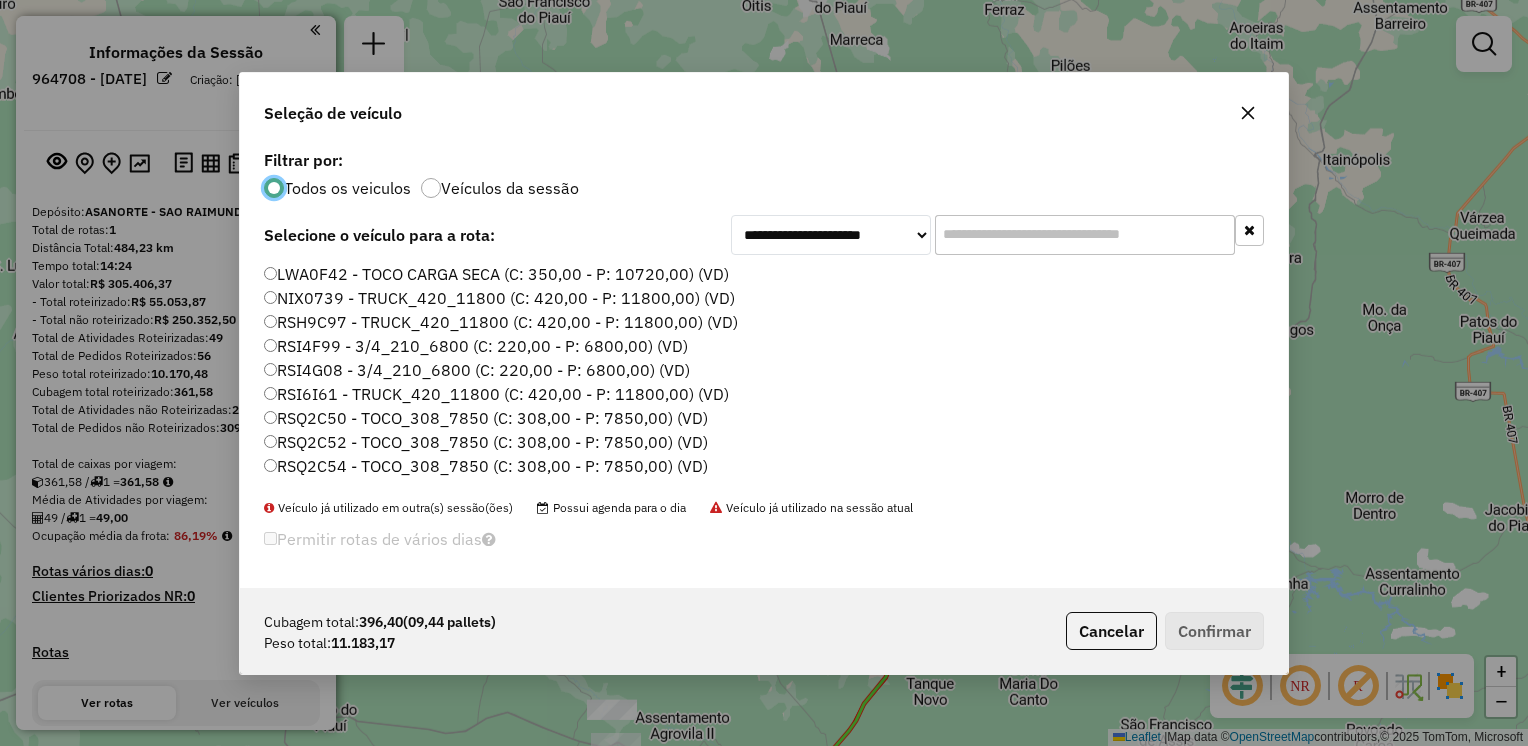 click on "RSH9C97 - TRUCK_420_11800 (C: 420,00 - P: 11800,00) (VD)" 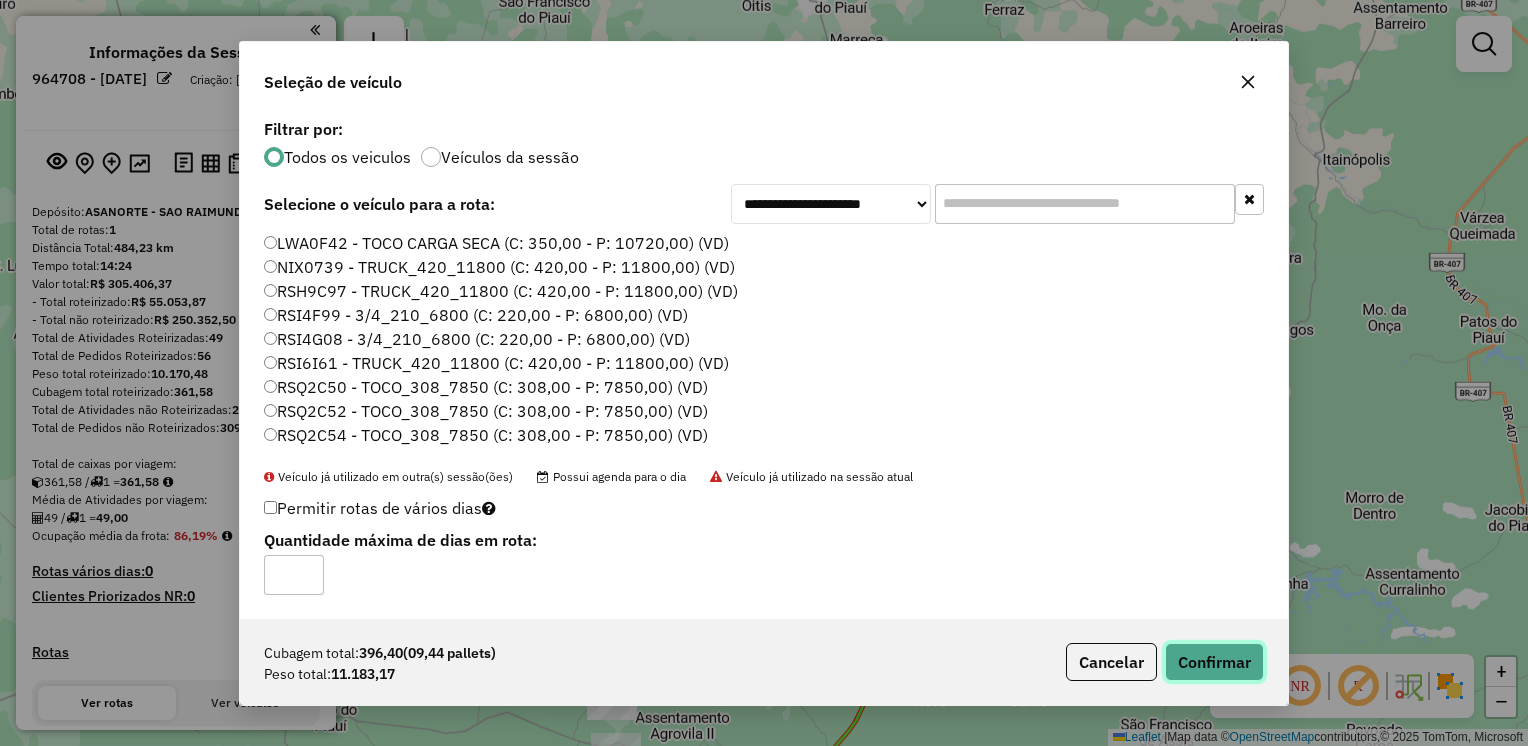 click on "Confirmar" 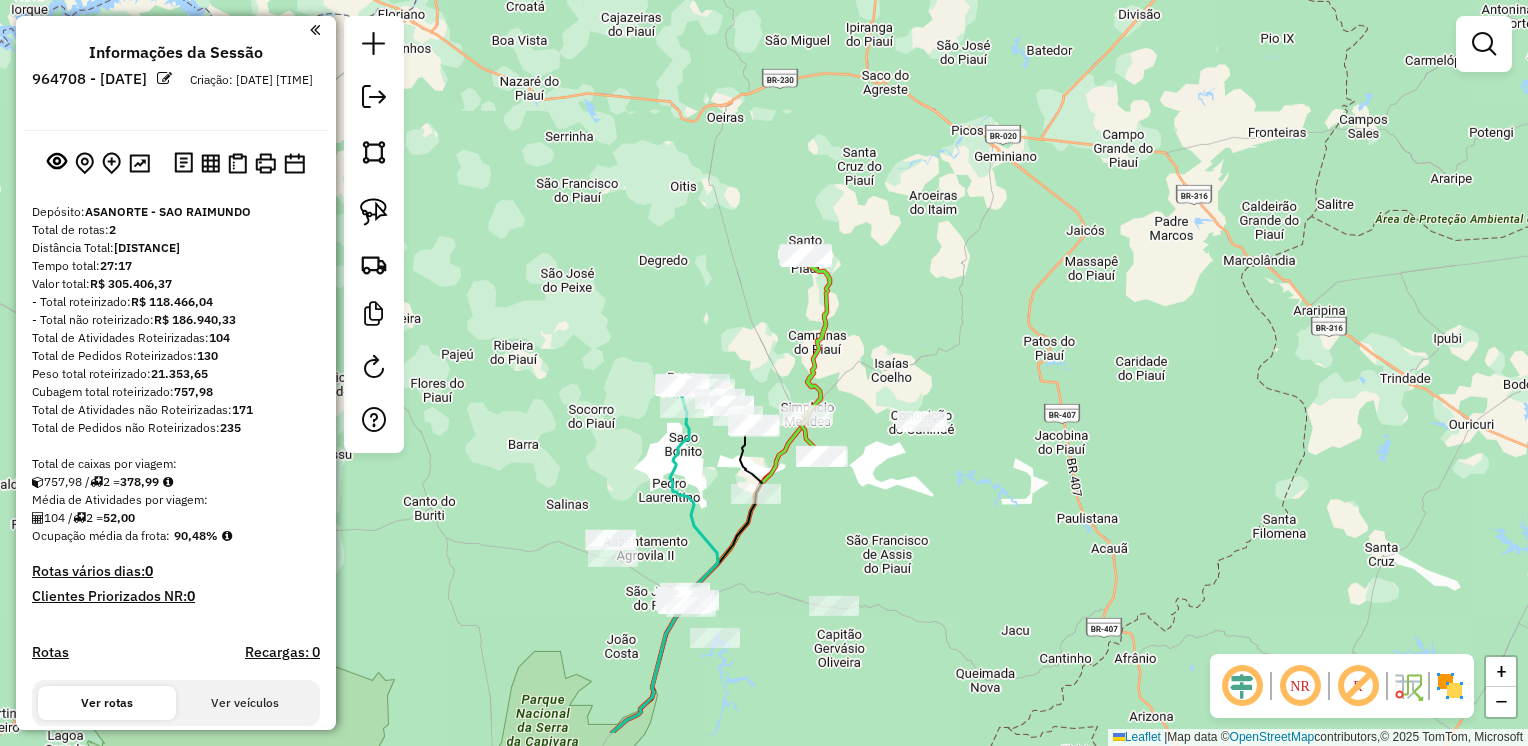 drag, startPoint x: 713, startPoint y: 587, endPoint x: 675, endPoint y: 499, distance: 95.85406 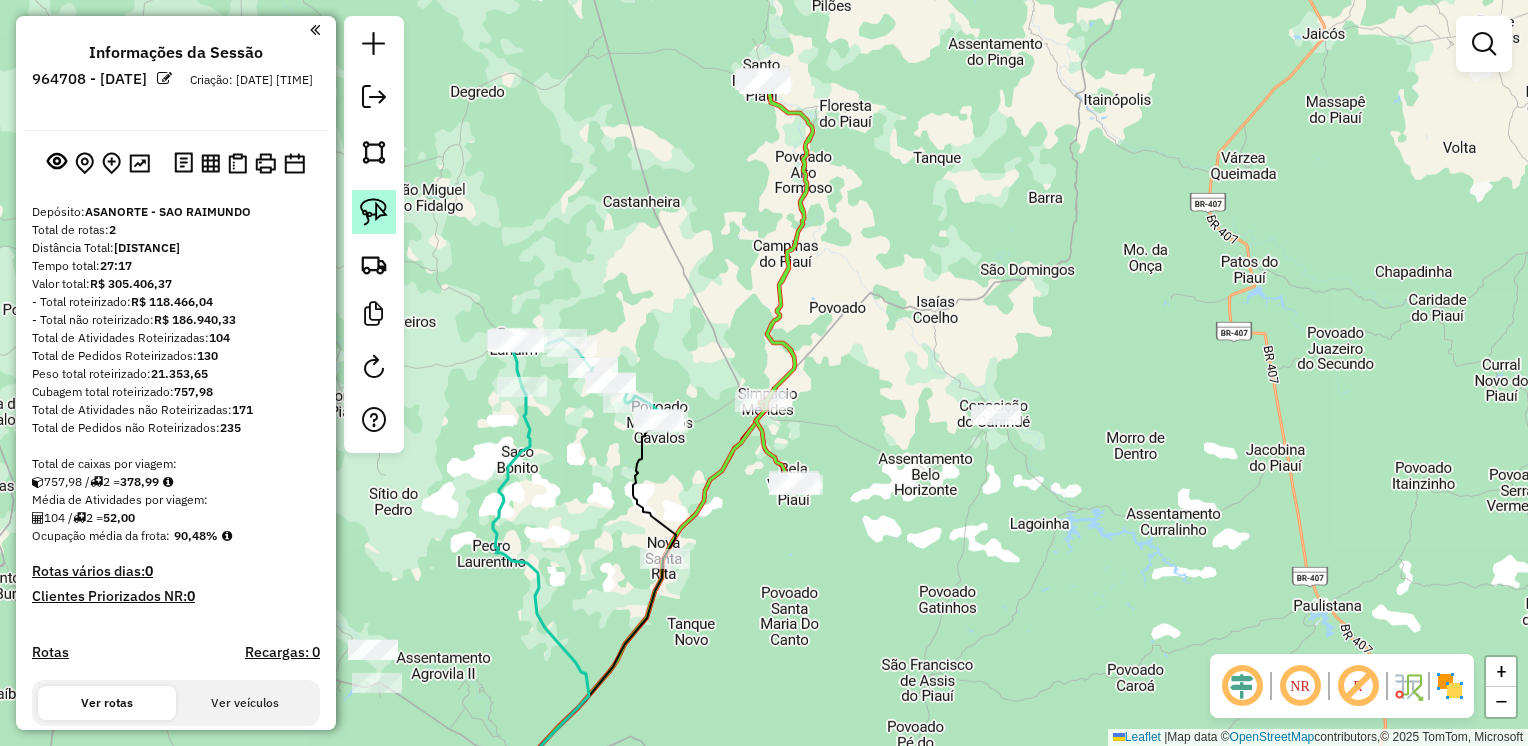 click 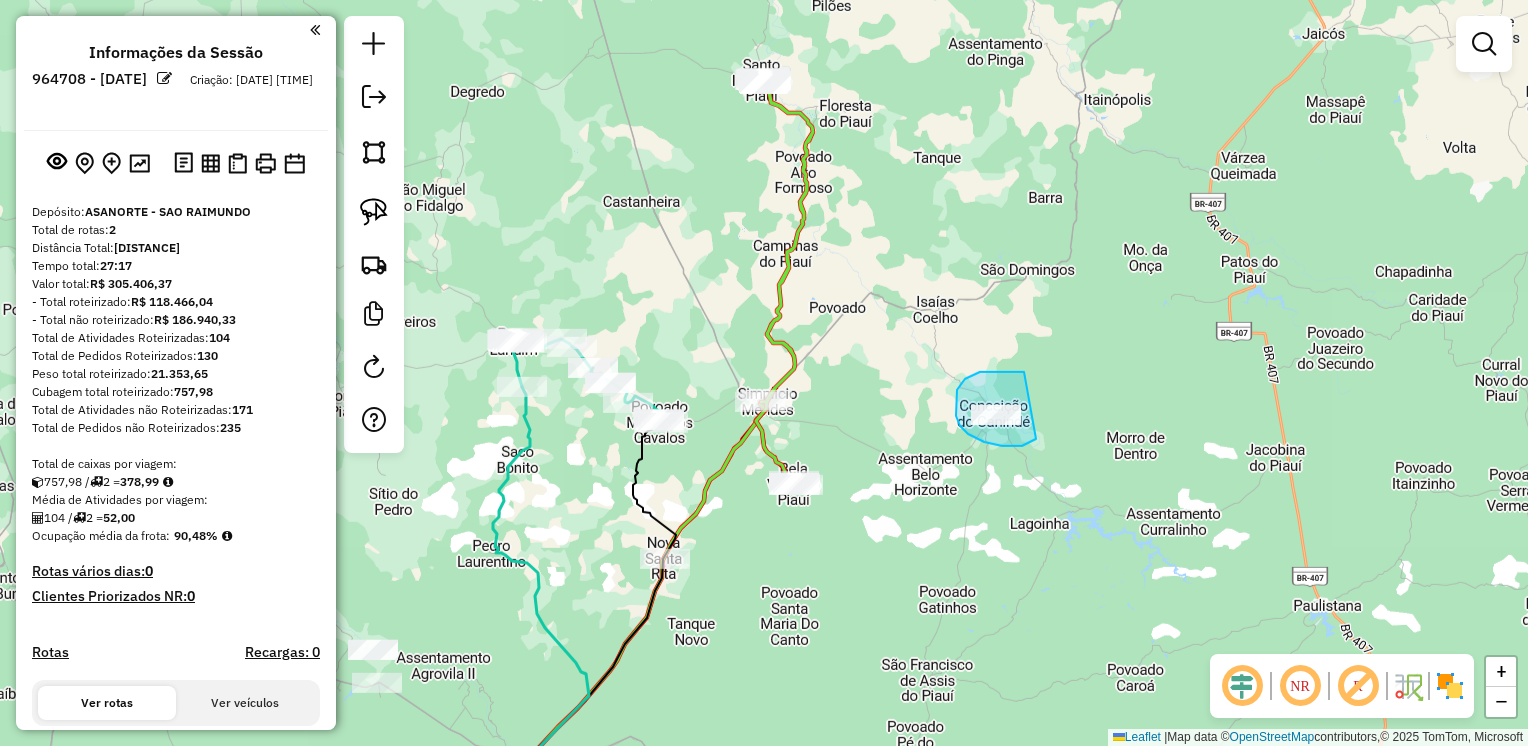 drag, startPoint x: 1005, startPoint y: 372, endPoint x: 1036, endPoint y: 439, distance: 73.82411 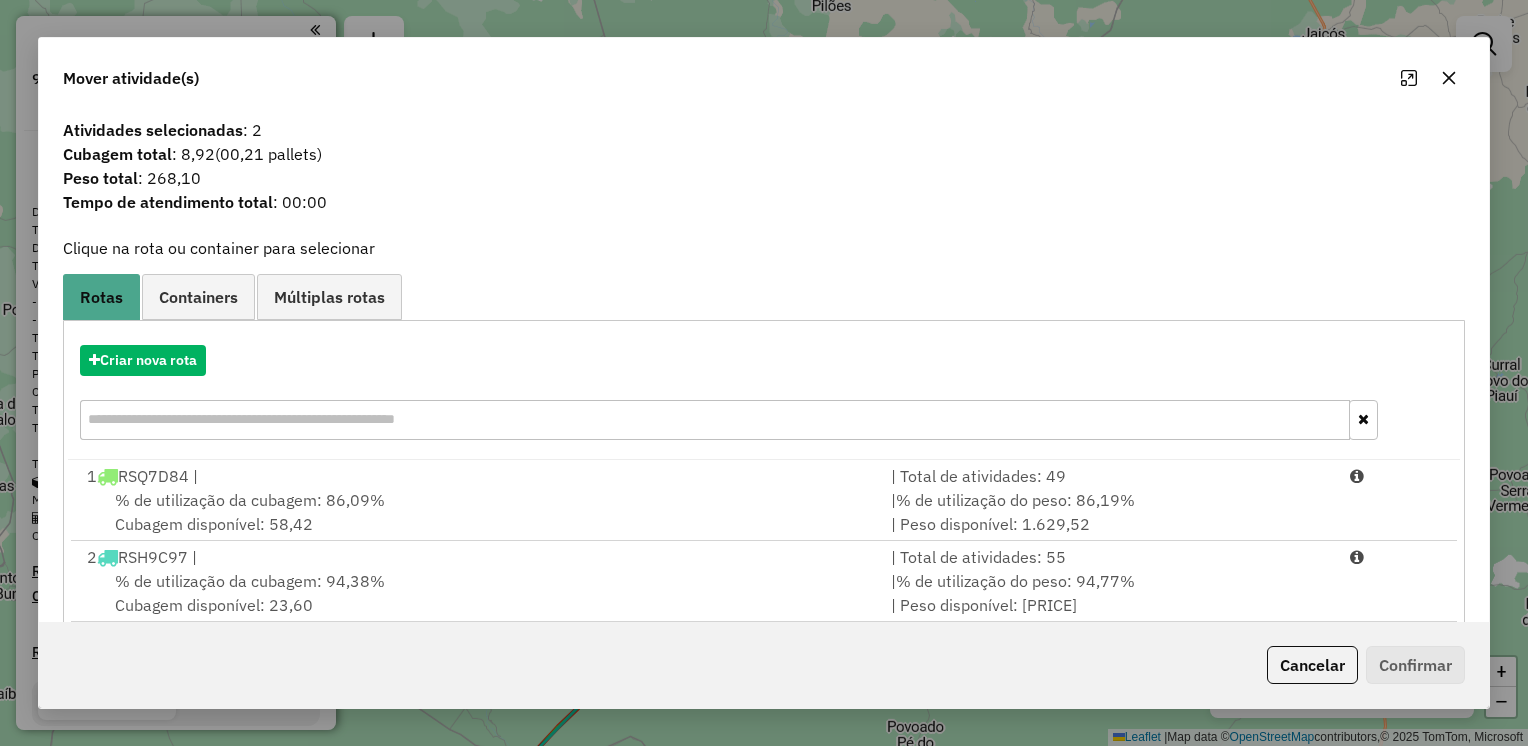 click 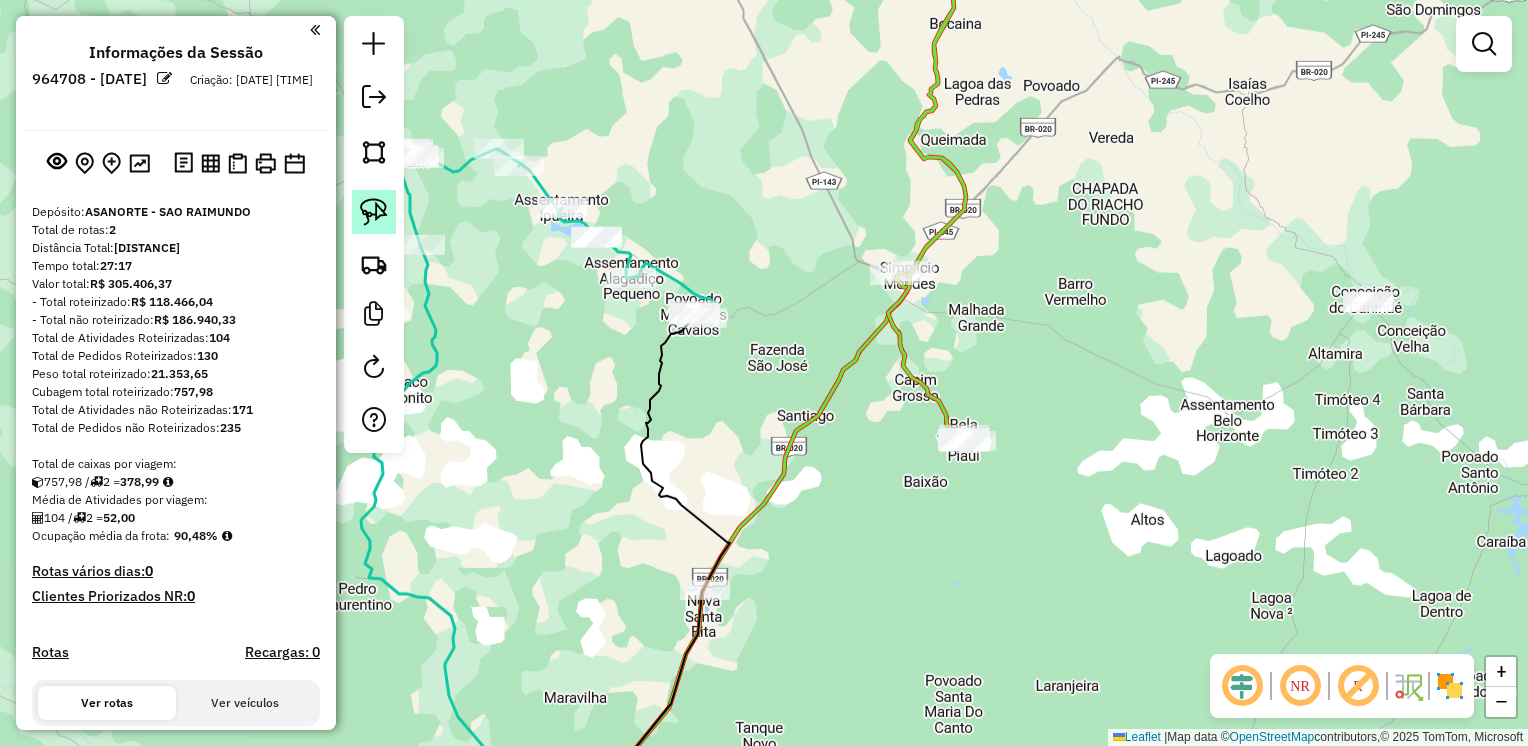 click 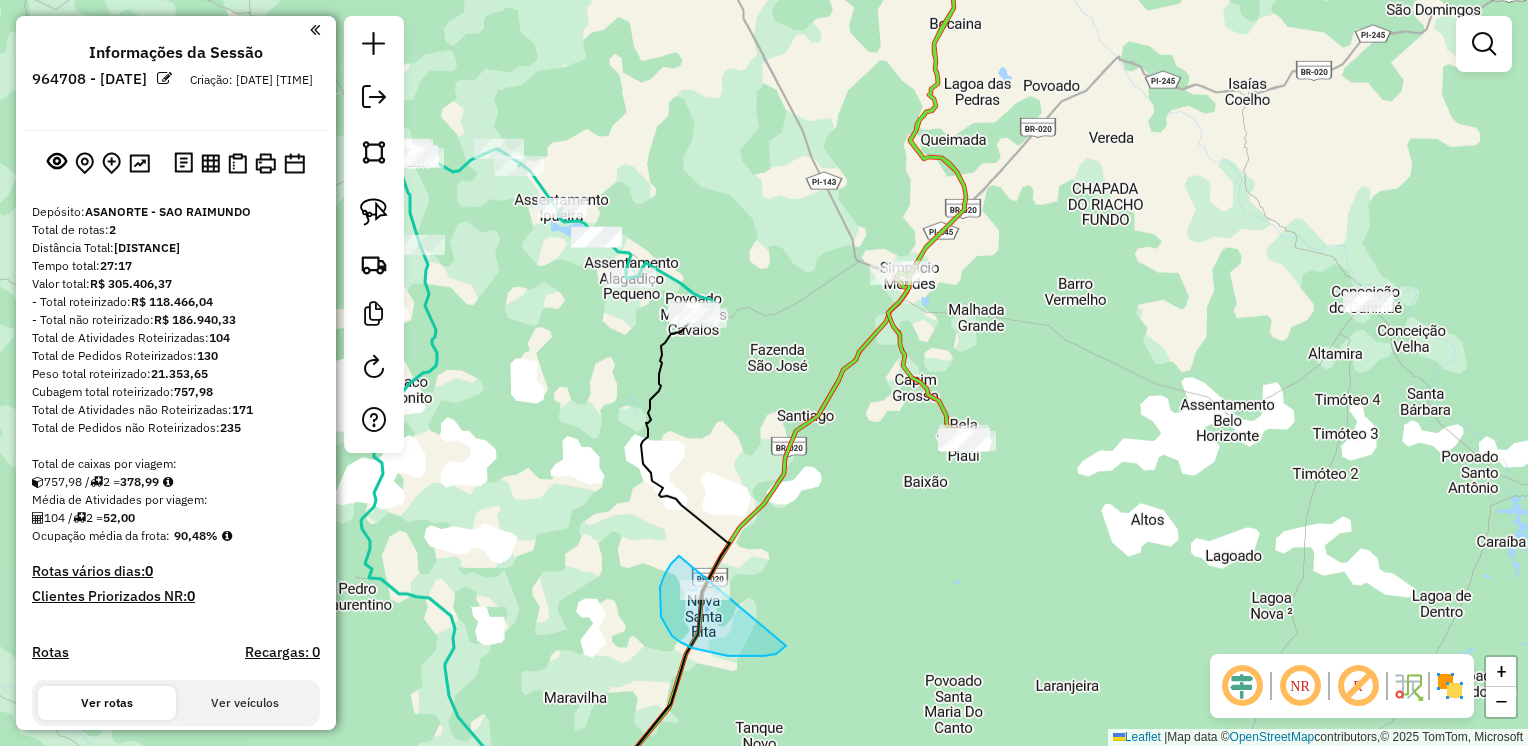 drag, startPoint x: 679, startPoint y: 556, endPoint x: 788, endPoint y: 634, distance: 134.03358 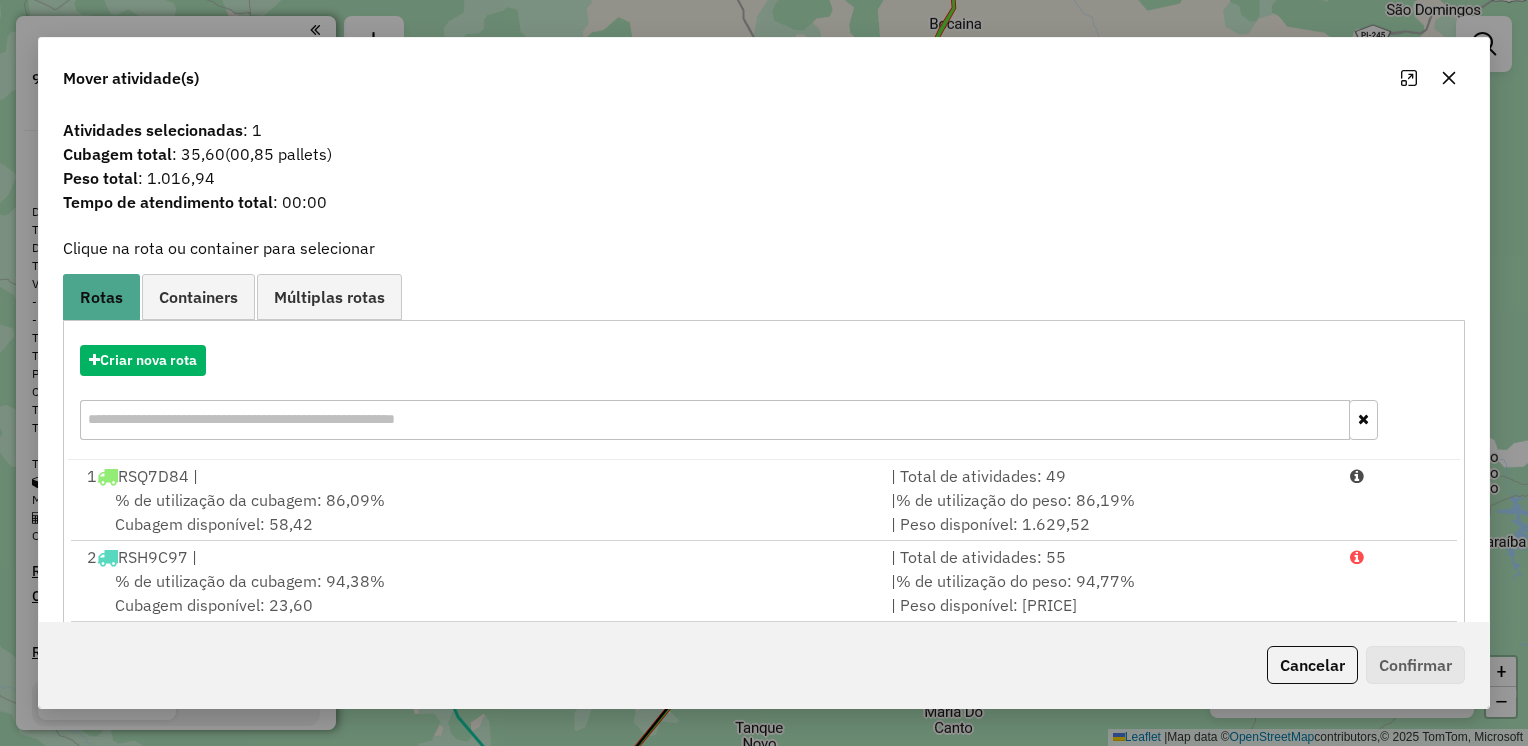 click 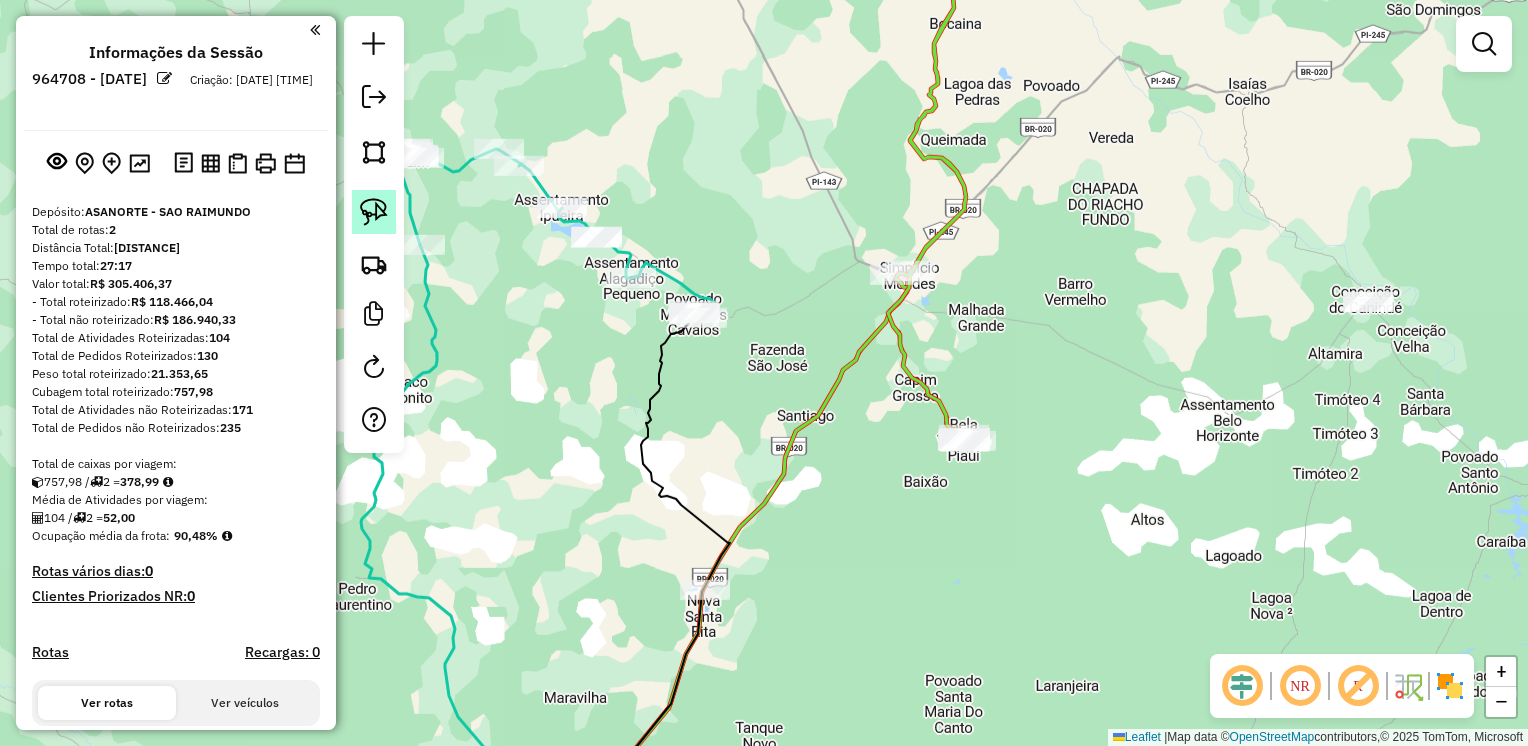 click 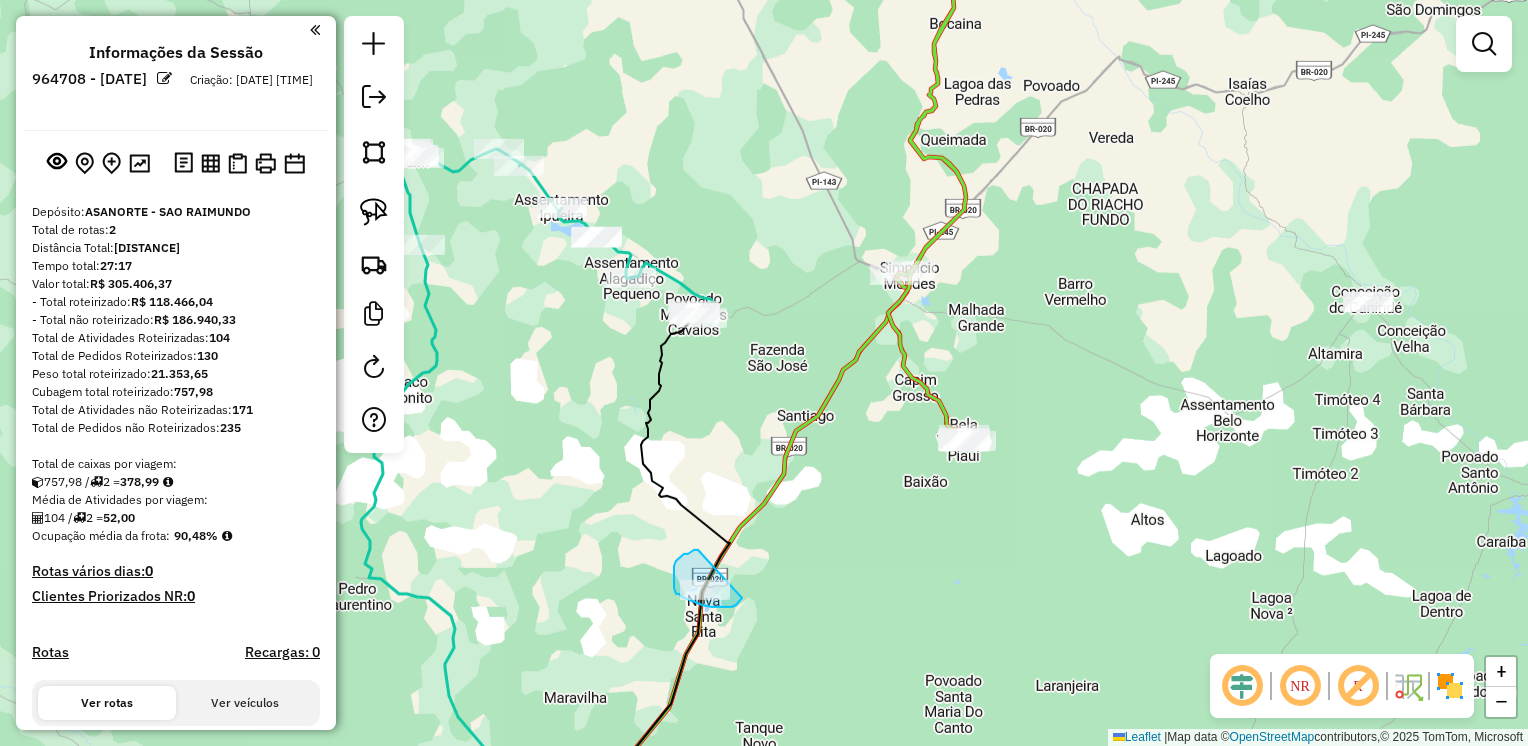 drag, startPoint x: 698, startPoint y: 550, endPoint x: 742, endPoint y: 597, distance: 64.381676 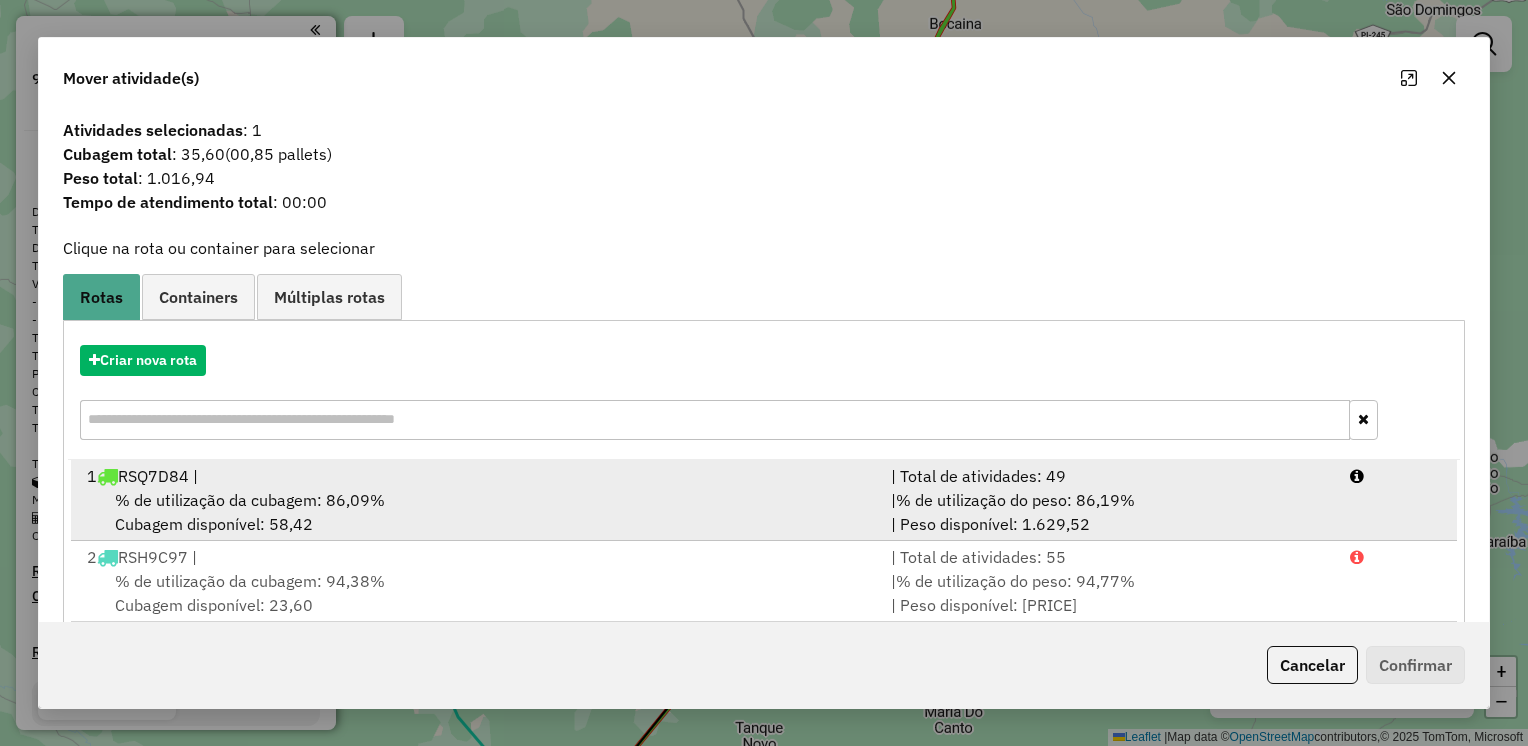 click on "% de utilização da cubagem: 86,09%  Cubagem disponível: 58,42" at bounding box center [477, 512] 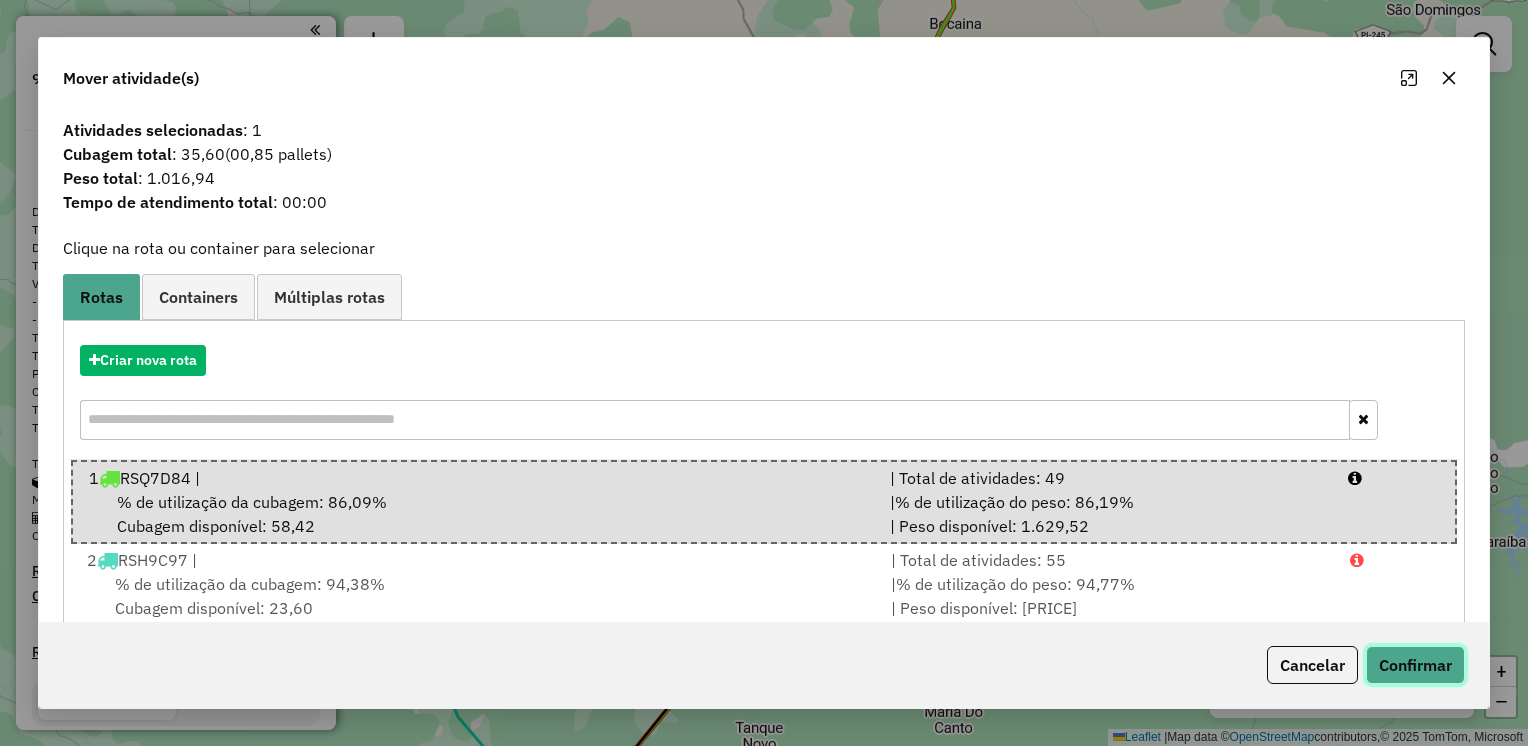 click on "Confirmar" 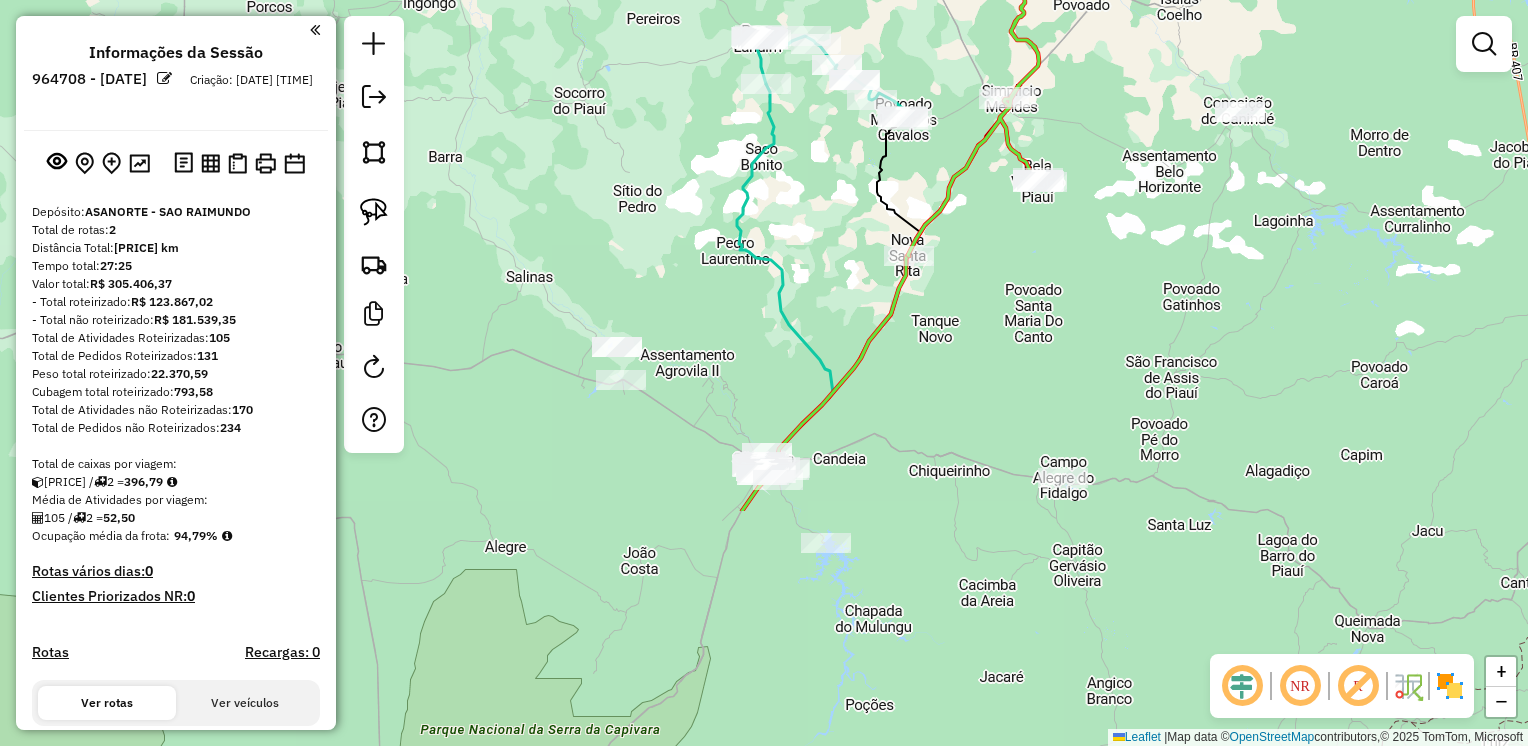 drag, startPoint x: 912, startPoint y: 583, endPoint x: 846, endPoint y: 271, distance: 318.9044 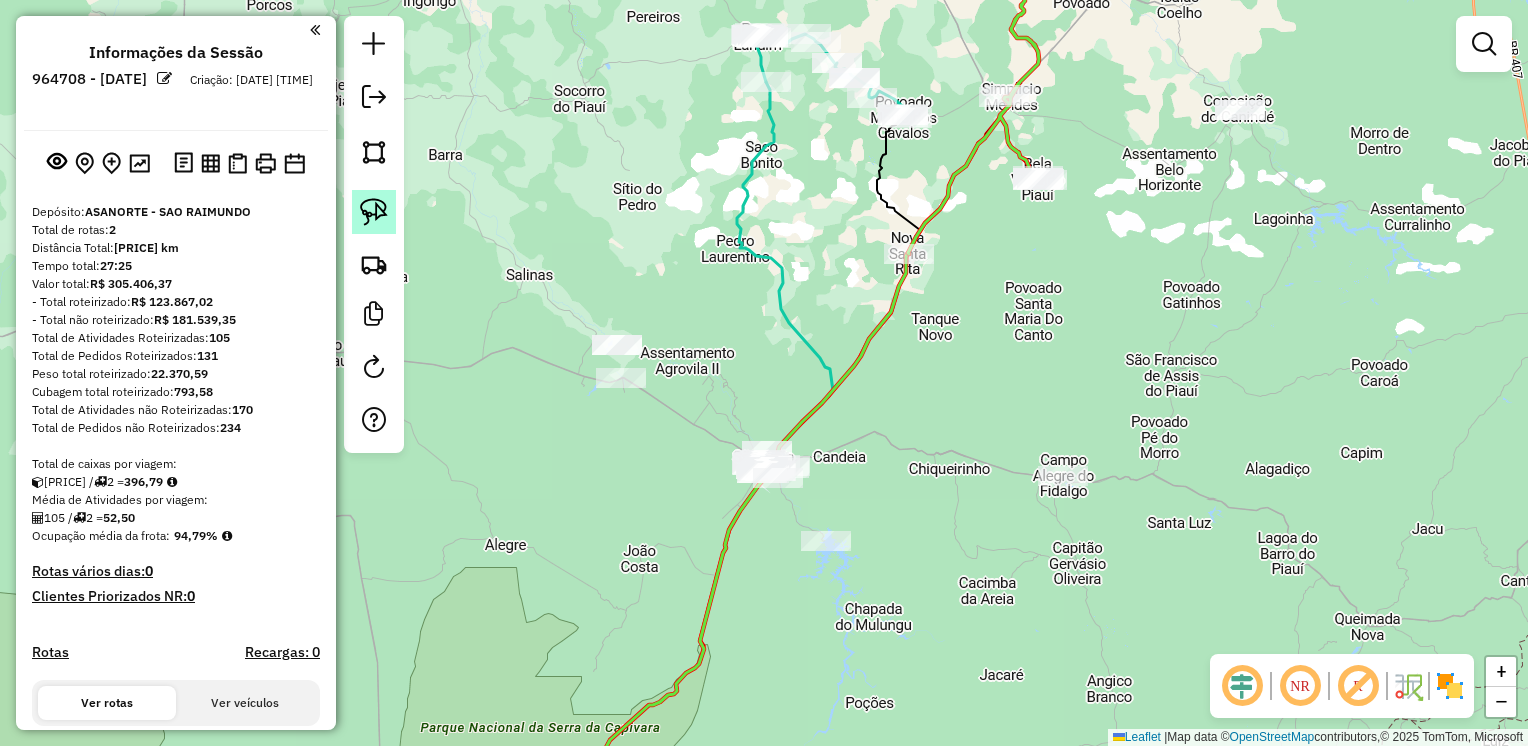 click 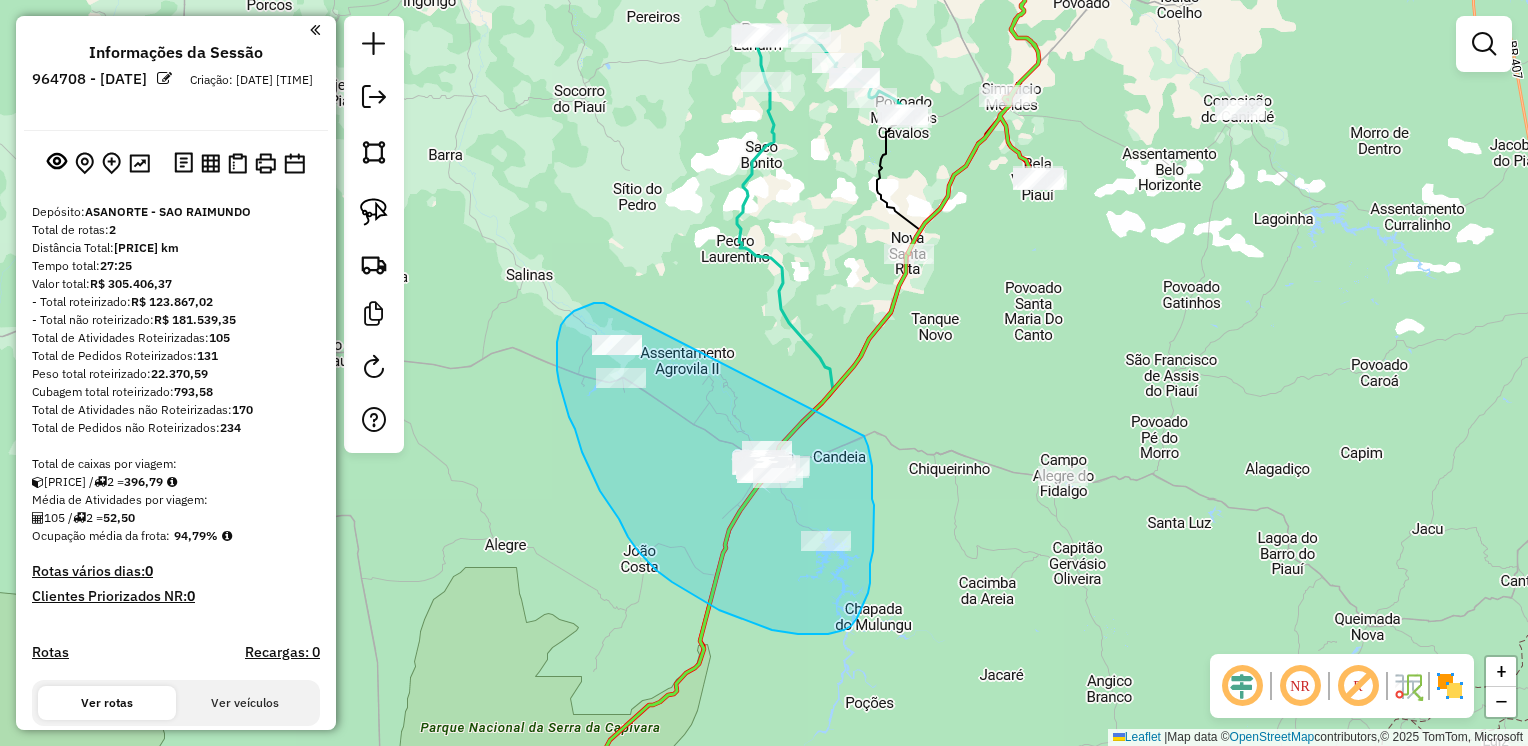drag, startPoint x: 599, startPoint y: 302, endPoint x: 864, endPoint y: 436, distance: 296.95285 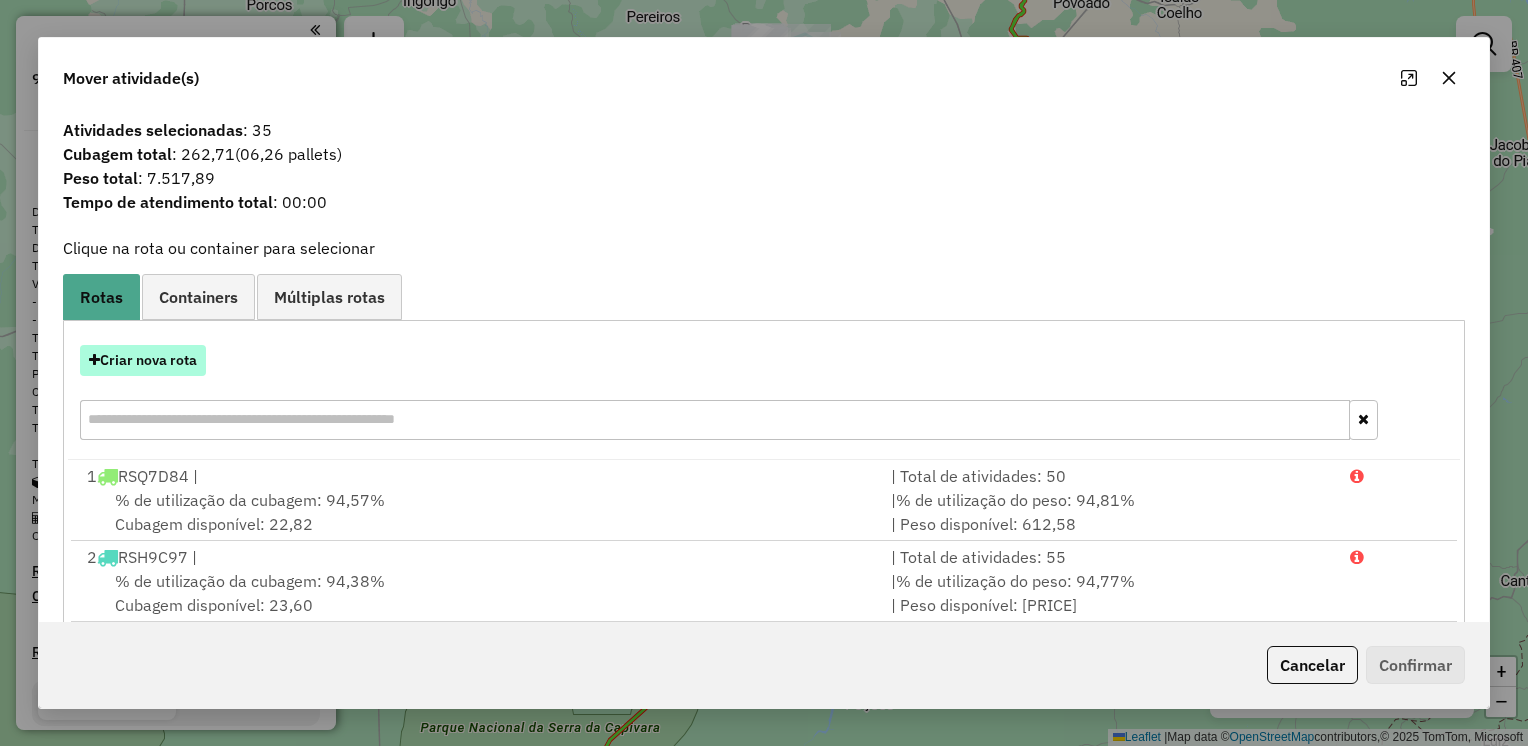 click on "Criar nova rota" at bounding box center [143, 360] 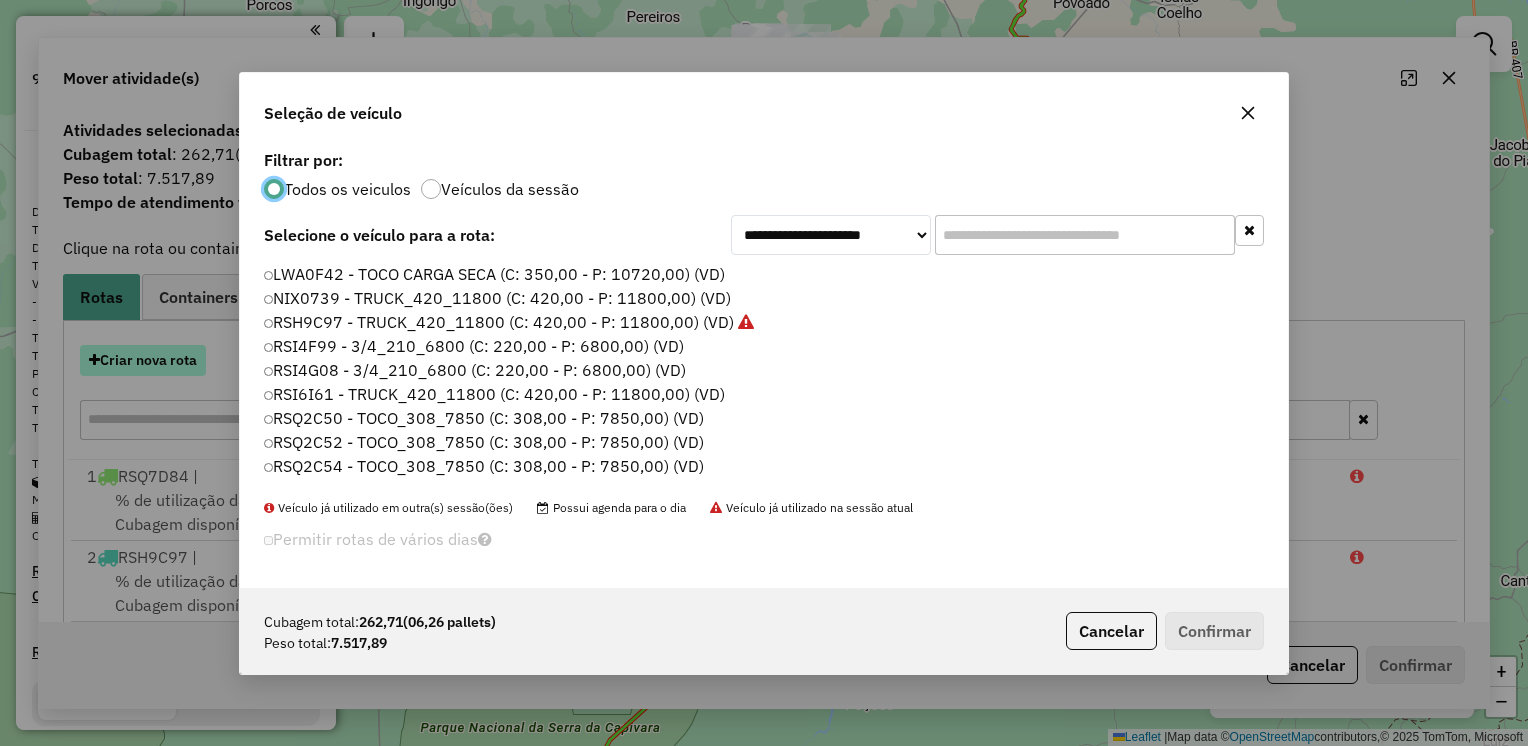 scroll, scrollTop: 10, scrollLeft: 6, axis: both 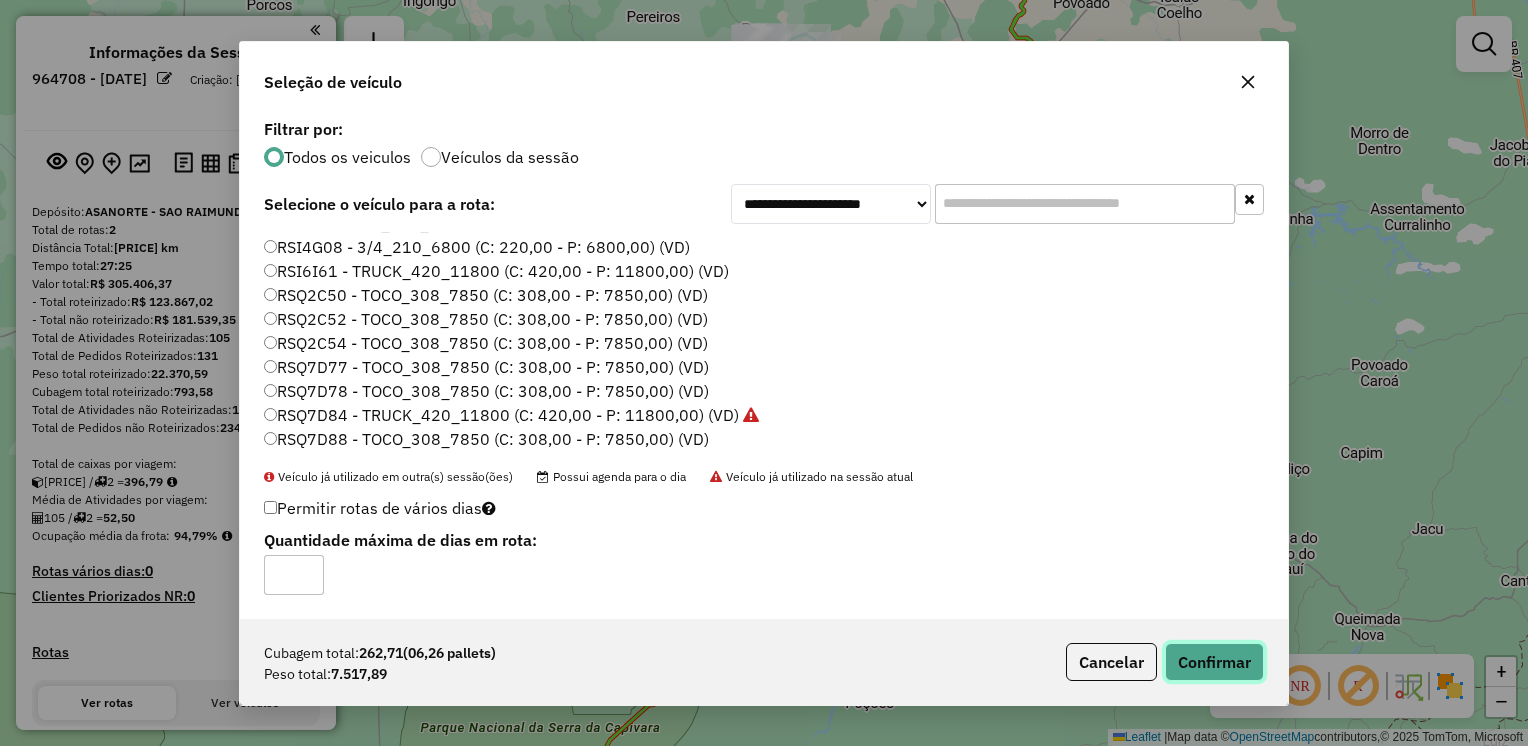 click on "Confirmar" 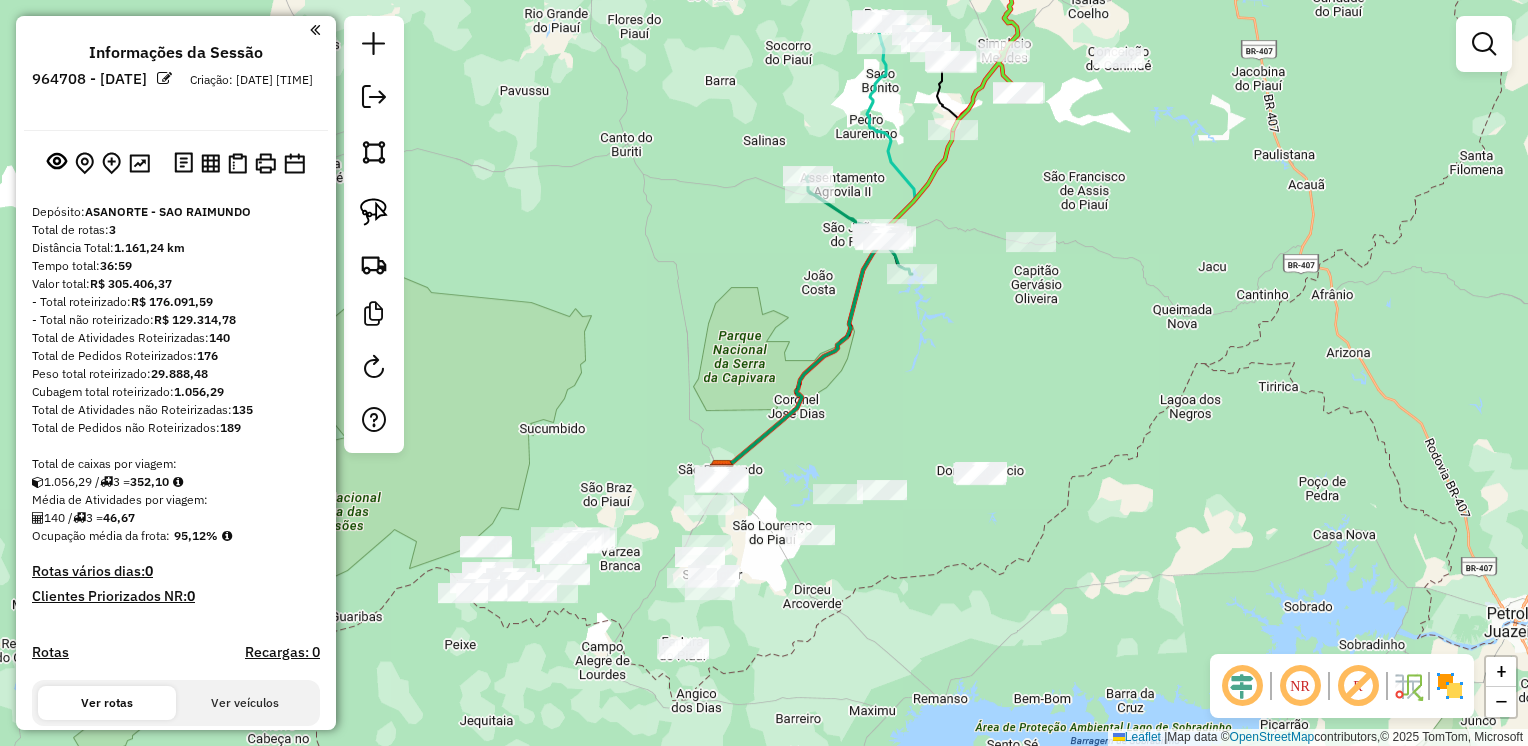 drag, startPoint x: 884, startPoint y: 538, endPoint x: 973, endPoint y: 365, distance: 194.55077 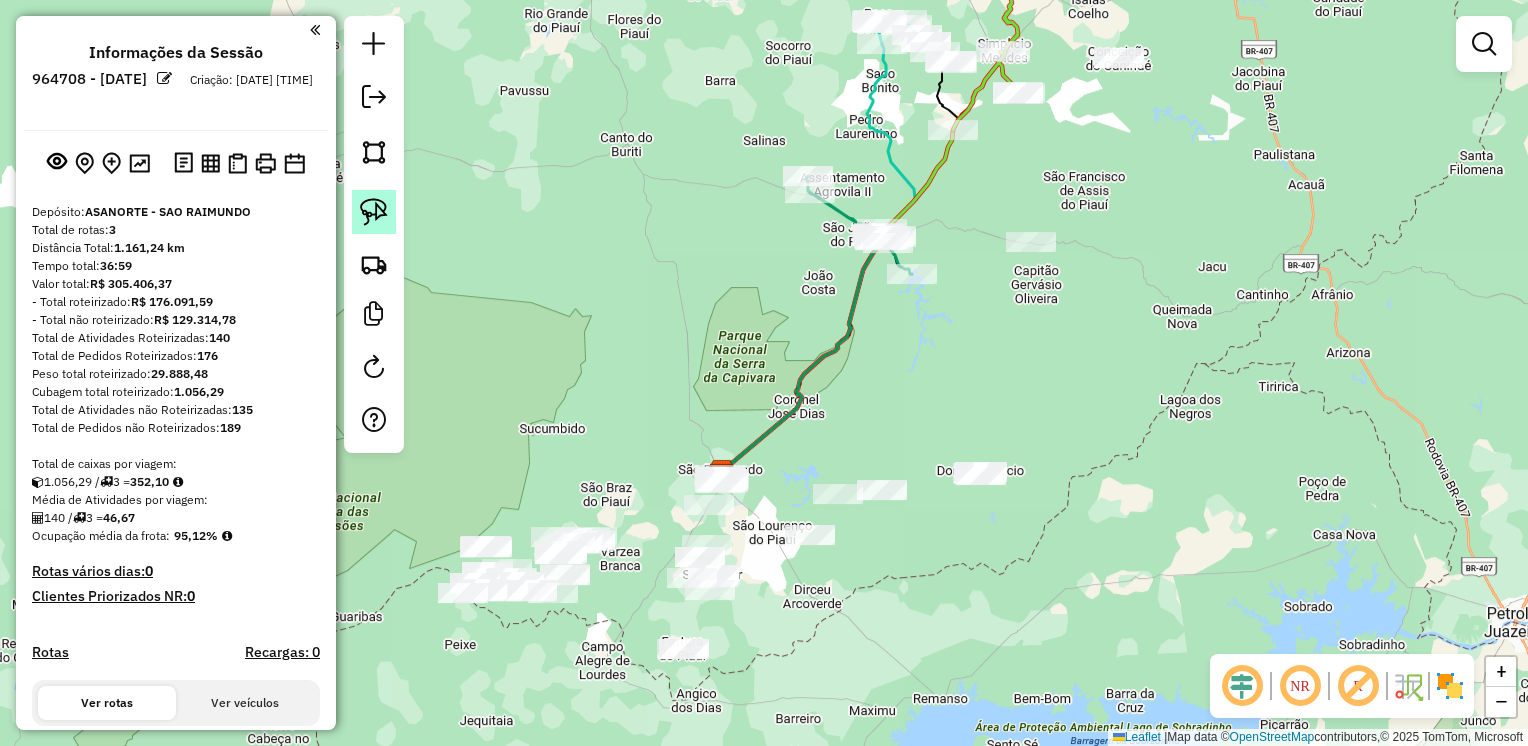 click 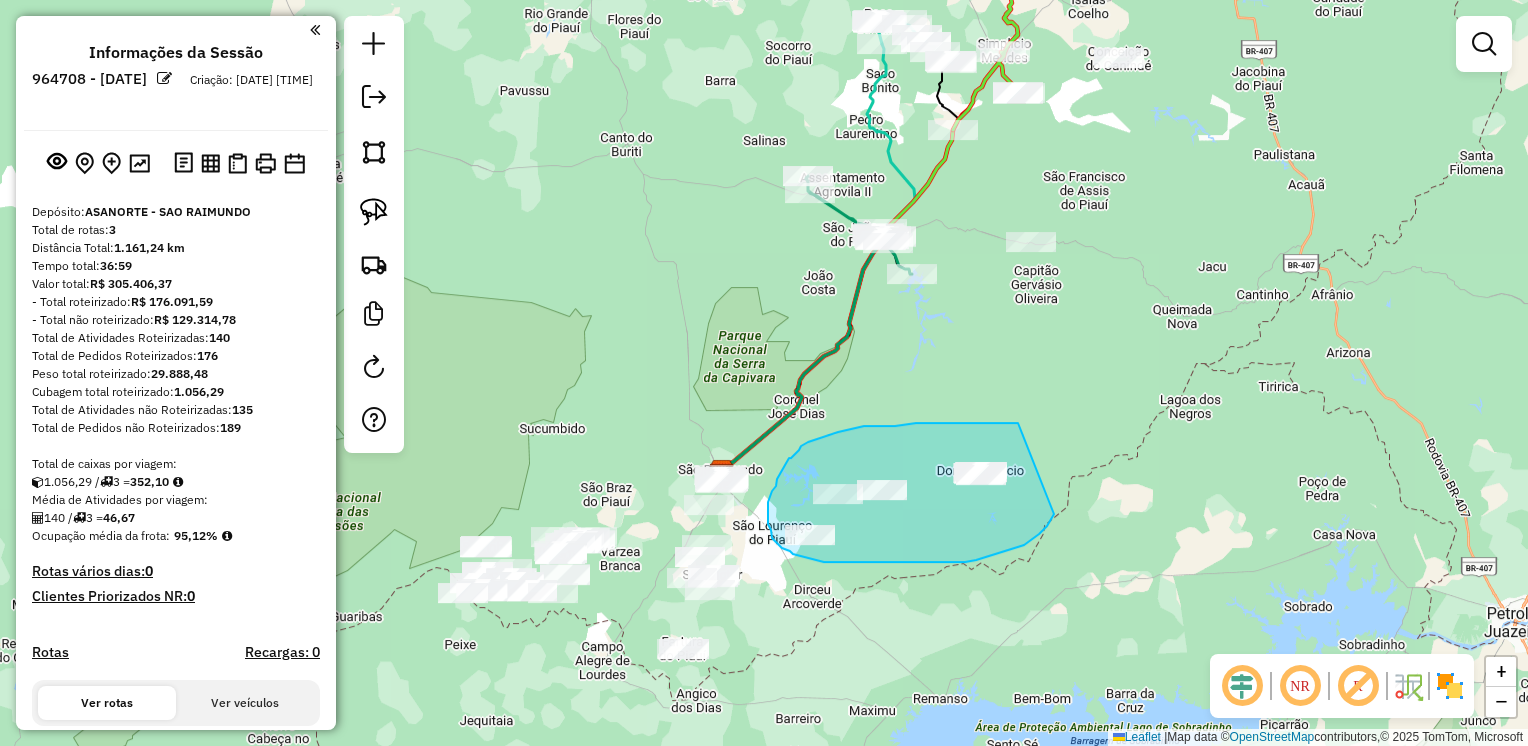 drag, startPoint x: 1014, startPoint y: 423, endPoint x: 1054, endPoint y: 514, distance: 99.40322 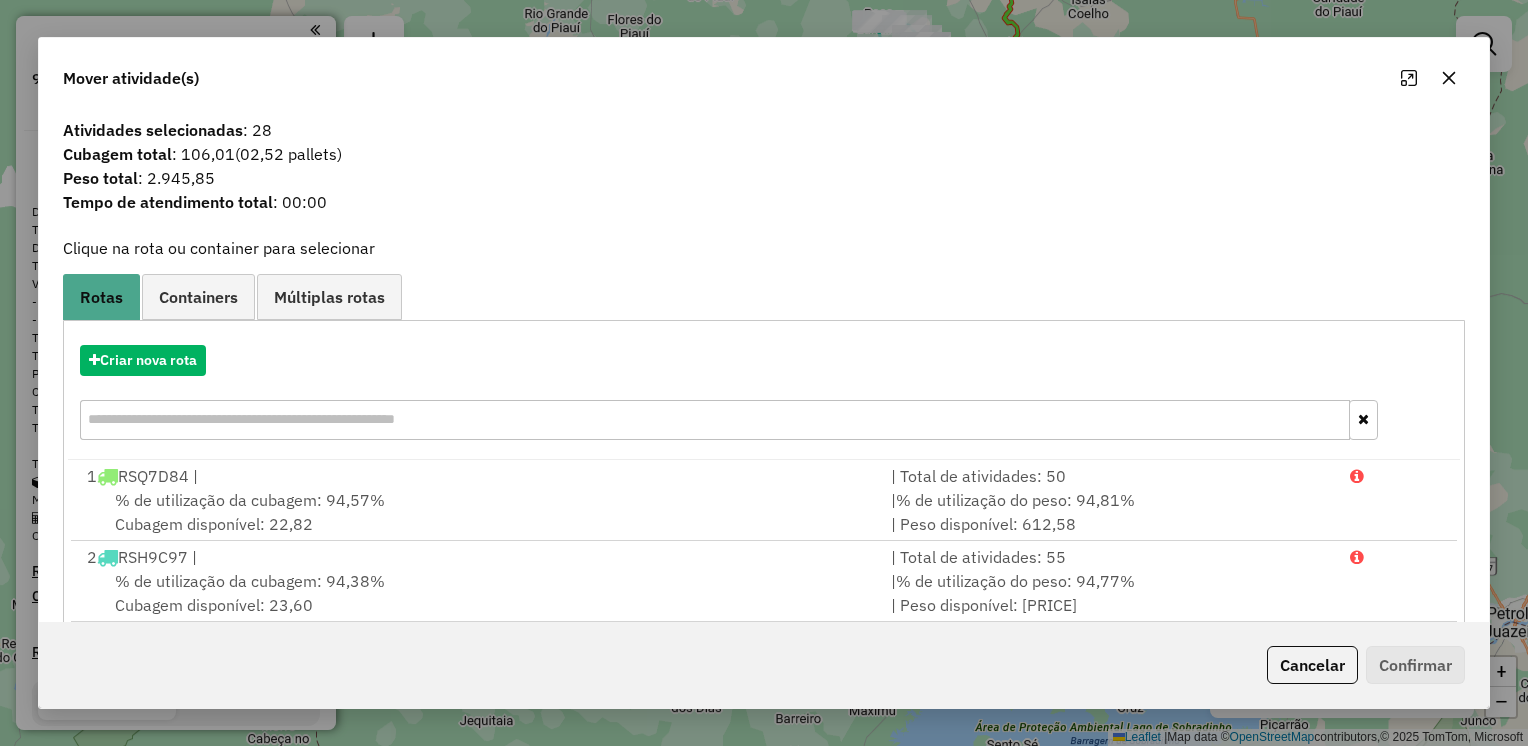 click 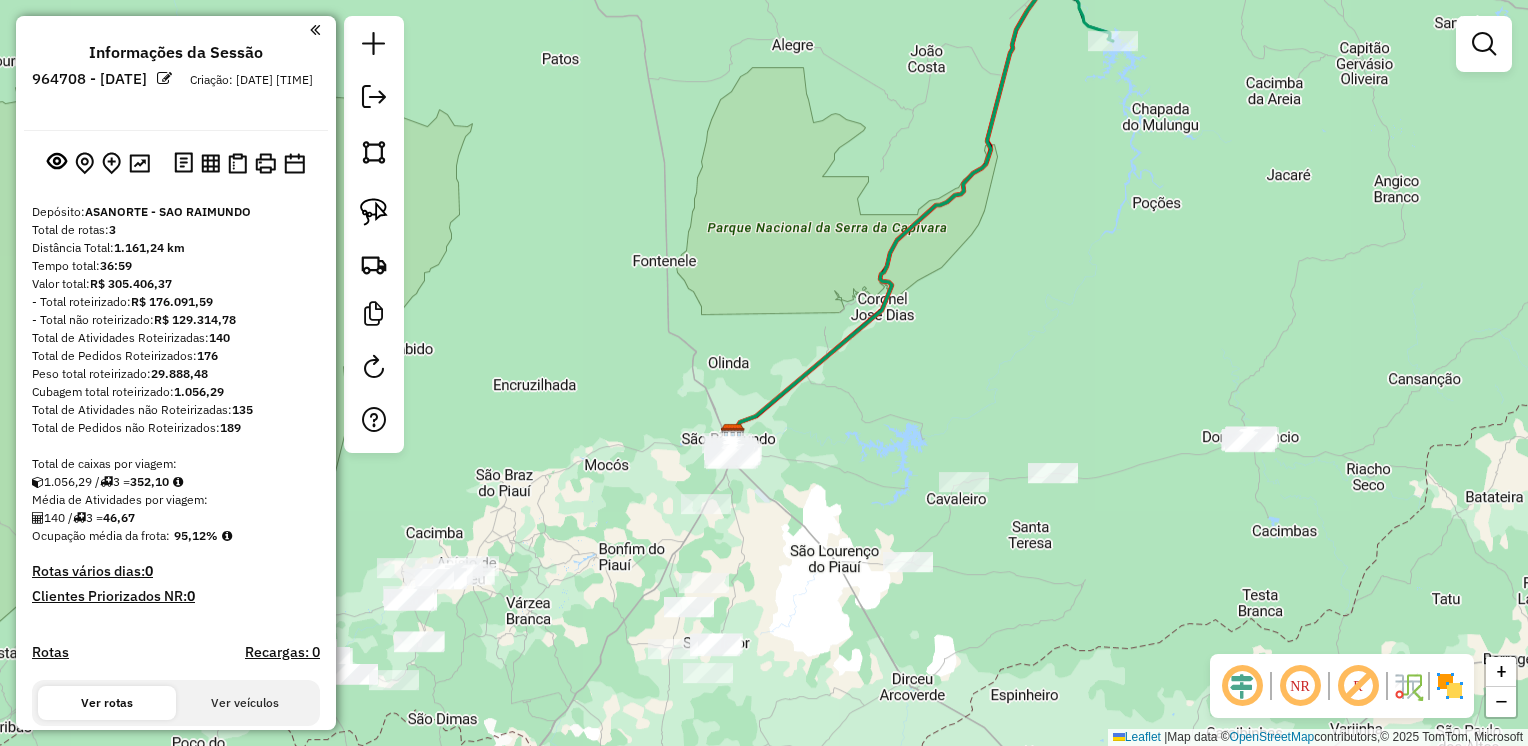 drag, startPoint x: 753, startPoint y: 521, endPoint x: 801, endPoint y: 410, distance: 120.93387 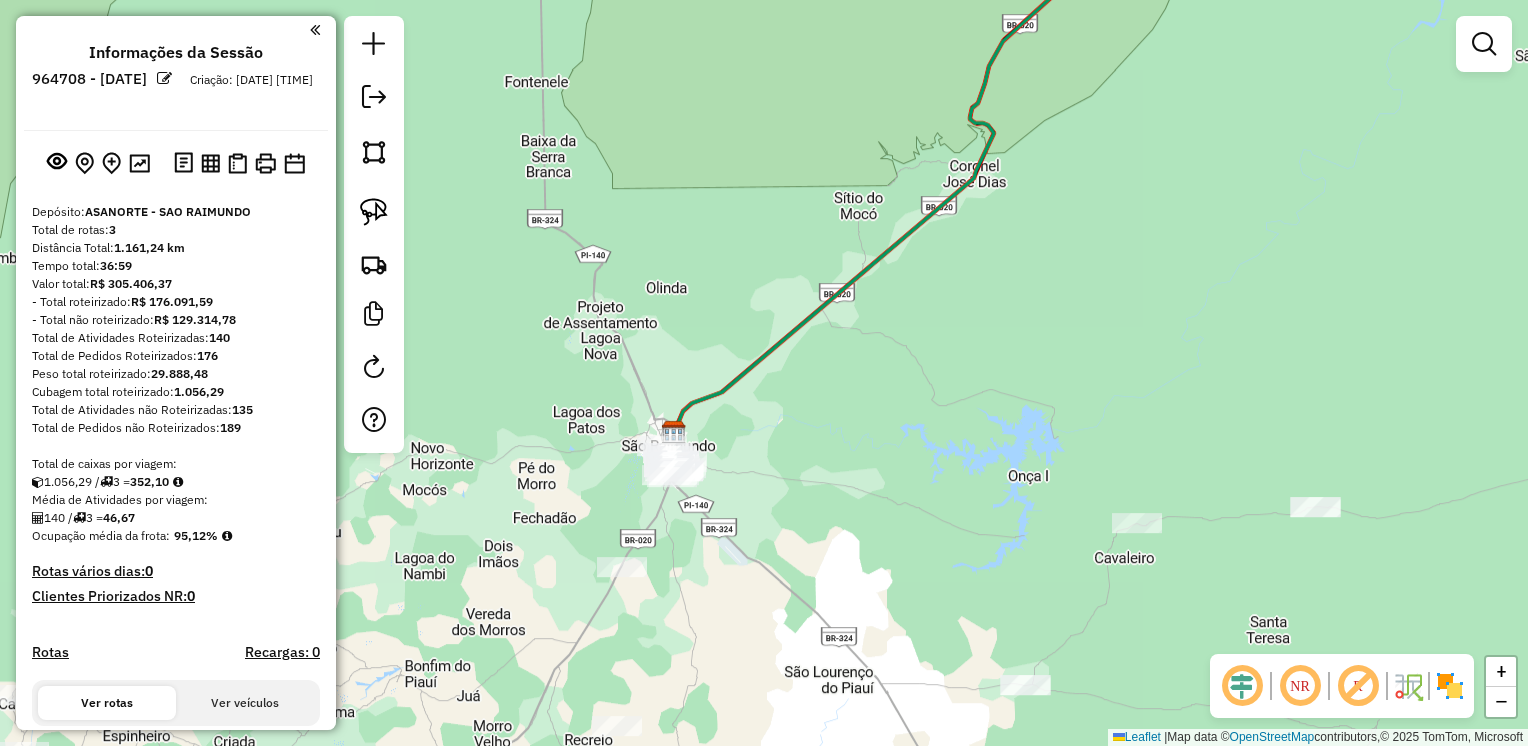 click on "Janela de atendimento Grade de atendimento Capacidade Transportadoras Veículos Cliente Pedidos  Rotas Selecione os dias de semana para filtrar as janelas de atendimento  Seg   Ter   Qua   Qui   Sex   Sáb   Dom  Informe o período da janela de atendimento: De: Até:  Filtrar exatamente a janela do cliente  Considerar janela de atendimento padrão  Selecione os dias de semana para filtrar as grades de atendimento  Seg   Ter   Qua   Qui   Sex   Sáb   Dom   Considerar clientes sem dia de atendimento cadastrado  Clientes fora do dia de atendimento selecionado Filtrar as atividades entre os valores definidos abaixo:  Peso mínimo:   Peso máximo:   Cubagem mínima:   Cubagem máxima:   De:   Até:  Filtrar as atividades entre o tempo de atendimento definido abaixo:  De:   Até:   Considerar capacidade total dos clientes não roteirizados Transportadora: Selecione um ou mais itens Tipo de veículo: Selecione um ou mais itens Veículo: Selecione um ou mais itens Motorista: Selecione um ou mais itens Nome: Rótulo:" 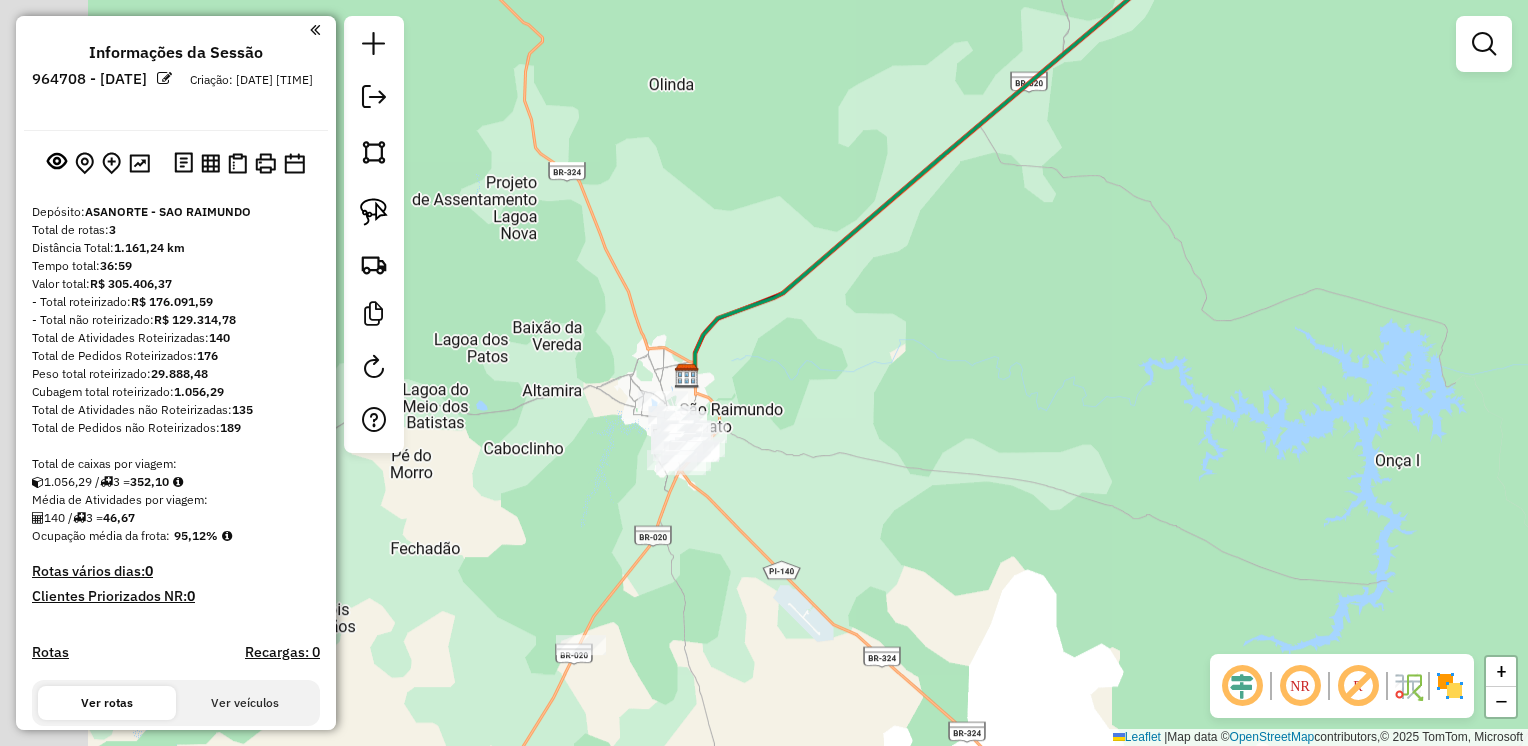 drag, startPoint x: 696, startPoint y: 479, endPoint x: 472, endPoint y: 295, distance: 289.88272 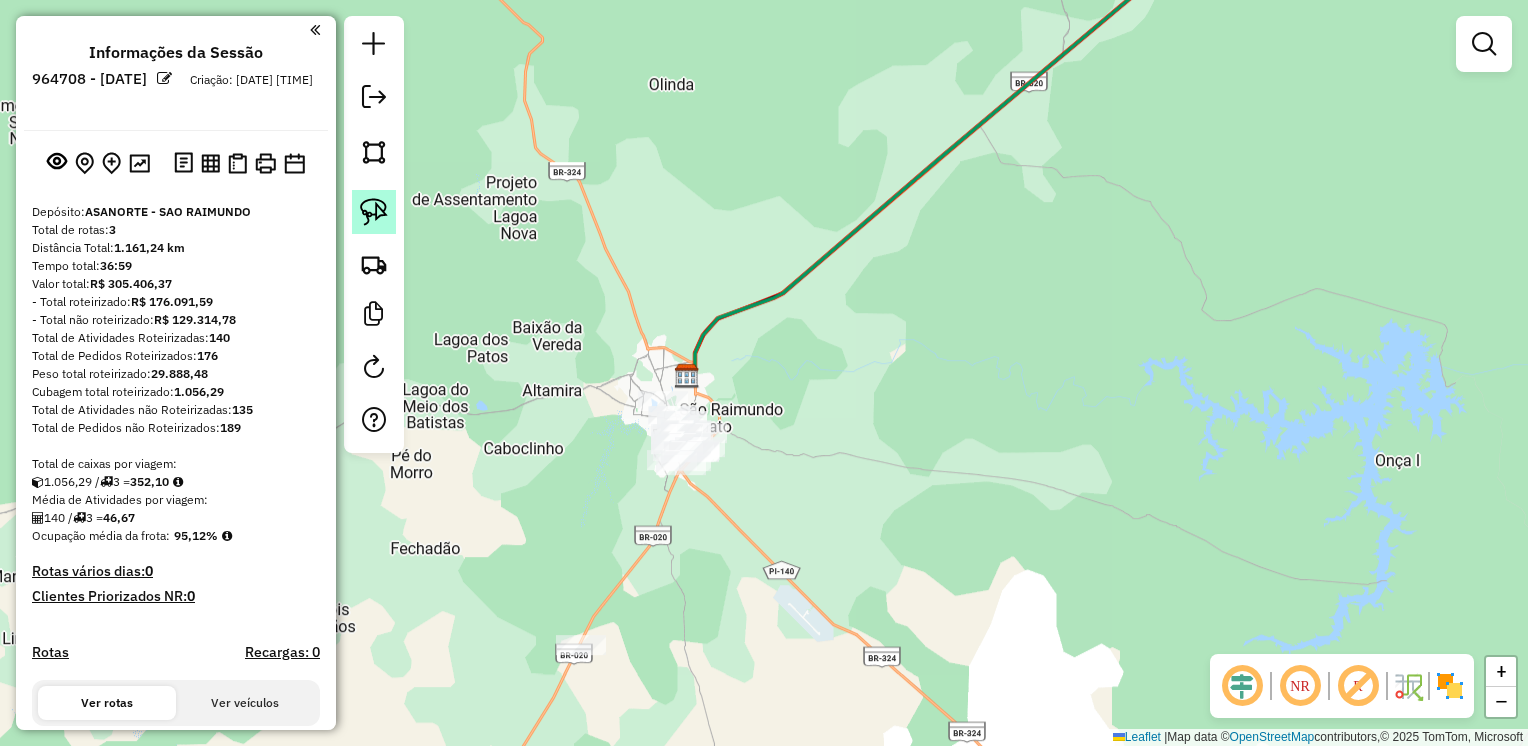 drag, startPoint x: 366, startPoint y: 209, endPoint x: 388, endPoint y: 213, distance: 22.36068 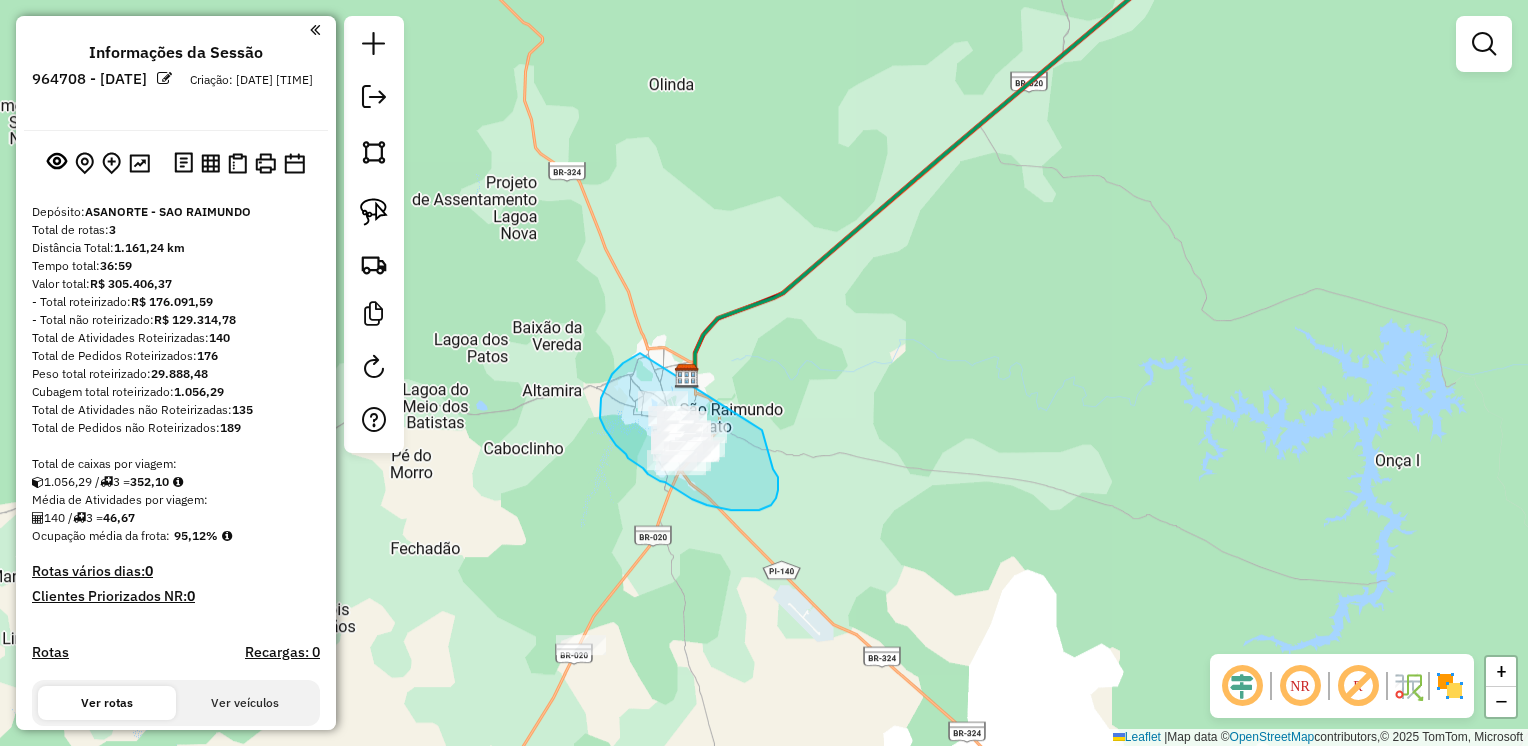 drag, startPoint x: 640, startPoint y: 353, endPoint x: 762, endPoint y: 430, distance: 144.26712 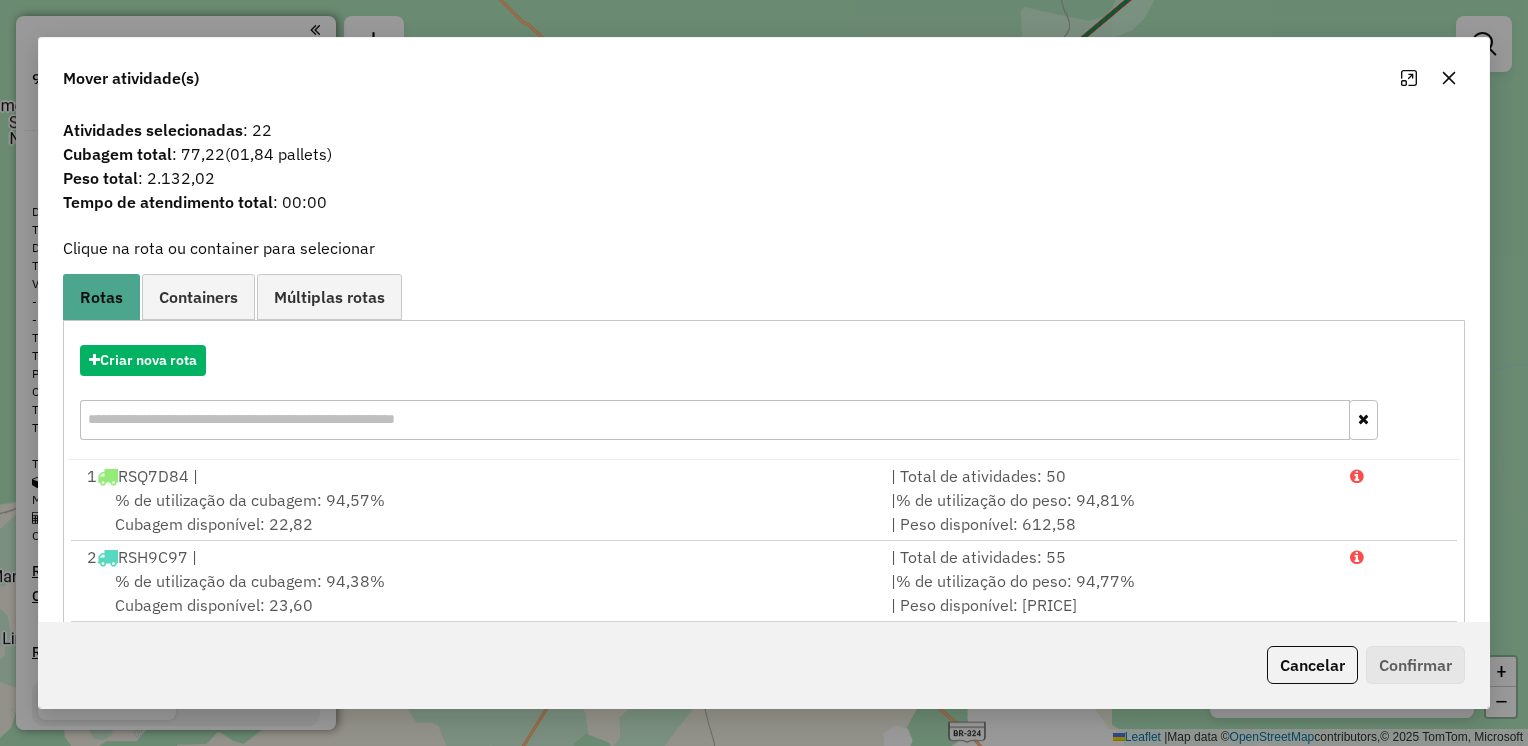 click 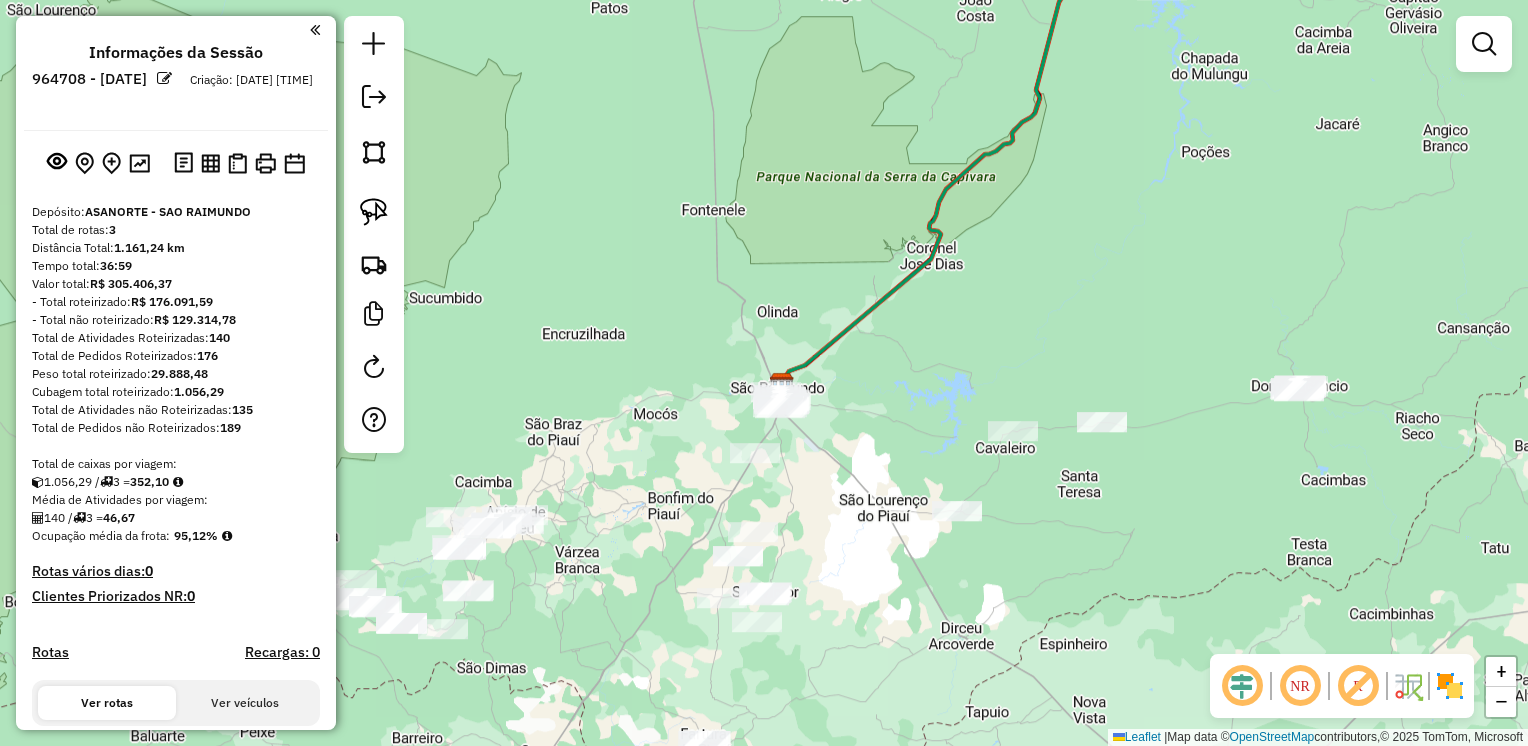 drag, startPoint x: 900, startPoint y: 581, endPoint x: 868, endPoint y: 502, distance: 85.23497 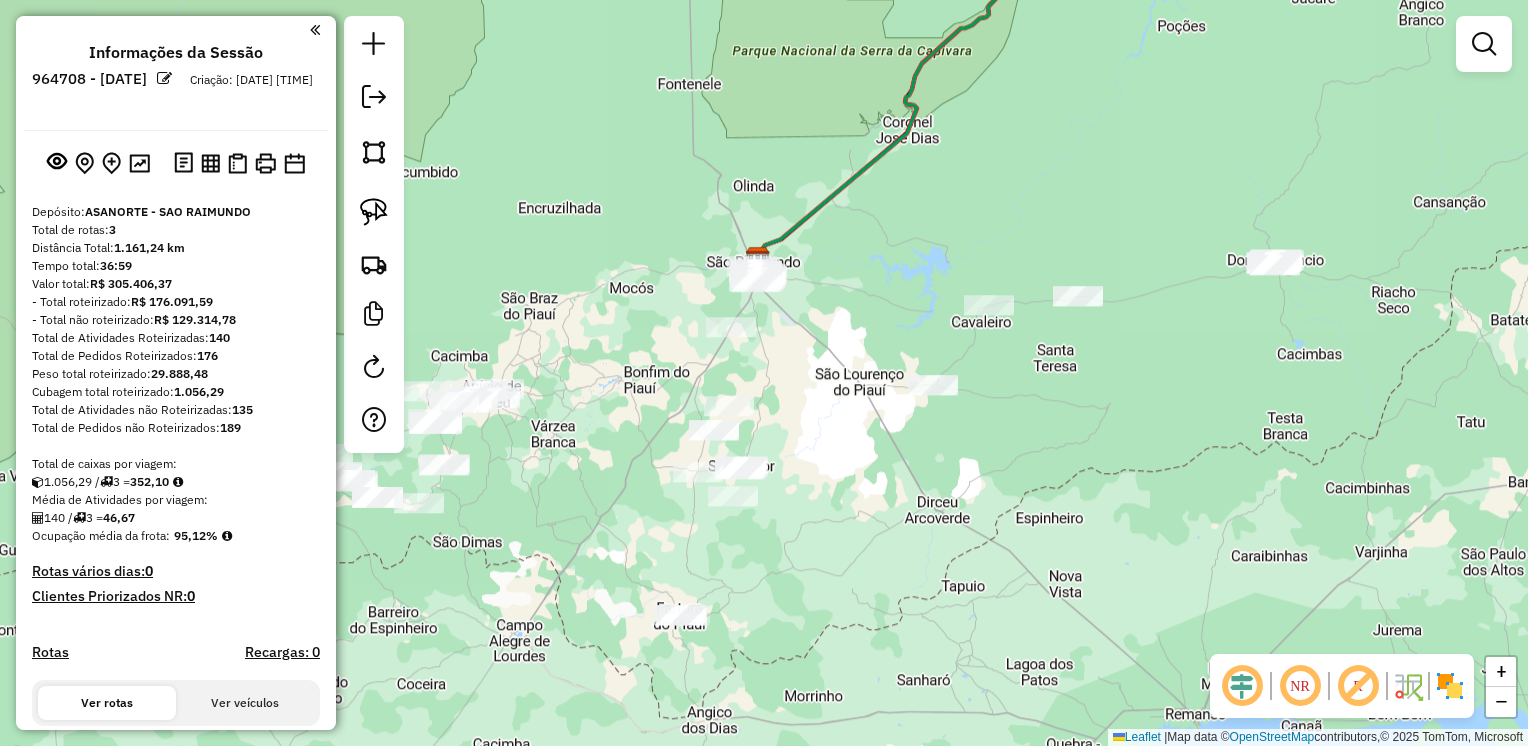 drag, startPoint x: 828, startPoint y: 502, endPoint x: 826, endPoint y: 383, distance: 119.01681 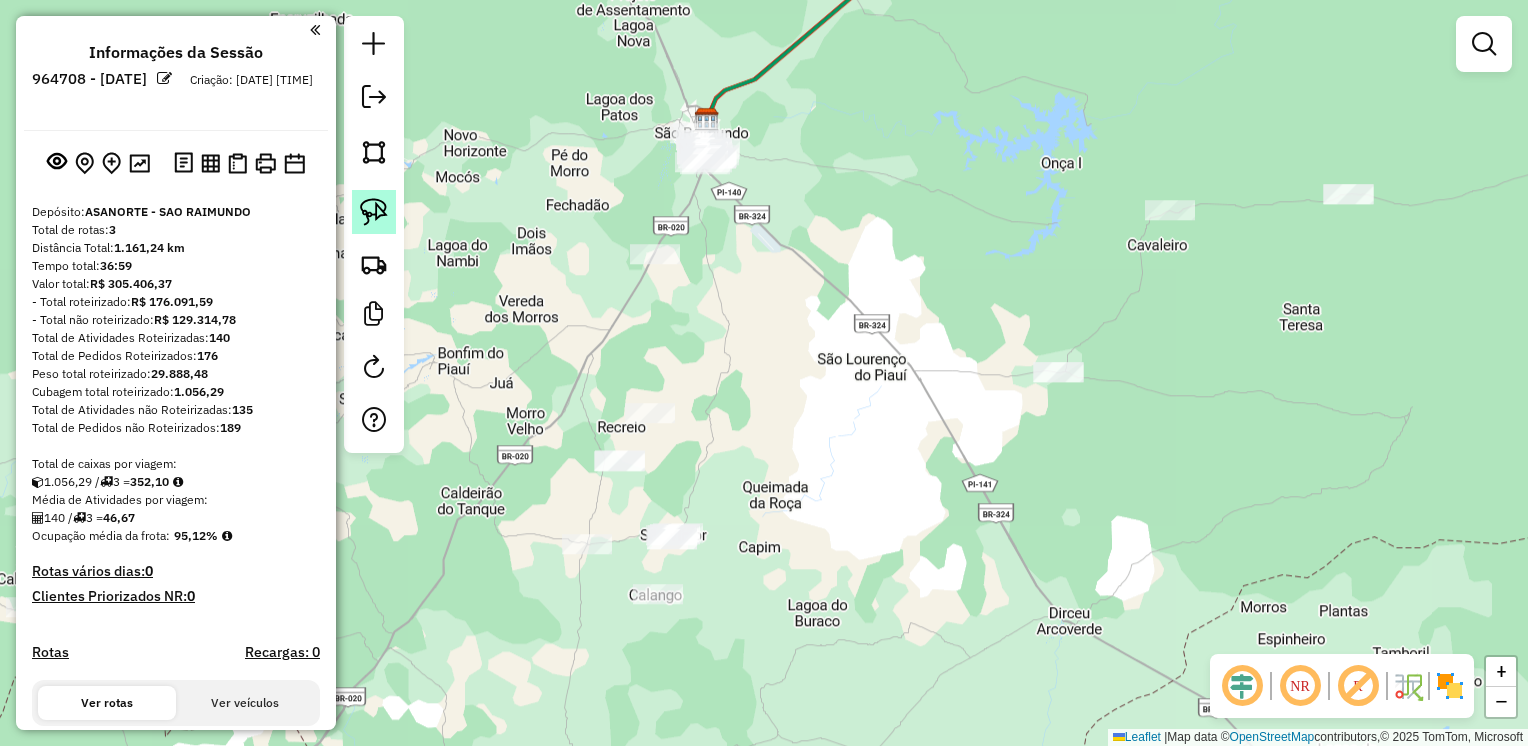 click 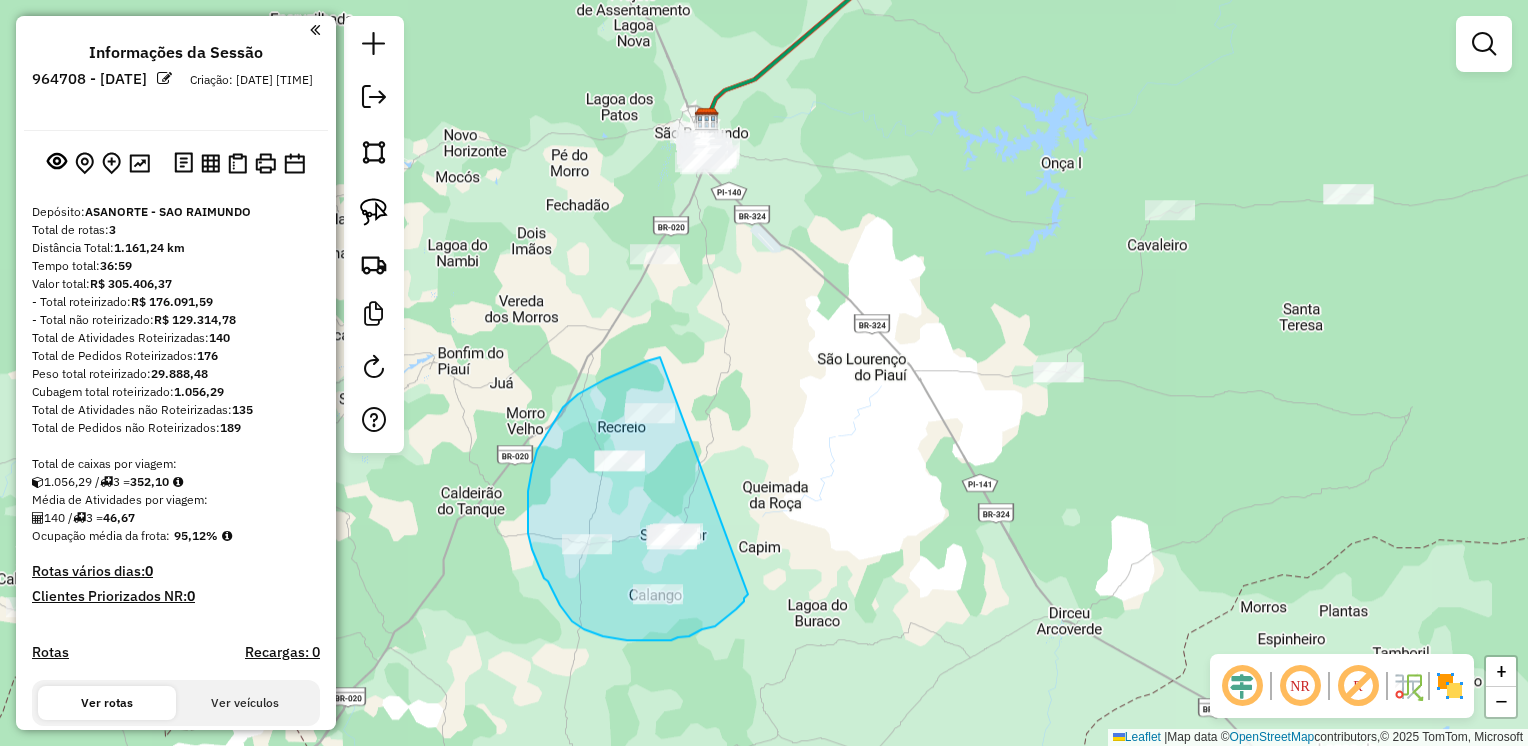 drag, startPoint x: 655, startPoint y: 359, endPoint x: 748, endPoint y: 595, distance: 253.66316 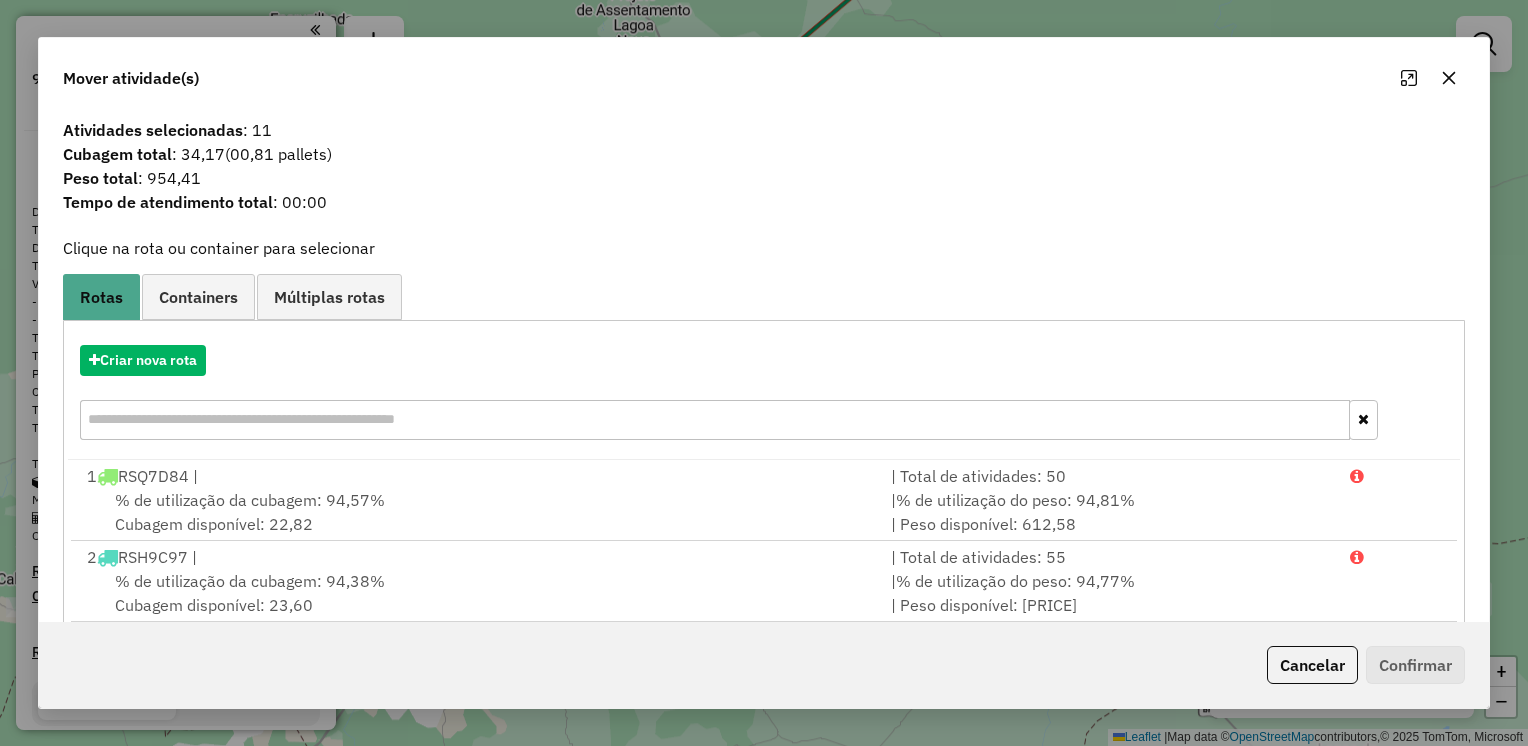 click 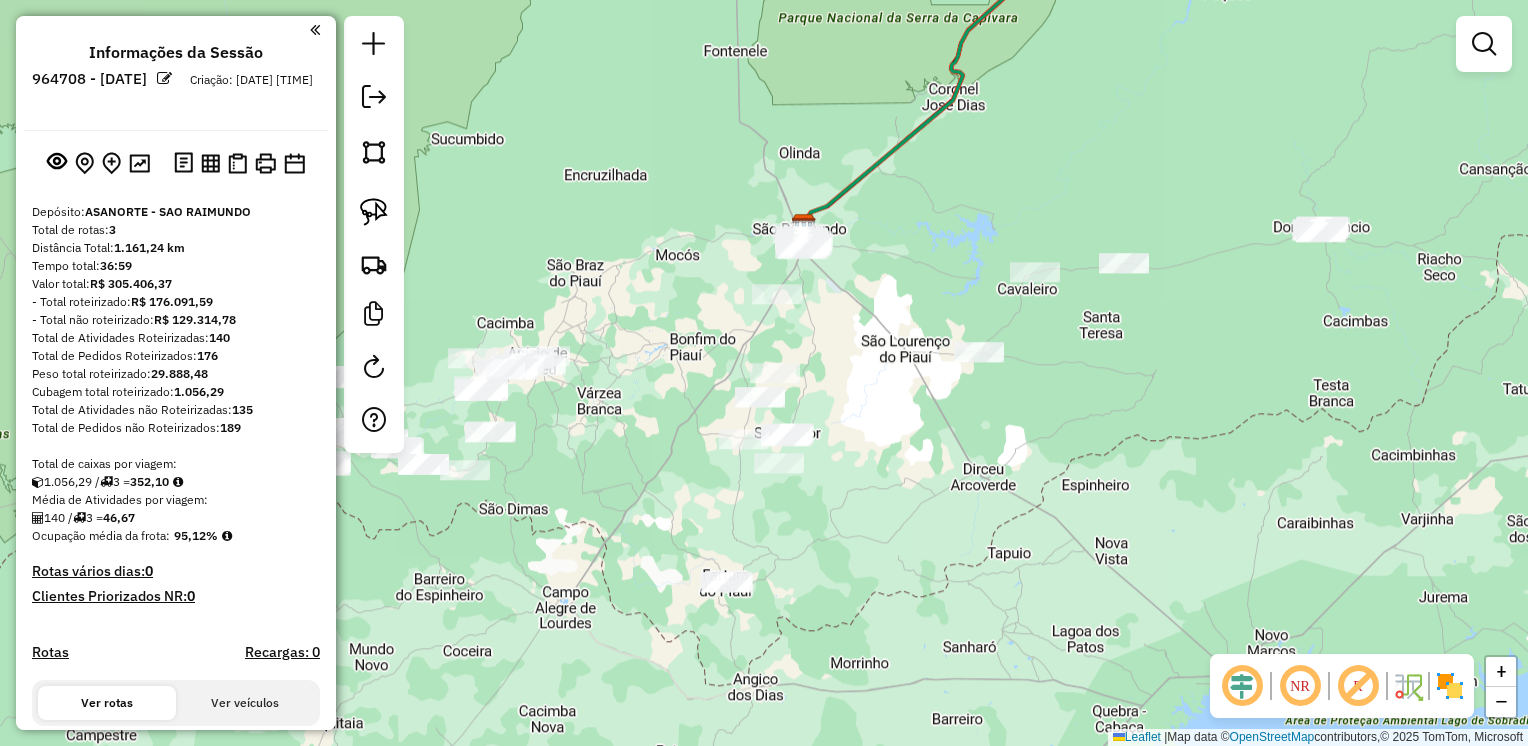 drag, startPoint x: 876, startPoint y: 526, endPoint x: 873, endPoint y: 462, distance: 64.070274 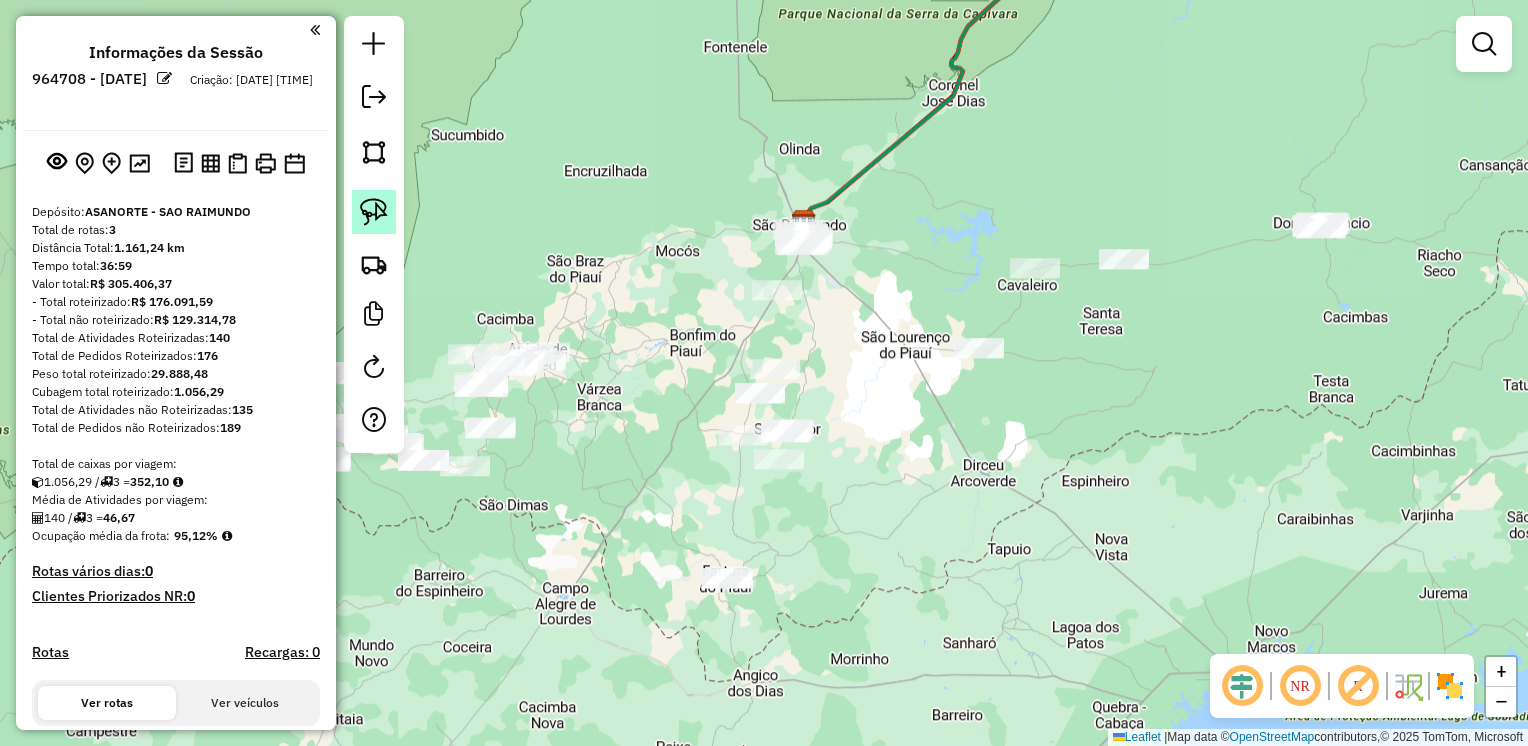 click 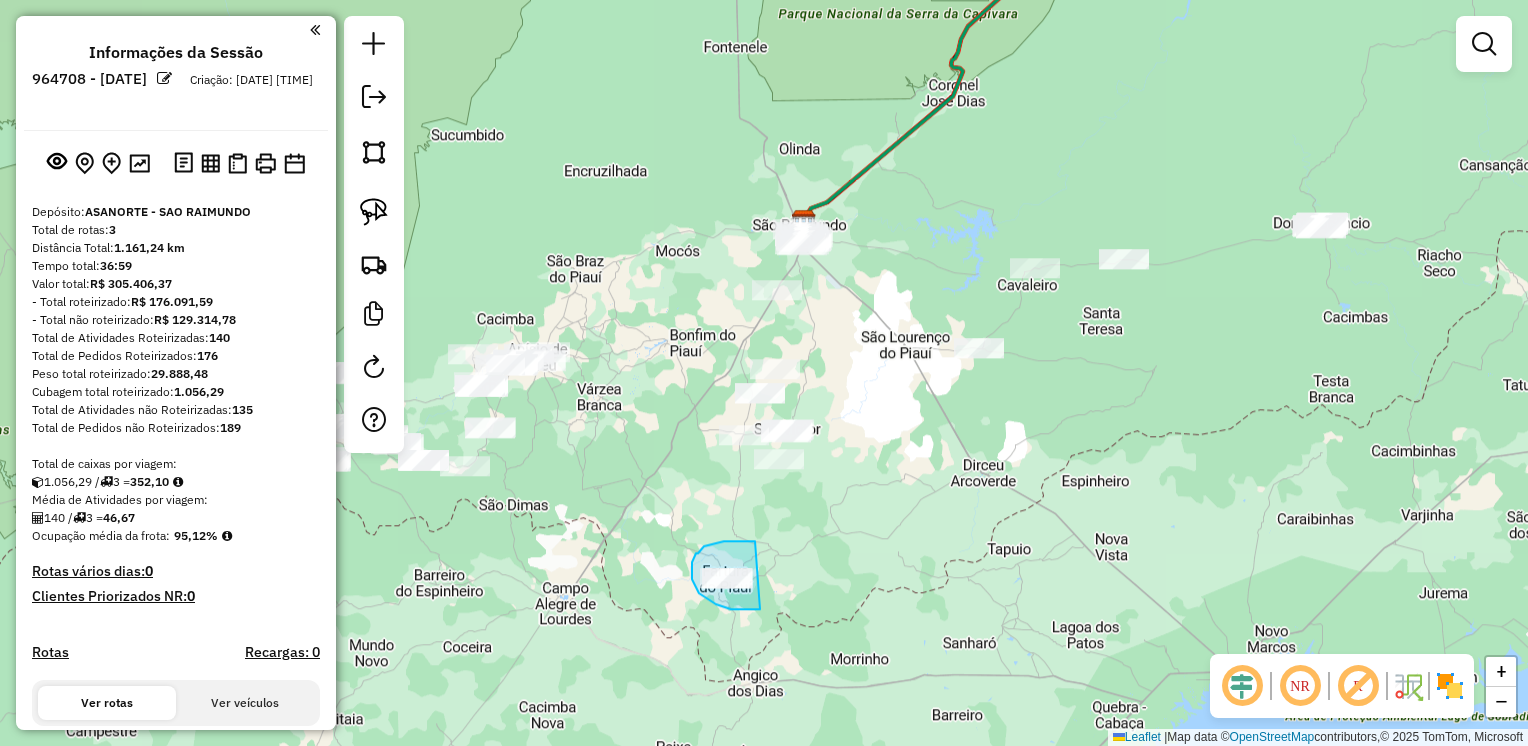 drag, startPoint x: 753, startPoint y: 542, endPoint x: 757, endPoint y: 606, distance: 64.12488 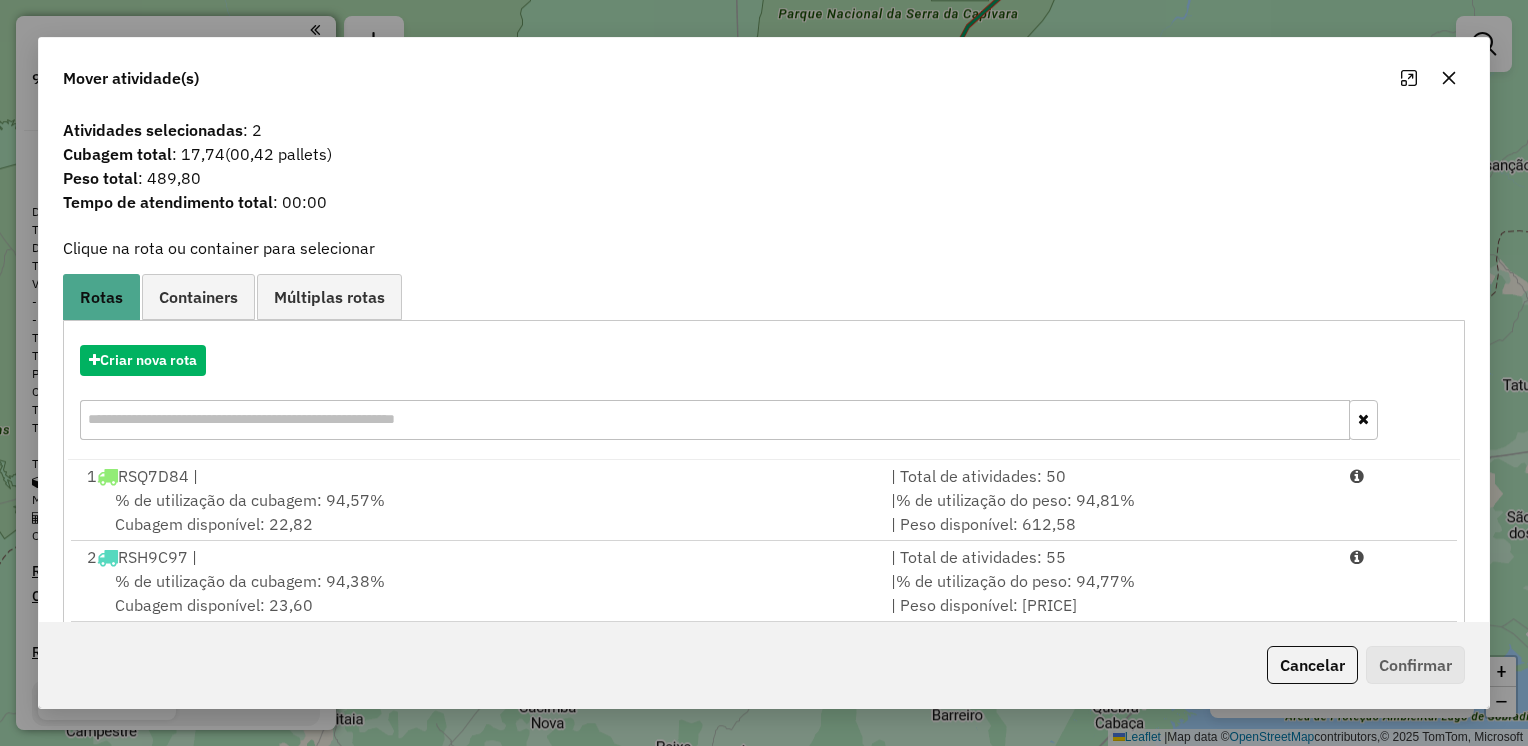click 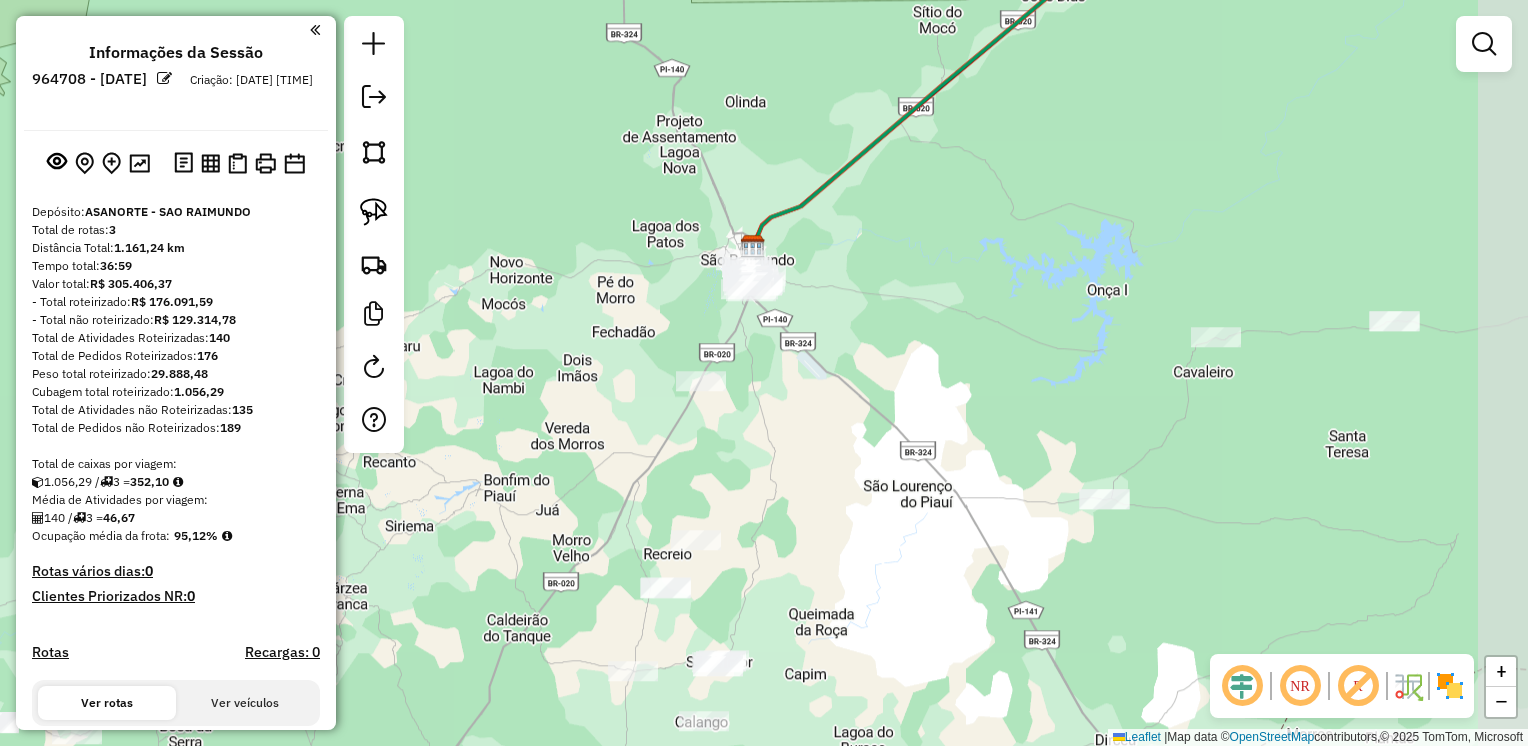 drag, startPoint x: 782, startPoint y: 275, endPoint x: 632, endPoint y: 313, distance: 154.7385 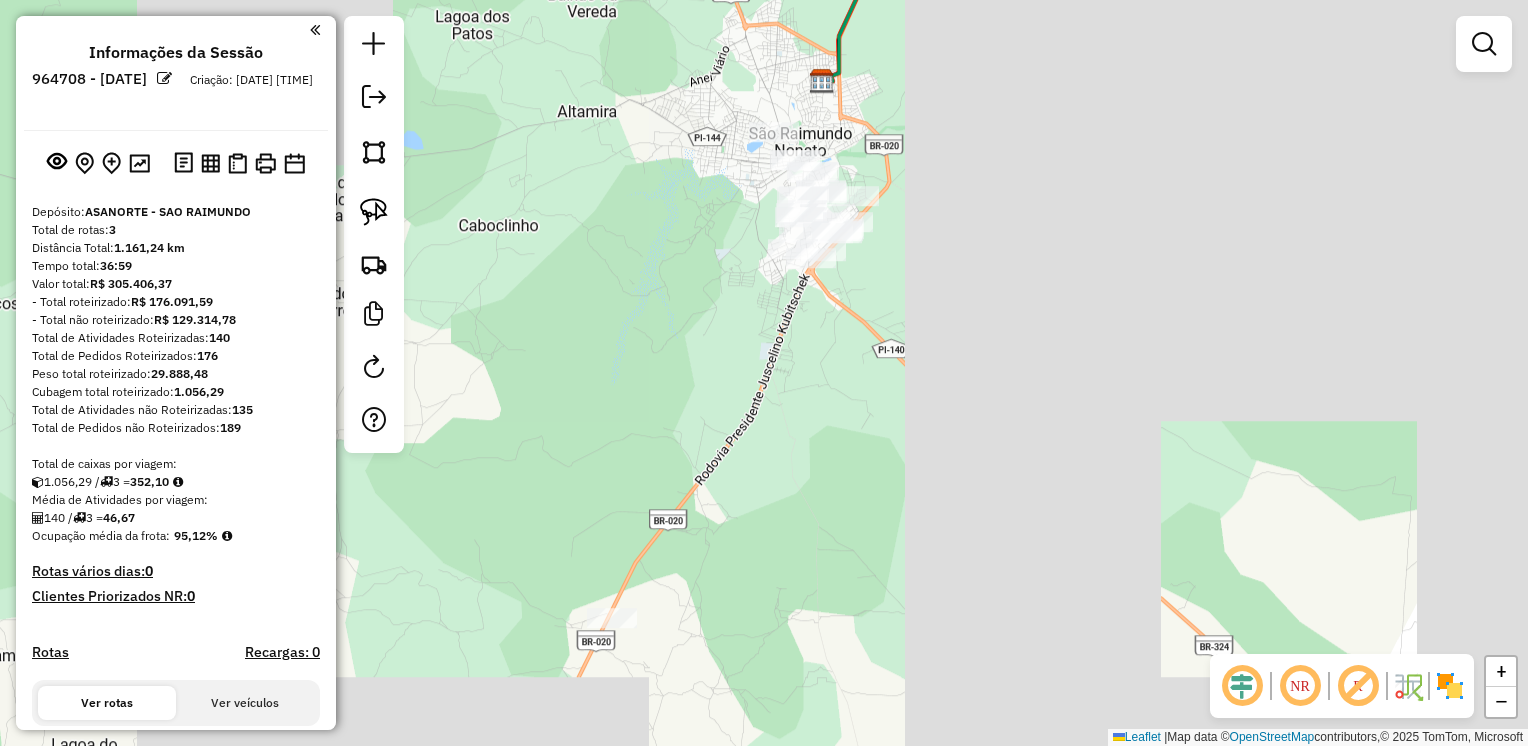 drag, startPoint x: 726, startPoint y: 352, endPoint x: 512, endPoint y: 403, distance: 219.99318 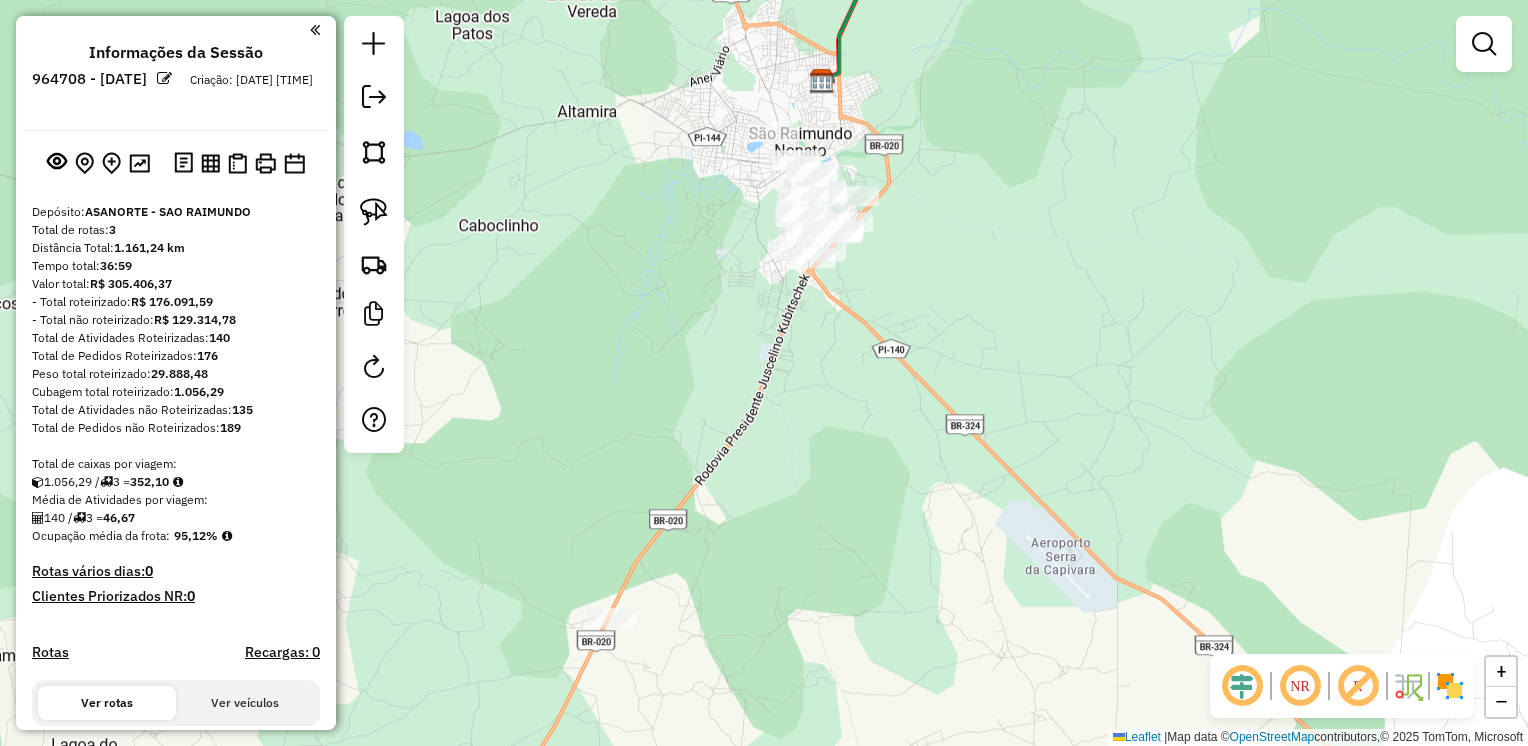 click on "Janela de atendimento Grade de atendimento Capacidade Transportadoras Veículos Cliente Pedidos  Rotas Selecione os dias de semana para filtrar as janelas de atendimento  Seg   Ter   Qua   Qui   Sex   Sáb   Dom  Informe o período da janela de atendimento: De: Até:  Filtrar exatamente a janela do cliente  Considerar janela de atendimento padrão  Selecione os dias de semana para filtrar as grades de atendimento  Seg   Ter   Qua   Qui   Sex   Sáb   Dom   Considerar clientes sem dia de atendimento cadastrado  Clientes fora do dia de atendimento selecionado Filtrar as atividades entre os valores definidos abaixo:  Peso mínimo:   Peso máximo:   Cubagem mínima:   Cubagem máxima:   De:   Até:  Filtrar as atividades entre o tempo de atendimento definido abaixo:  De:   Até:   Considerar capacidade total dos clientes não roteirizados Transportadora: Selecione um ou mais itens Tipo de veículo: Selecione um ou mais itens Veículo: Selecione um ou mais itens Motorista: Selecione um ou mais itens Nome: Rótulo:" 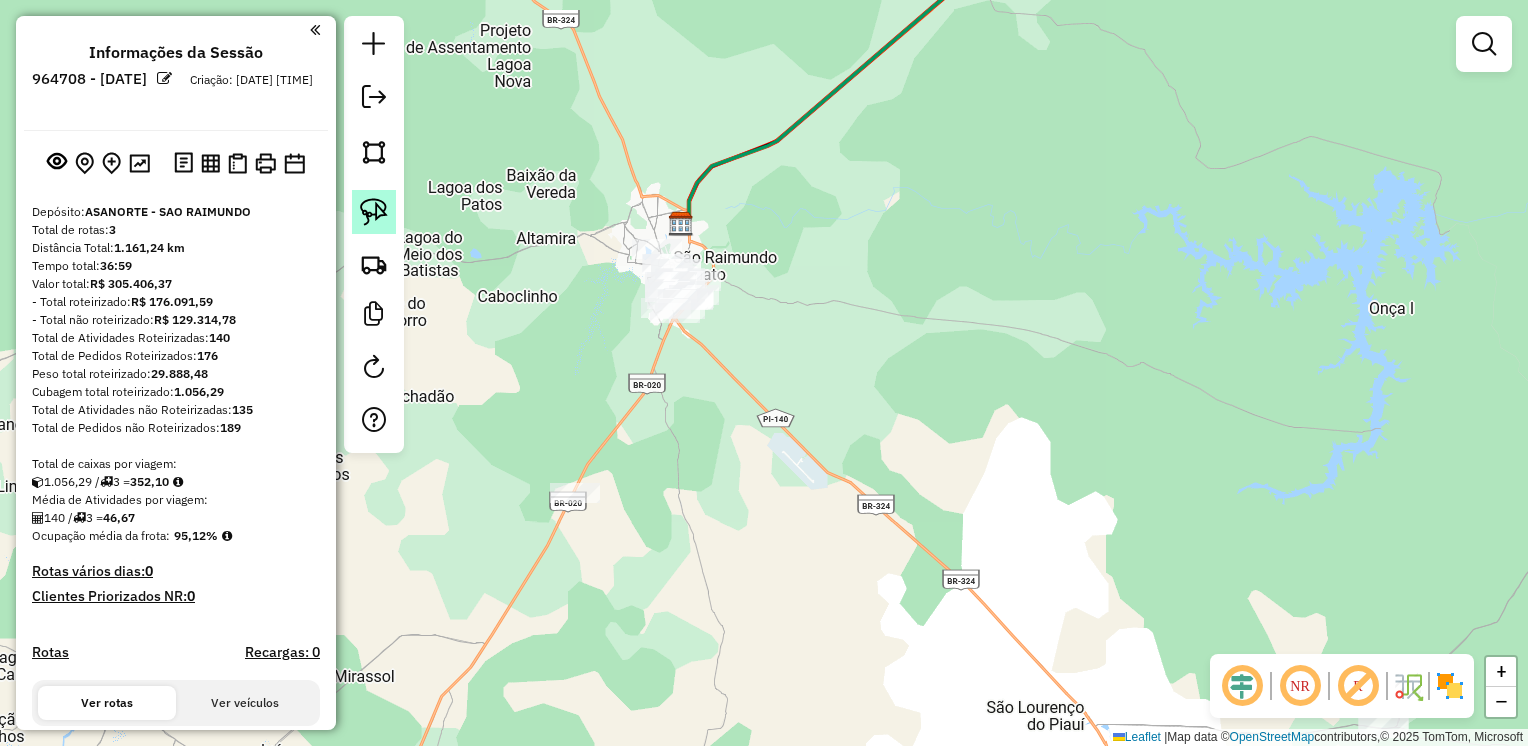 click 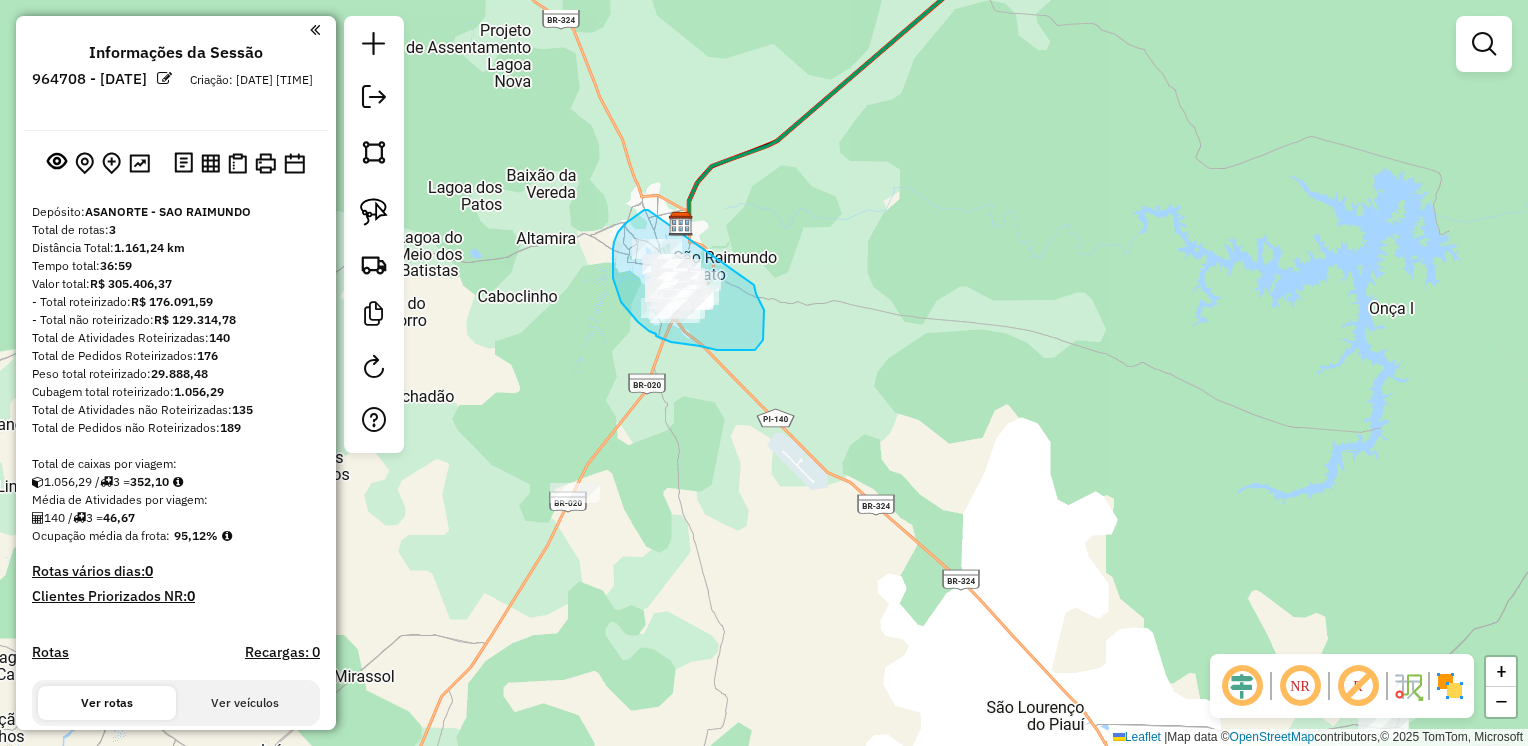 drag, startPoint x: 648, startPoint y: 210, endPoint x: 754, endPoint y: 284, distance: 129.2749 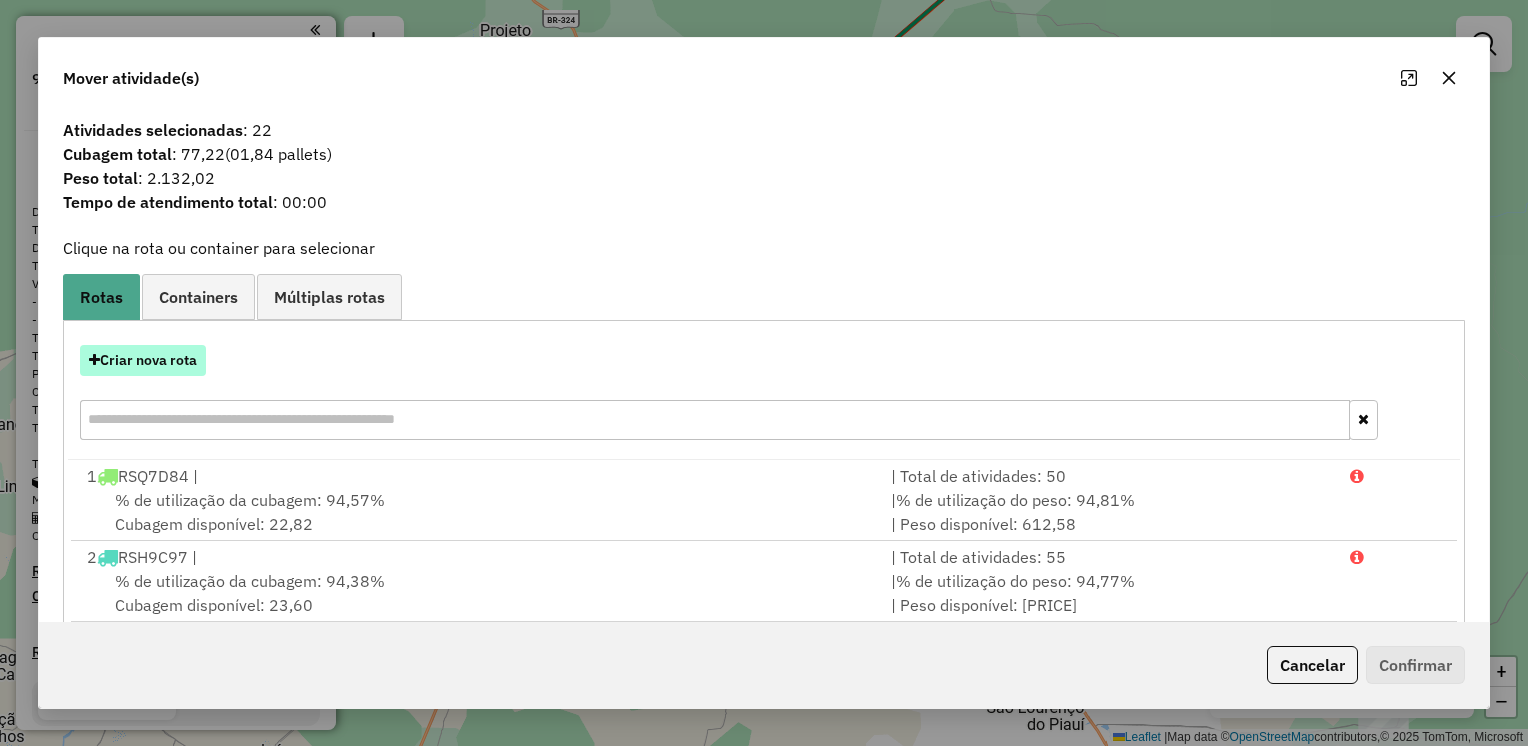click on "Criar nova rota" at bounding box center [143, 360] 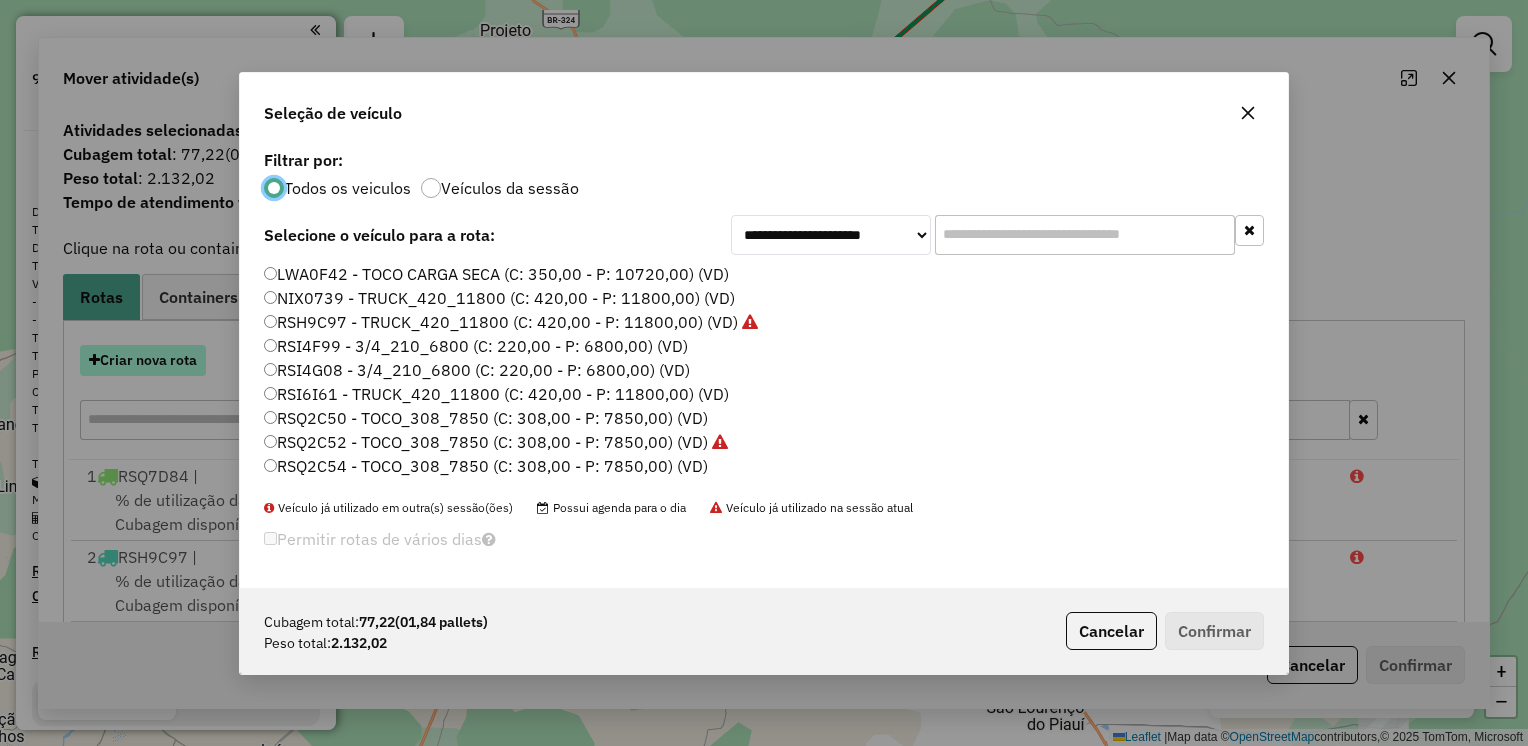 scroll, scrollTop: 10, scrollLeft: 6, axis: both 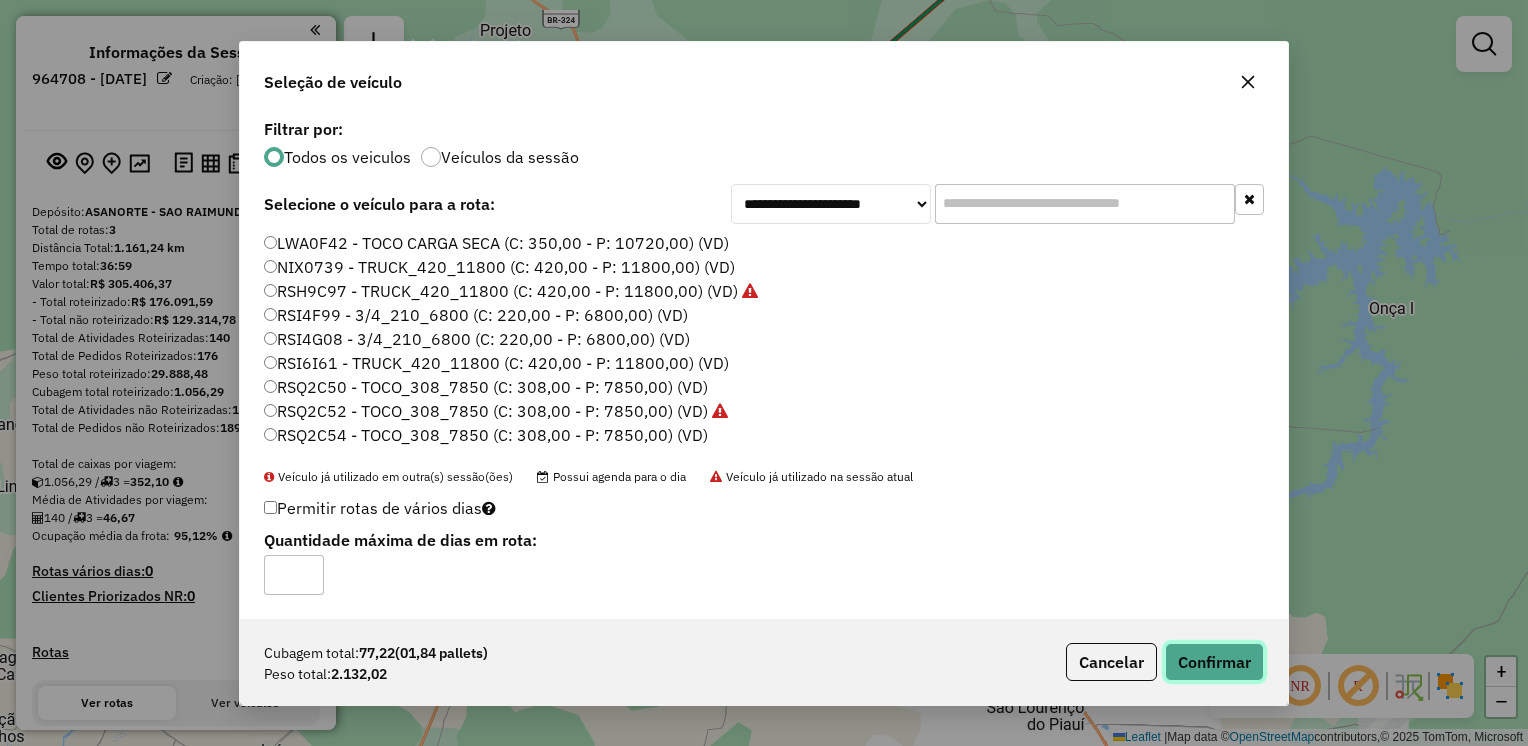 click on "Confirmar" 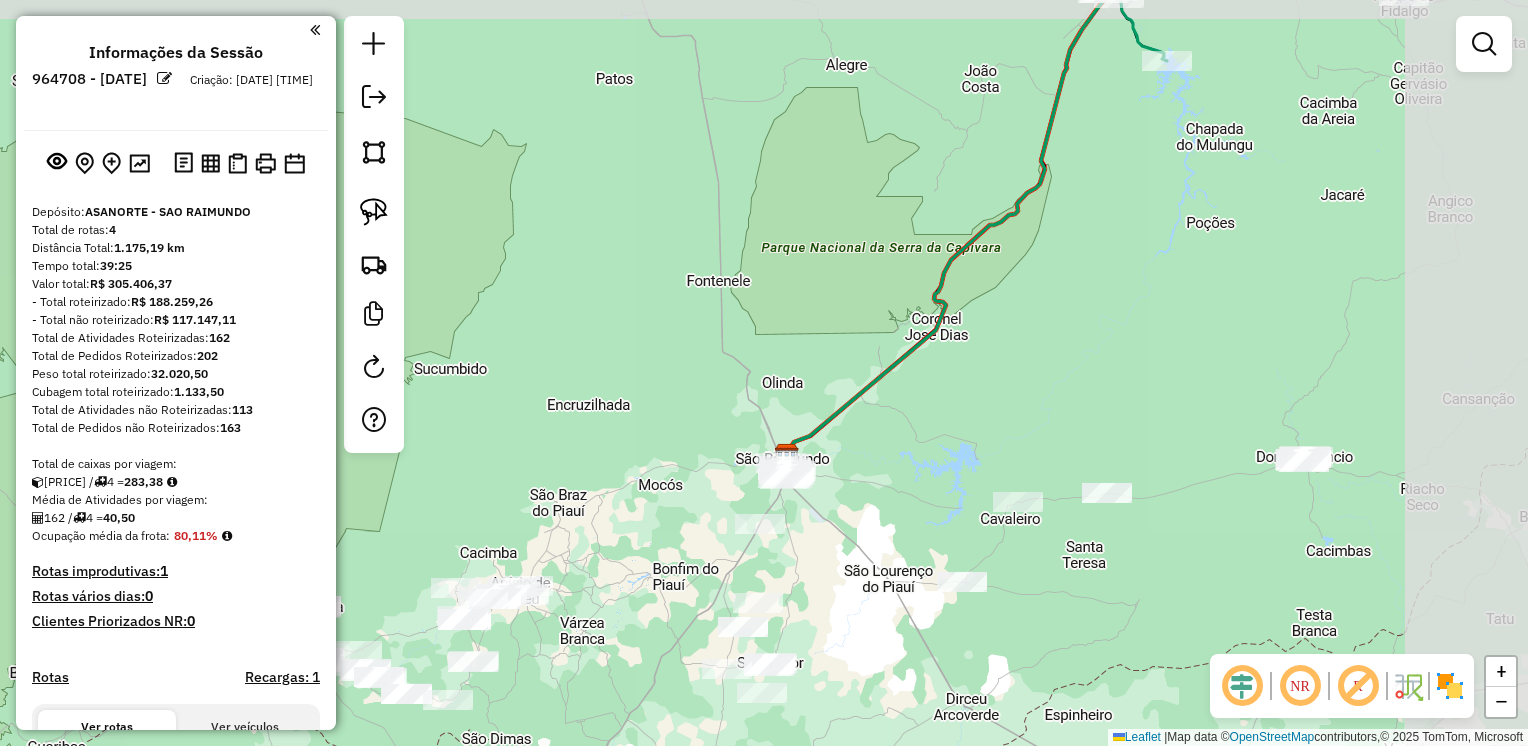 drag, startPoint x: 1101, startPoint y: 493, endPoint x: 939, endPoint y: 510, distance: 162.88953 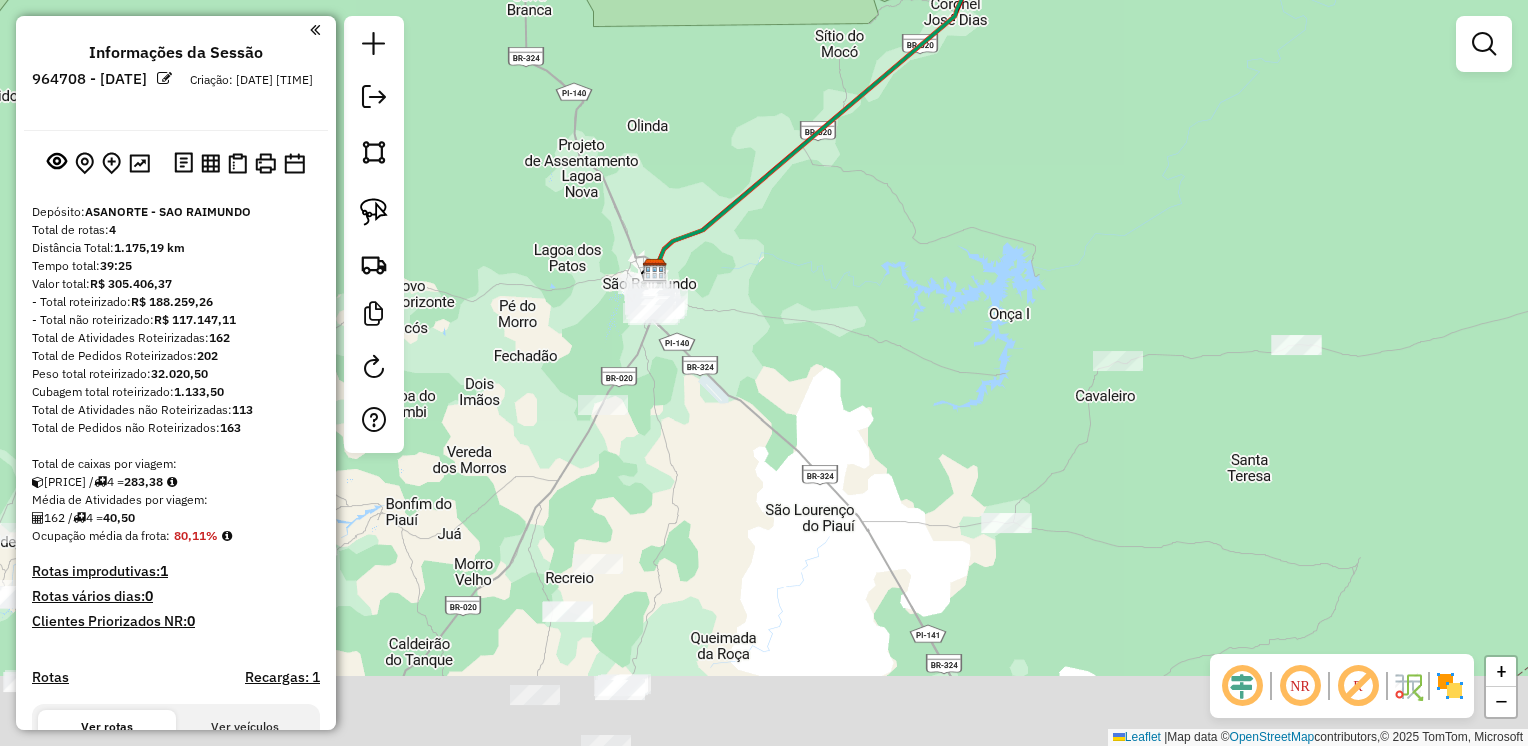 drag, startPoint x: 774, startPoint y: 606, endPoint x: 800, endPoint y: 452, distance: 156.17938 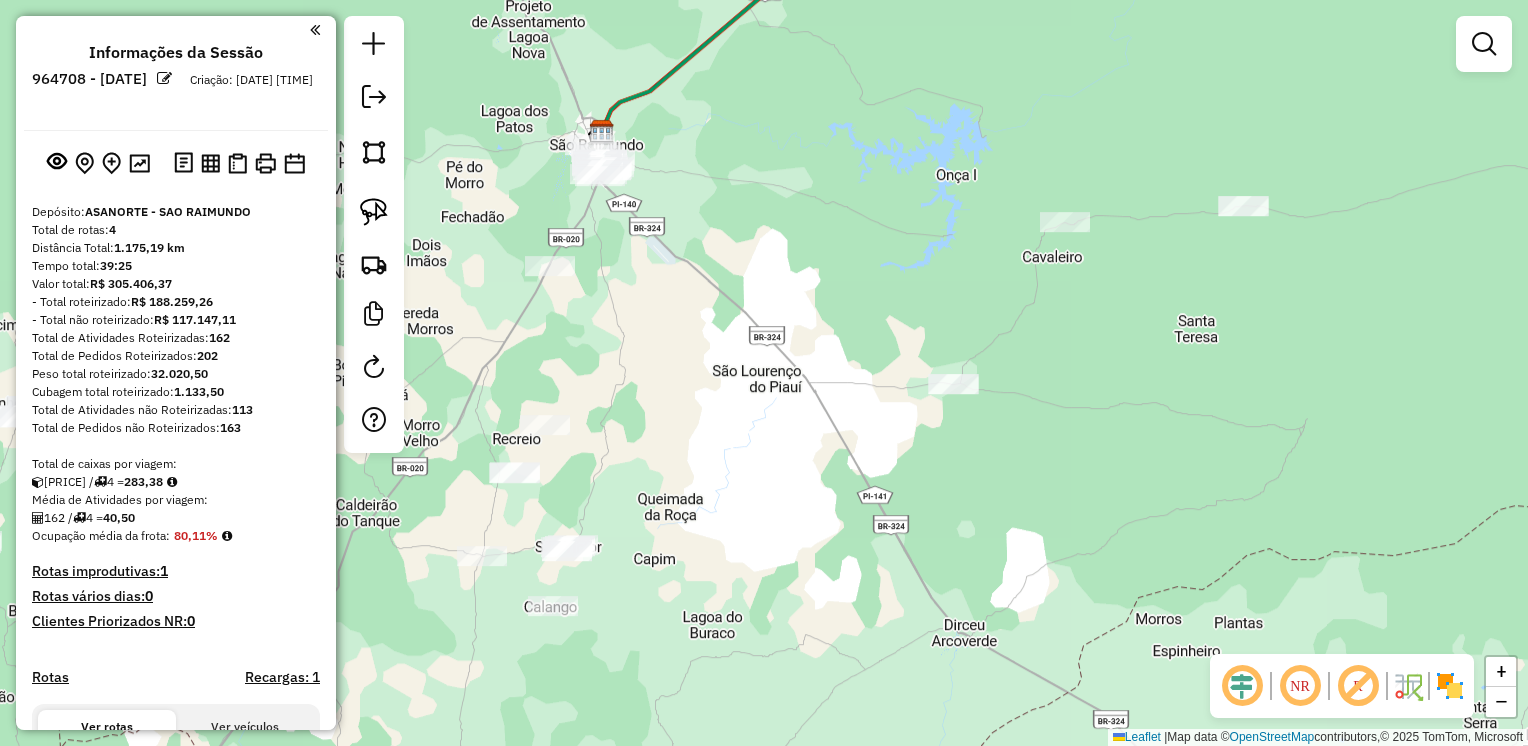drag, startPoint x: 626, startPoint y: 594, endPoint x: 637, endPoint y: 442, distance: 152.3975 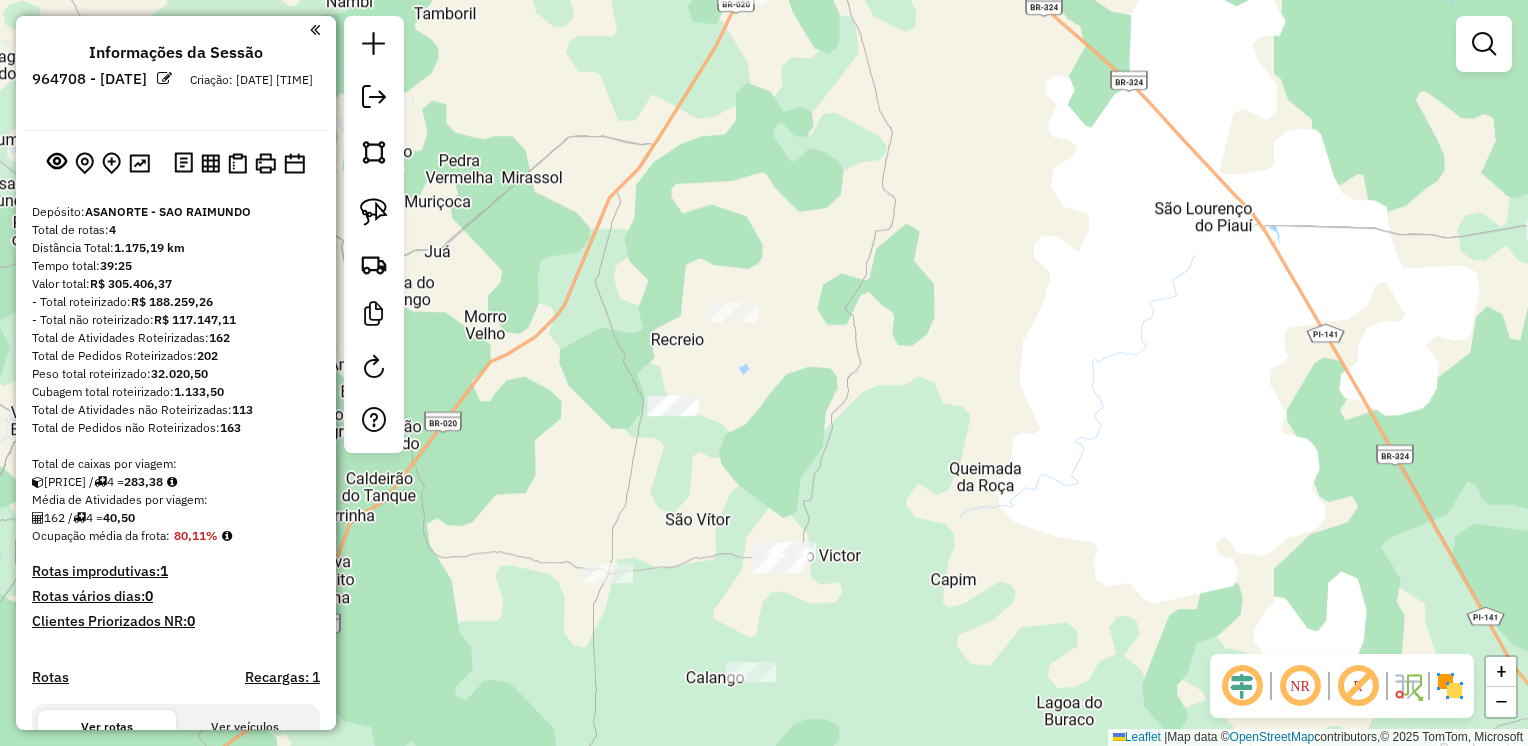 drag, startPoint x: 600, startPoint y: 468, endPoint x: 881, endPoint y: 373, distance: 296.62433 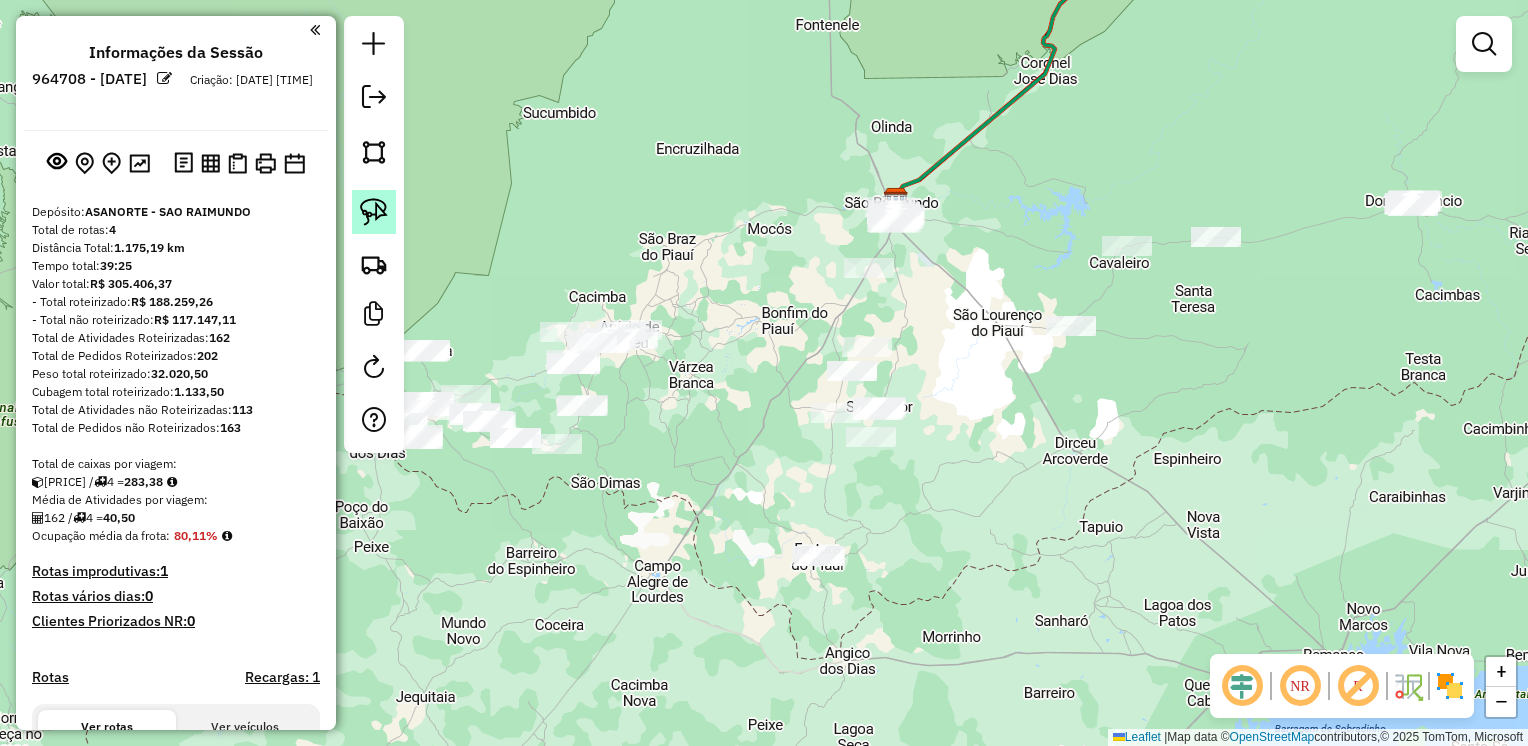 click 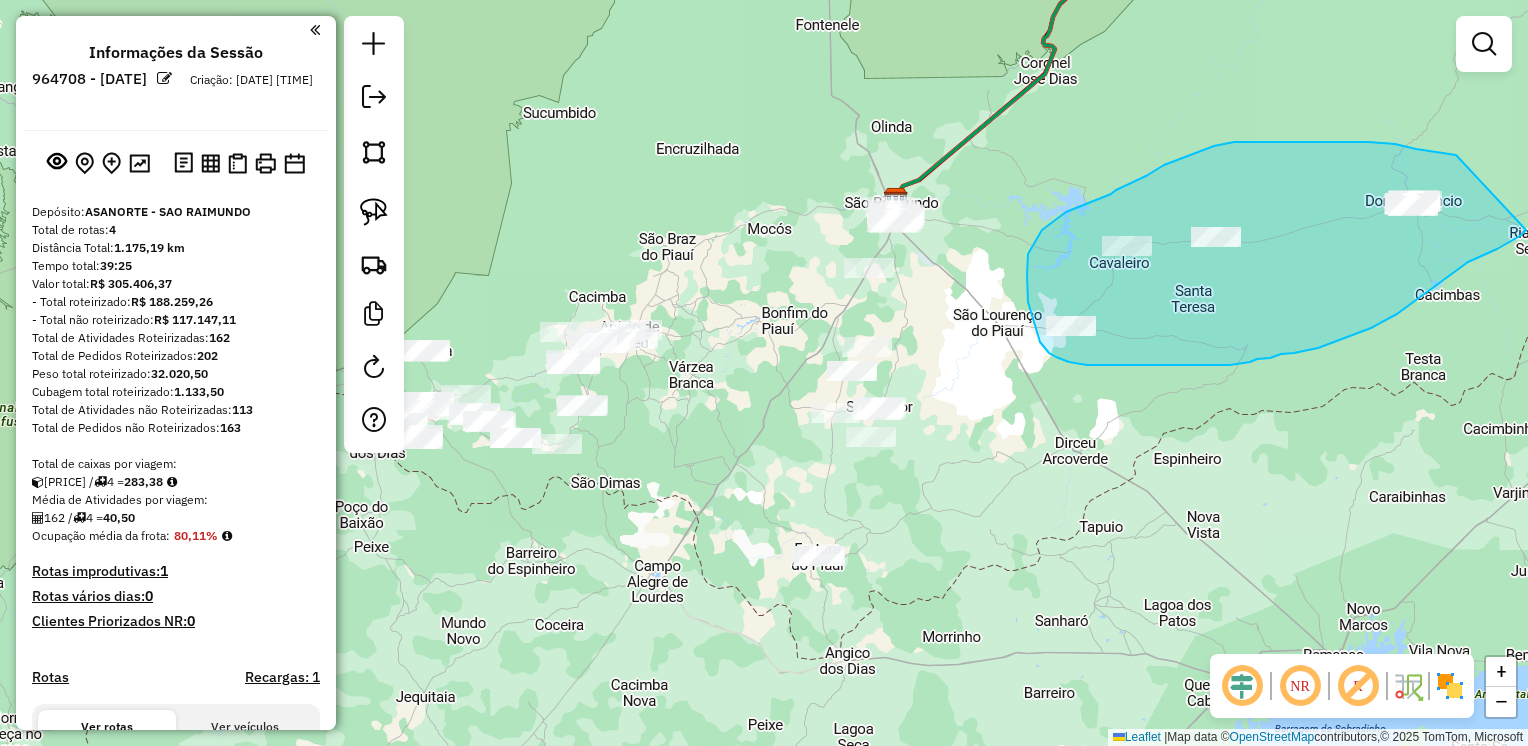 drag, startPoint x: 1456, startPoint y: 155, endPoint x: 1531, endPoint y: 223, distance: 101.23734 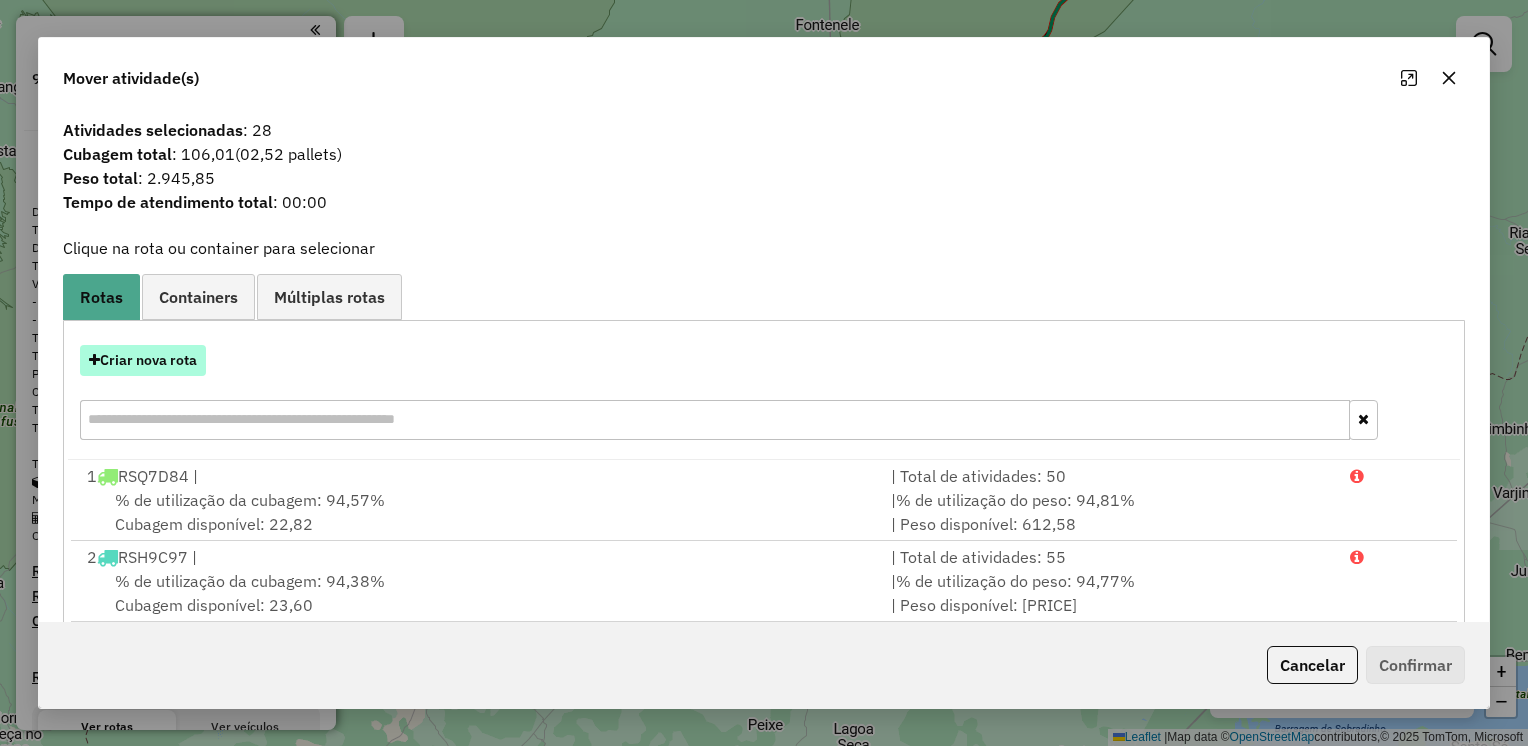 click on "Criar nova rota" at bounding box center (143, 360) 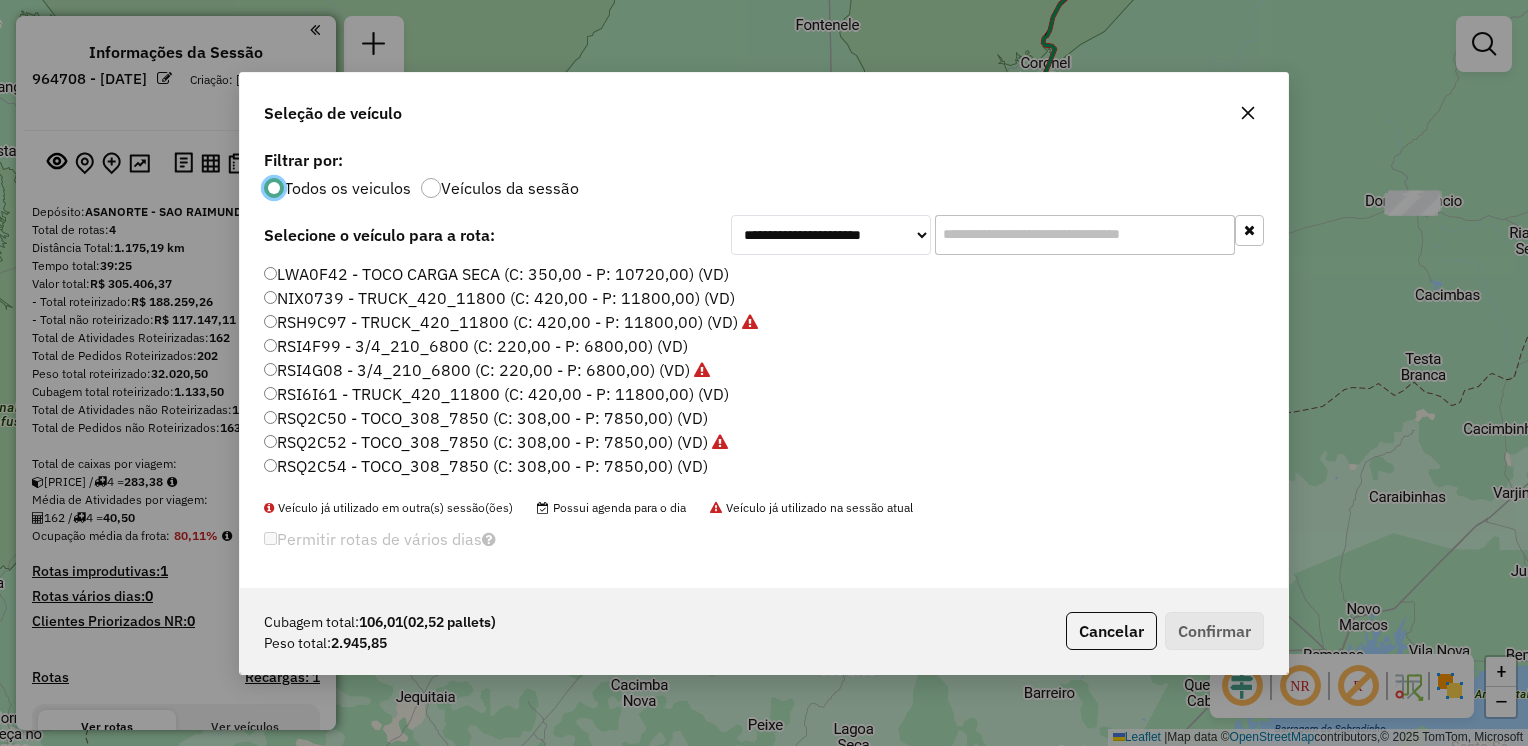scroll, scrollTop: 10, scrollLeft: 6, axis: both 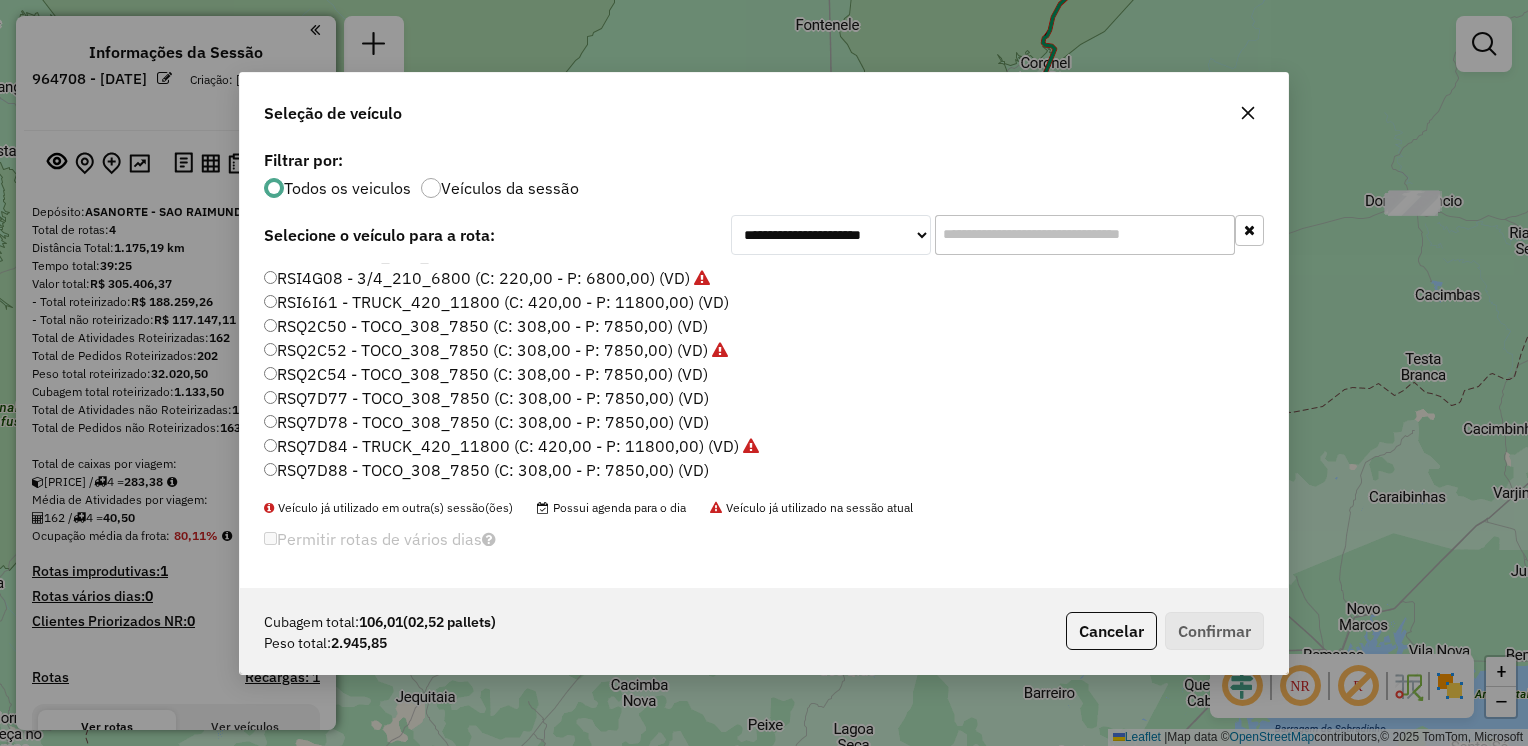 click on "RSQ7D77 - TOCO_308_7850 (C: 308,00 - P: 7850,00) (VD)" 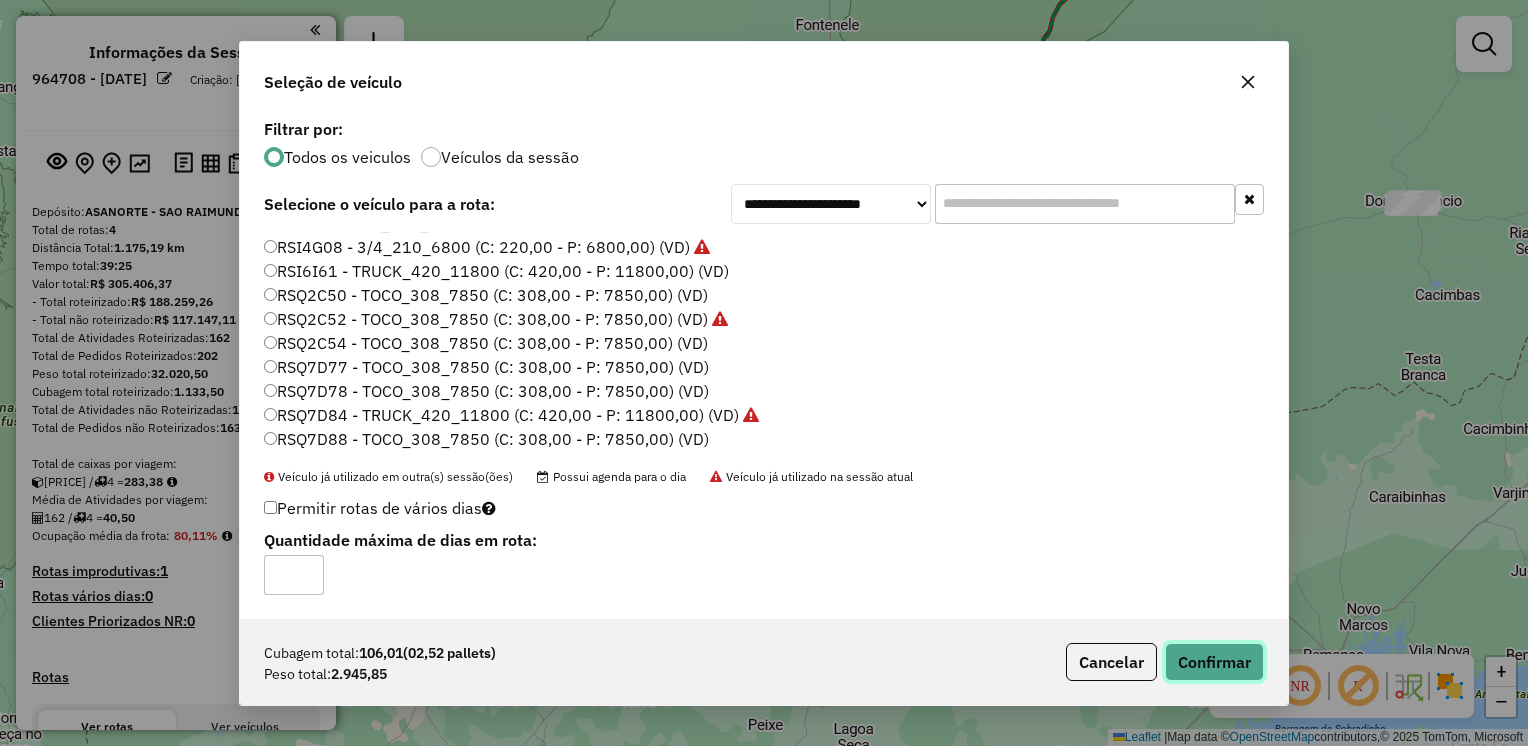 click on "Confirmar" 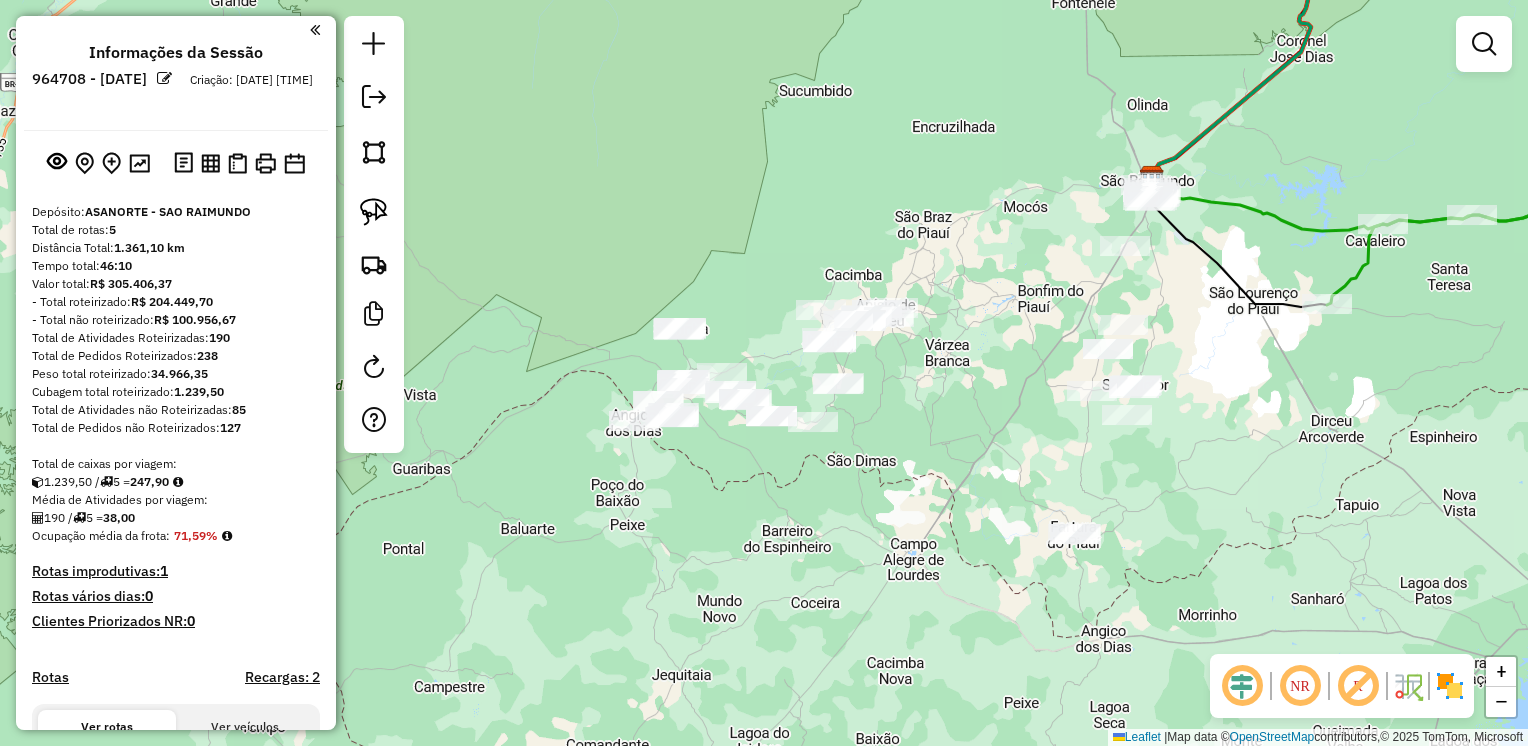 drag, startPoint x: 707, startPoint y: 419, endPoint x: 963, endPoint y: 397, distance: 256.94357 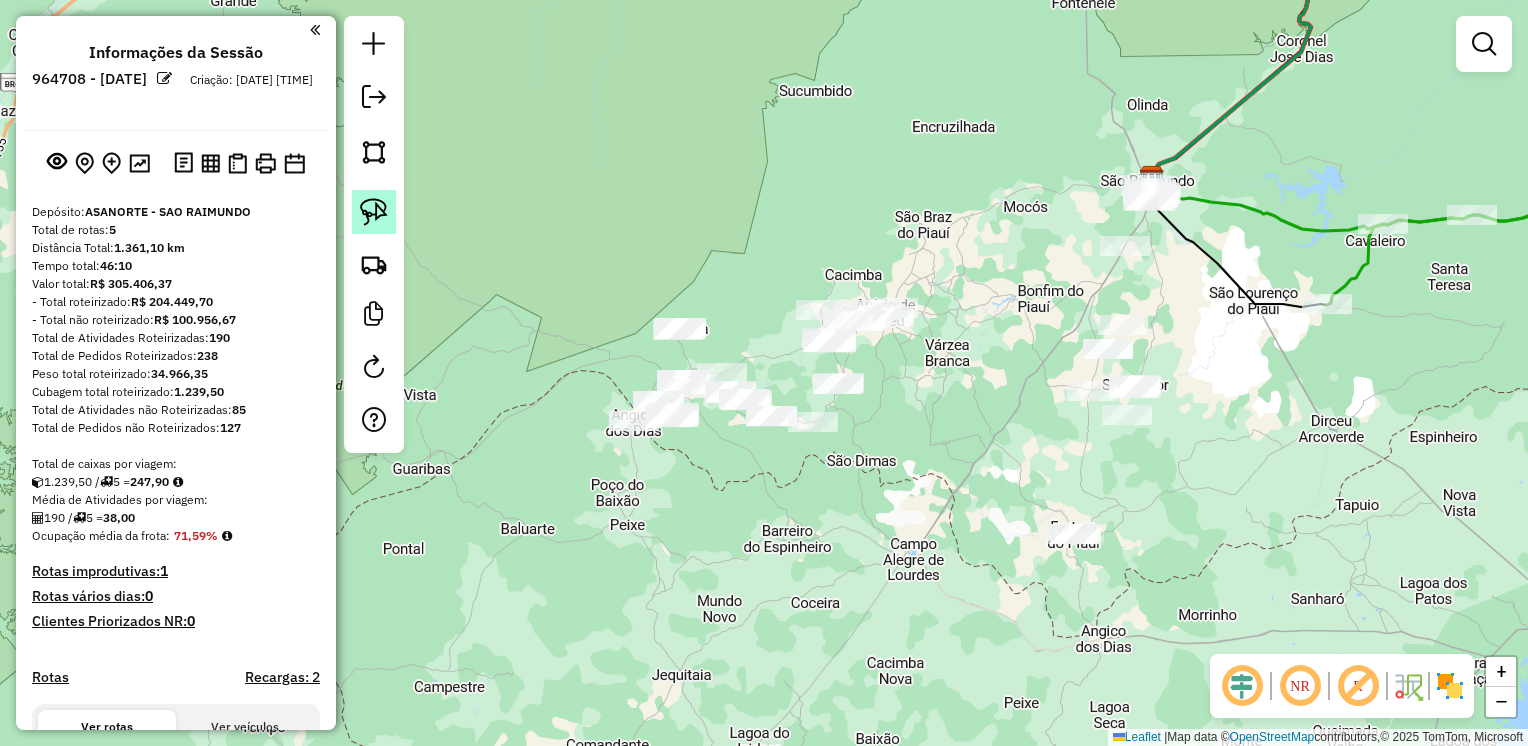 click 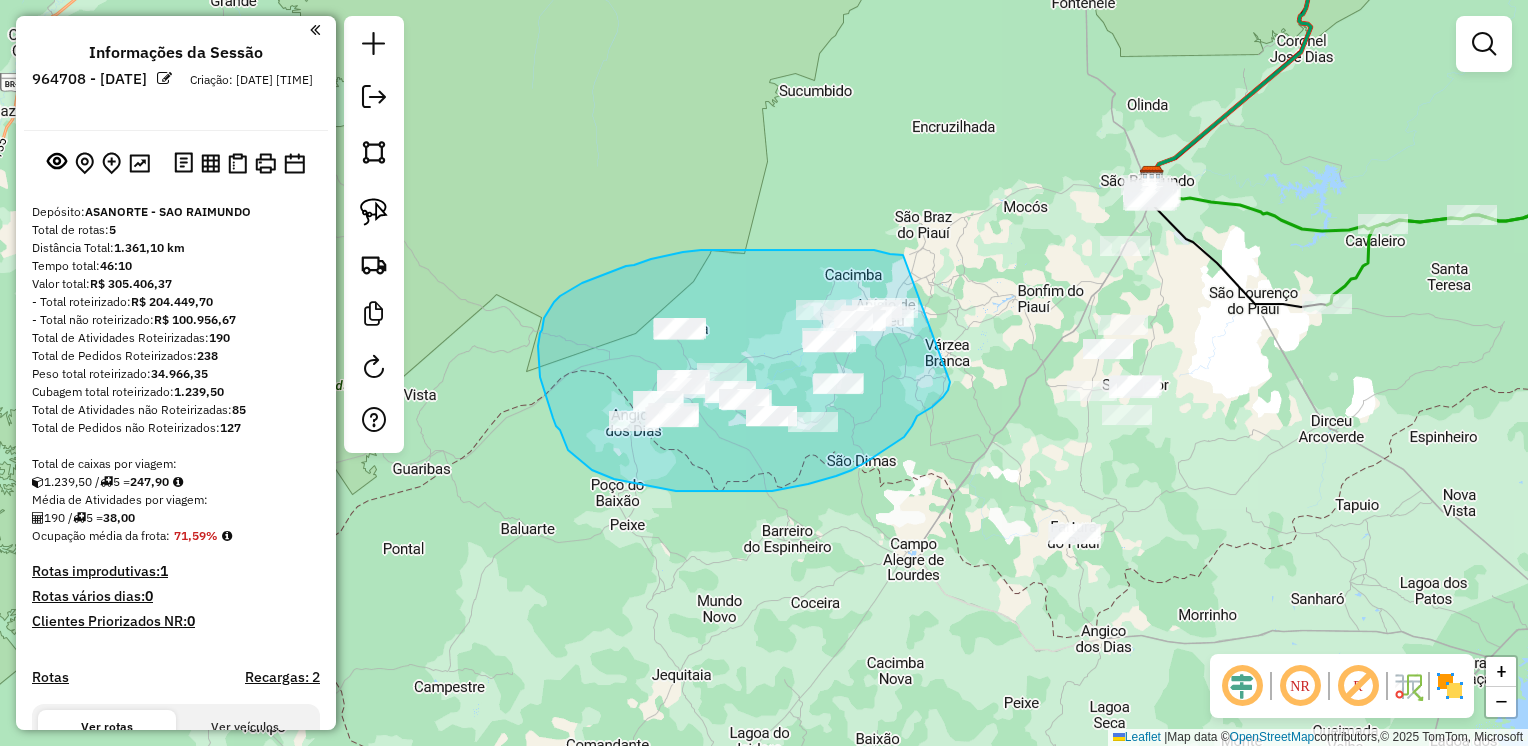 drag, startPoint x: 890, startPoint y: 254, endPoint x: 956, endPoint y: 374, distance: 136.95255 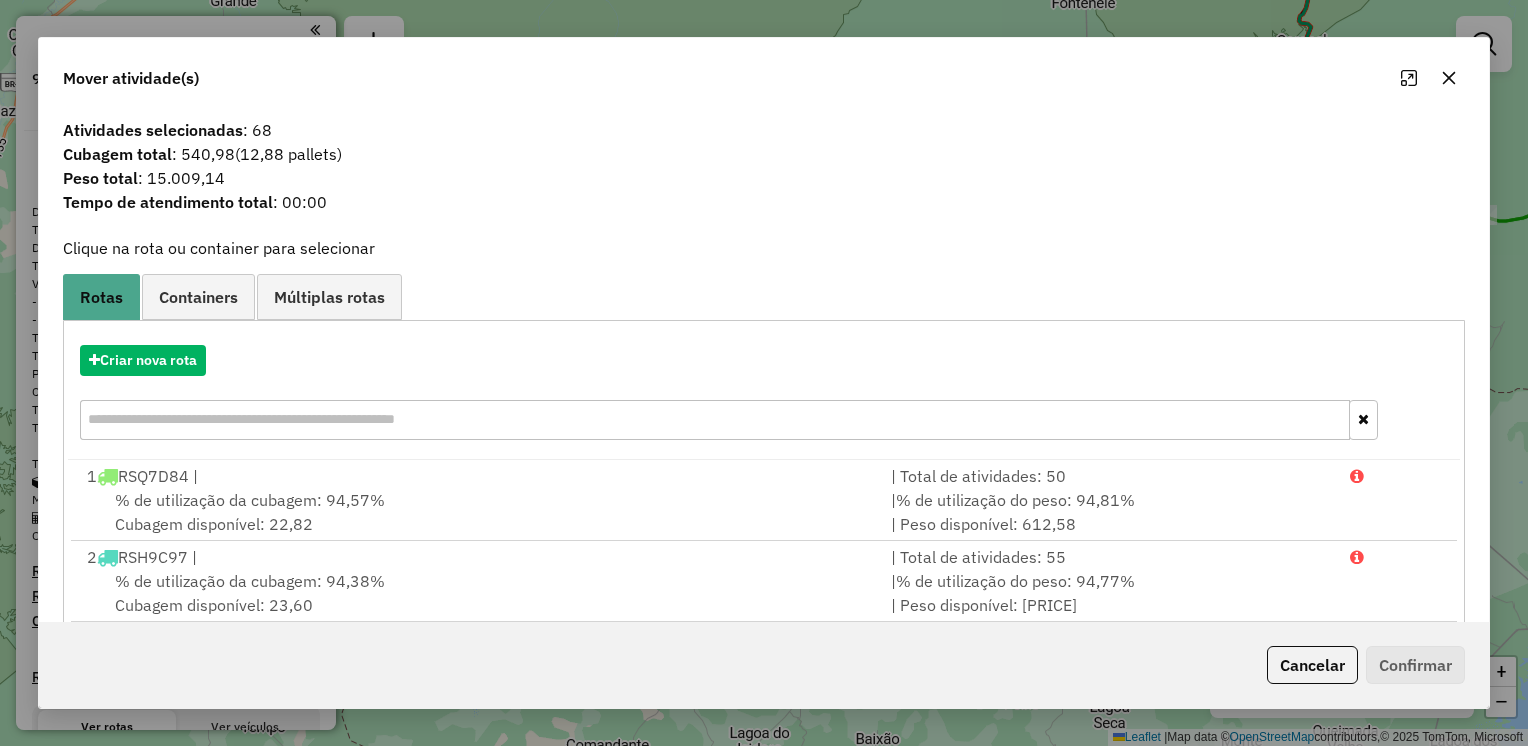 click 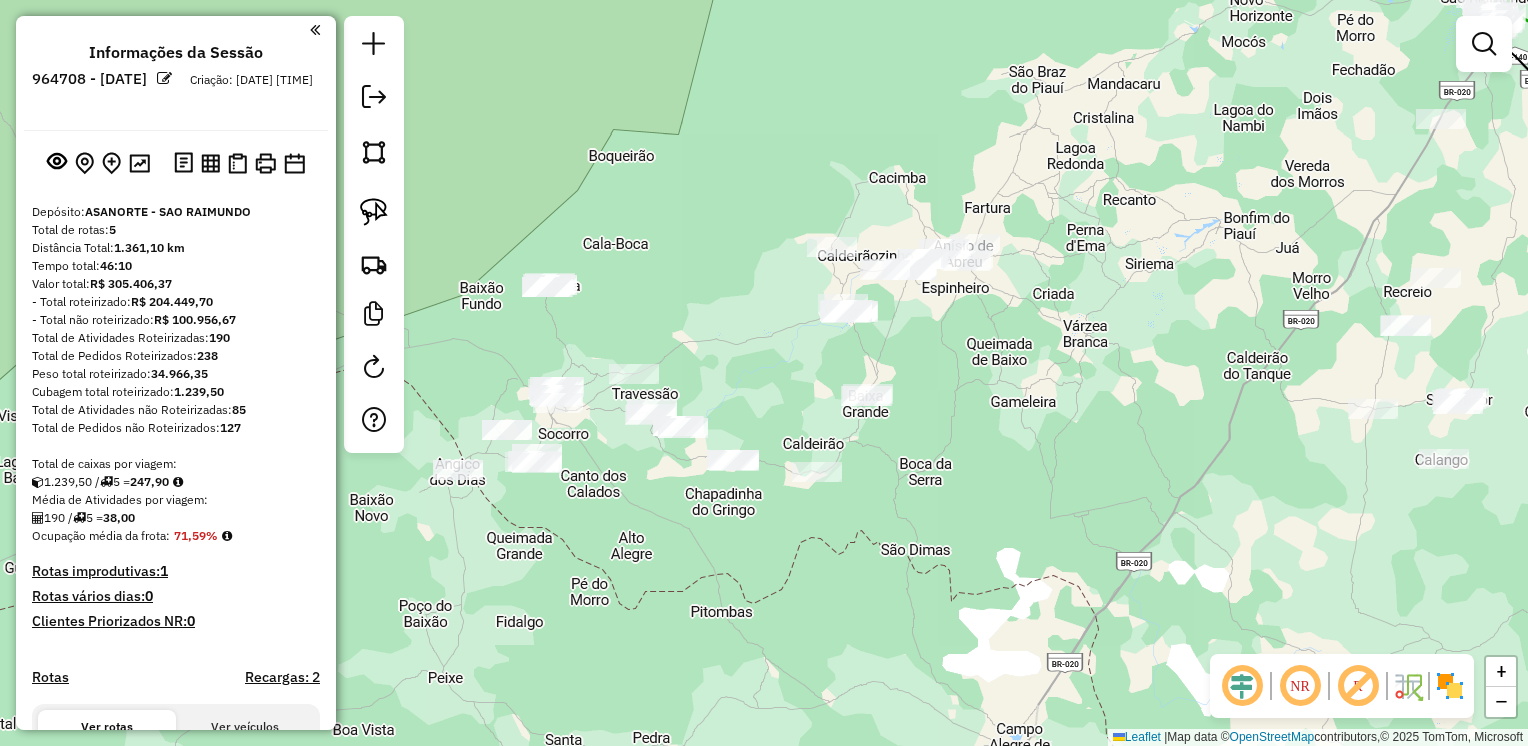 drag, startPoint x: 870, startPoint y: 354, endPoint x: 970, endPoint y: 386, distance: 104.99524 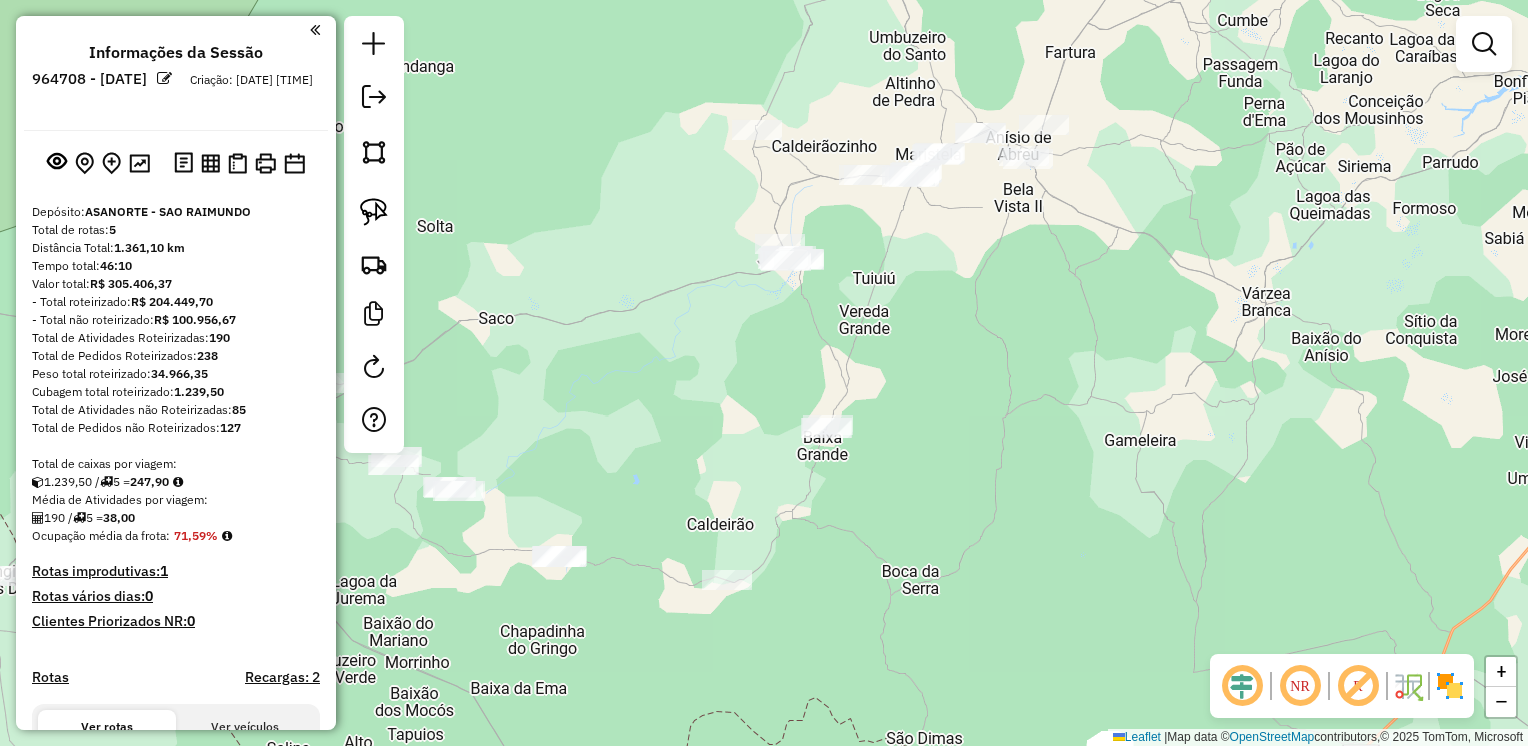 drag, startPoint x: 900, startPoint y: 371, endPoint x: 940, endPoint y: 394, distance: 46.141087 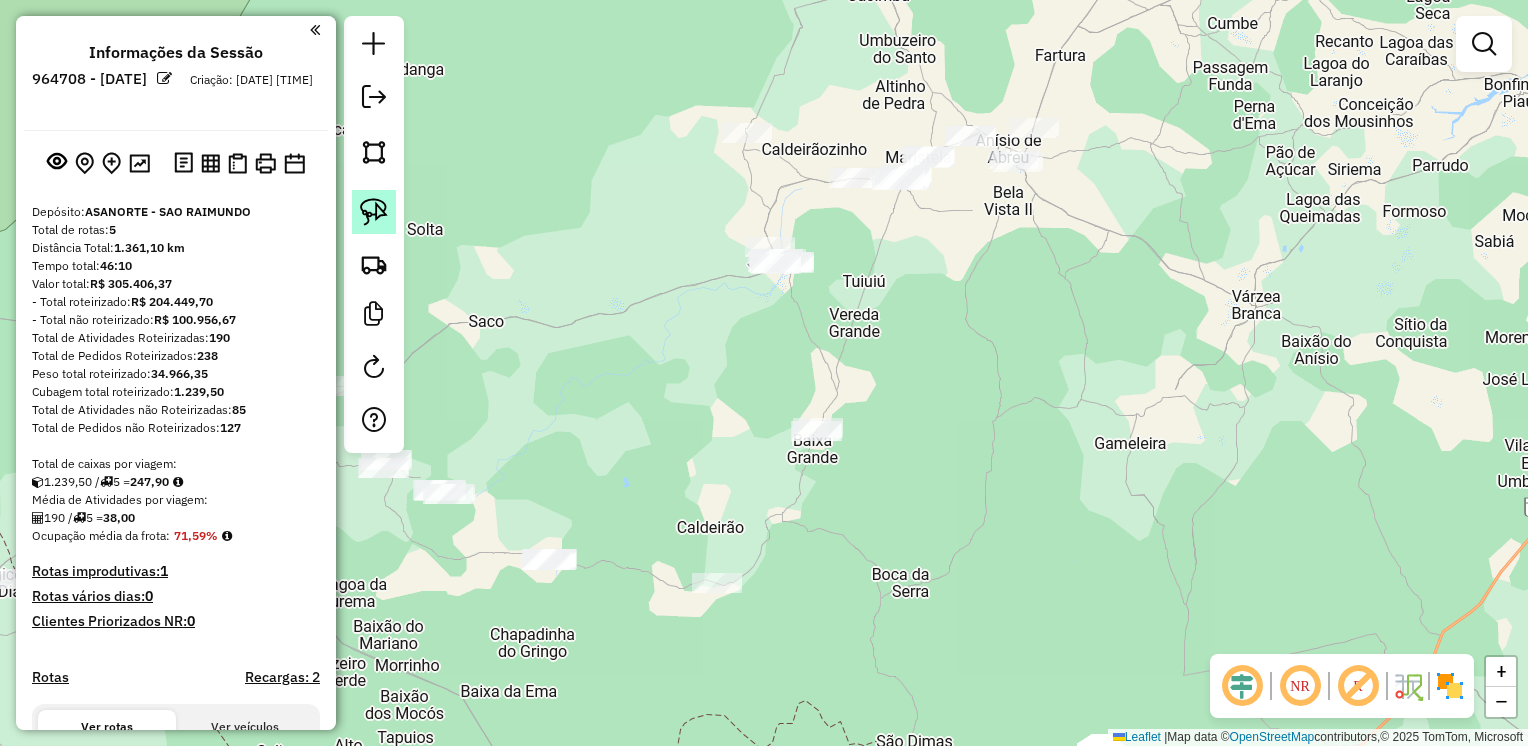 click 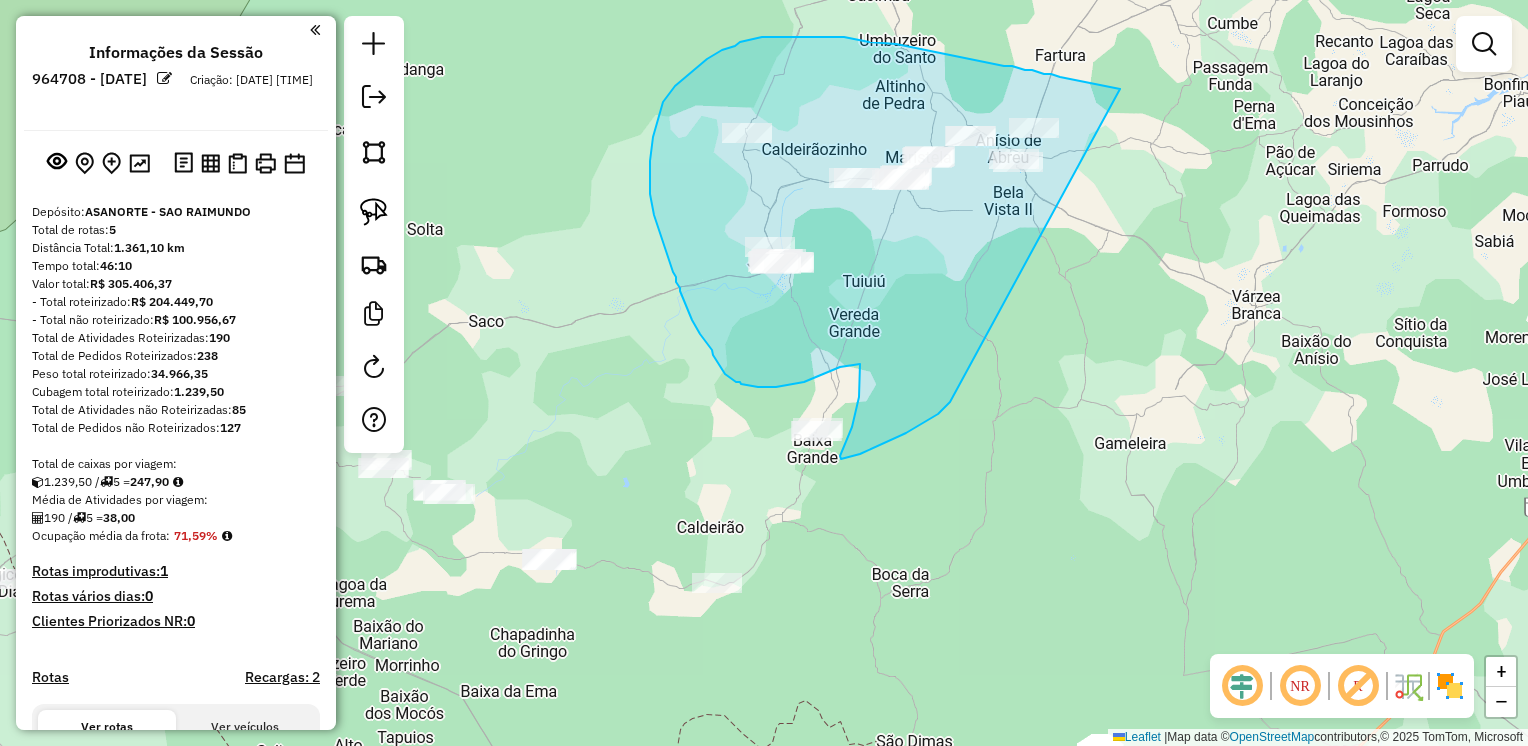drag, startPoint x: 1120, startPoint y: 89, endPoint x: 950, endPoint y: 402, distance: 356.18674 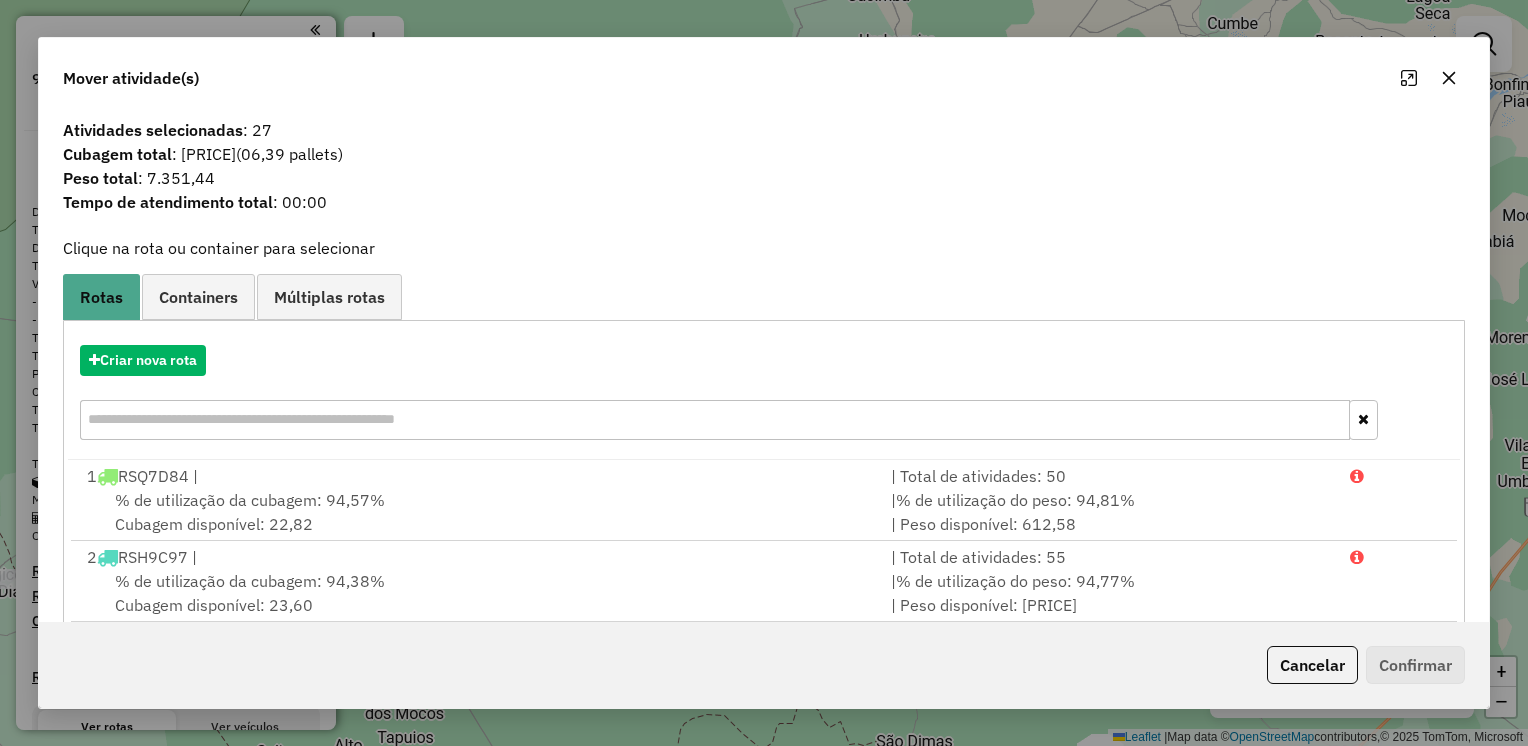 click 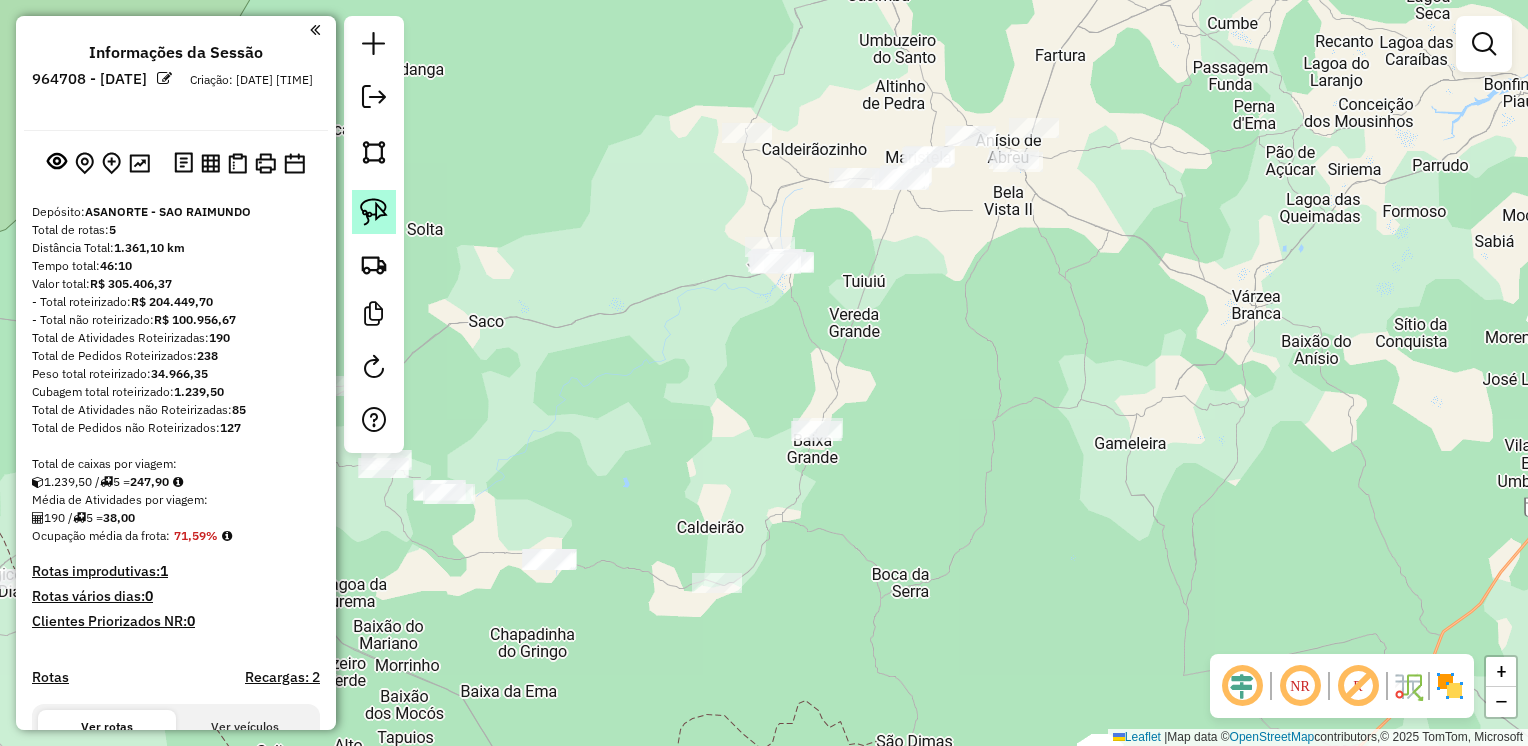 click 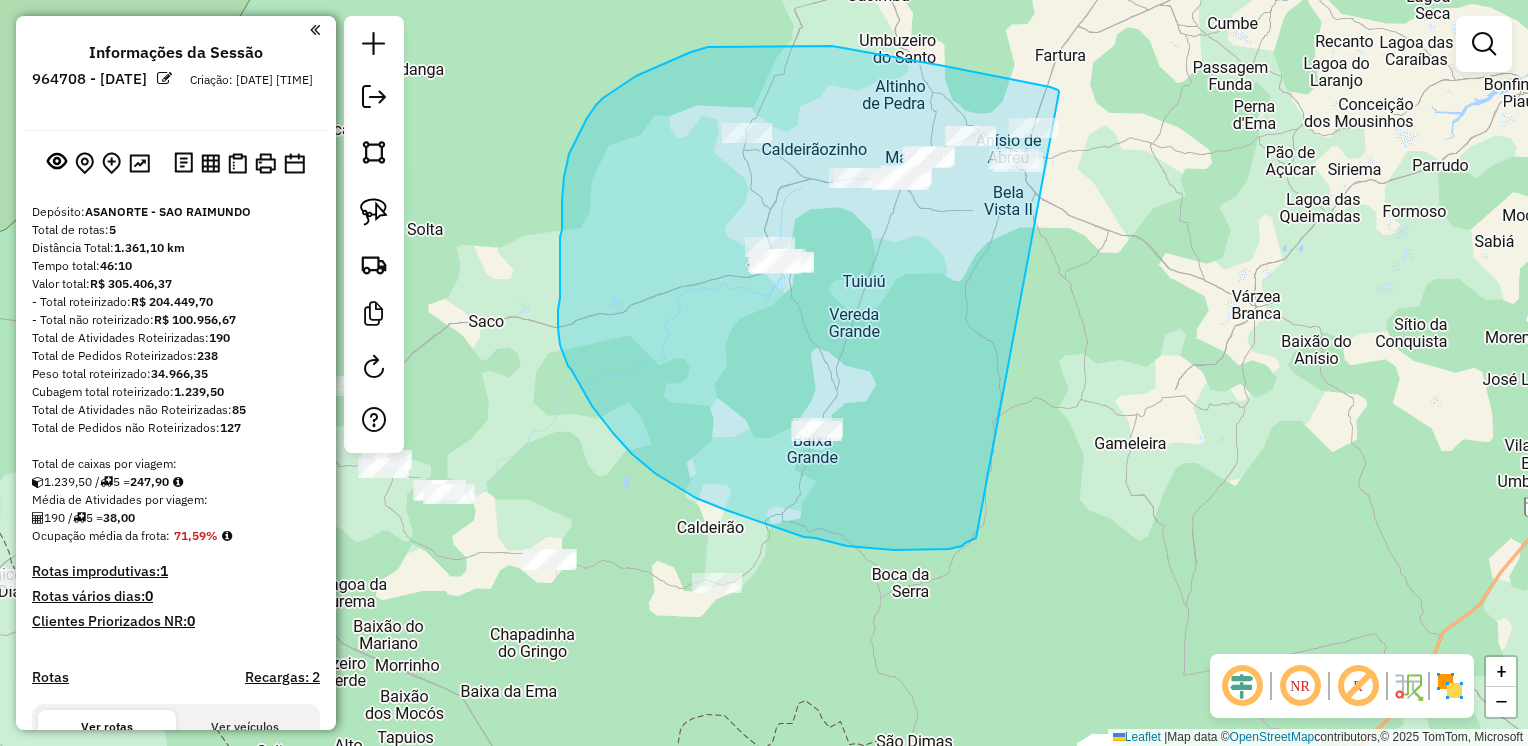 drag, startPoint x: 1044, startPoint y: 86, endPoint x: 976, endPoint y: 538, distance: 457.08643 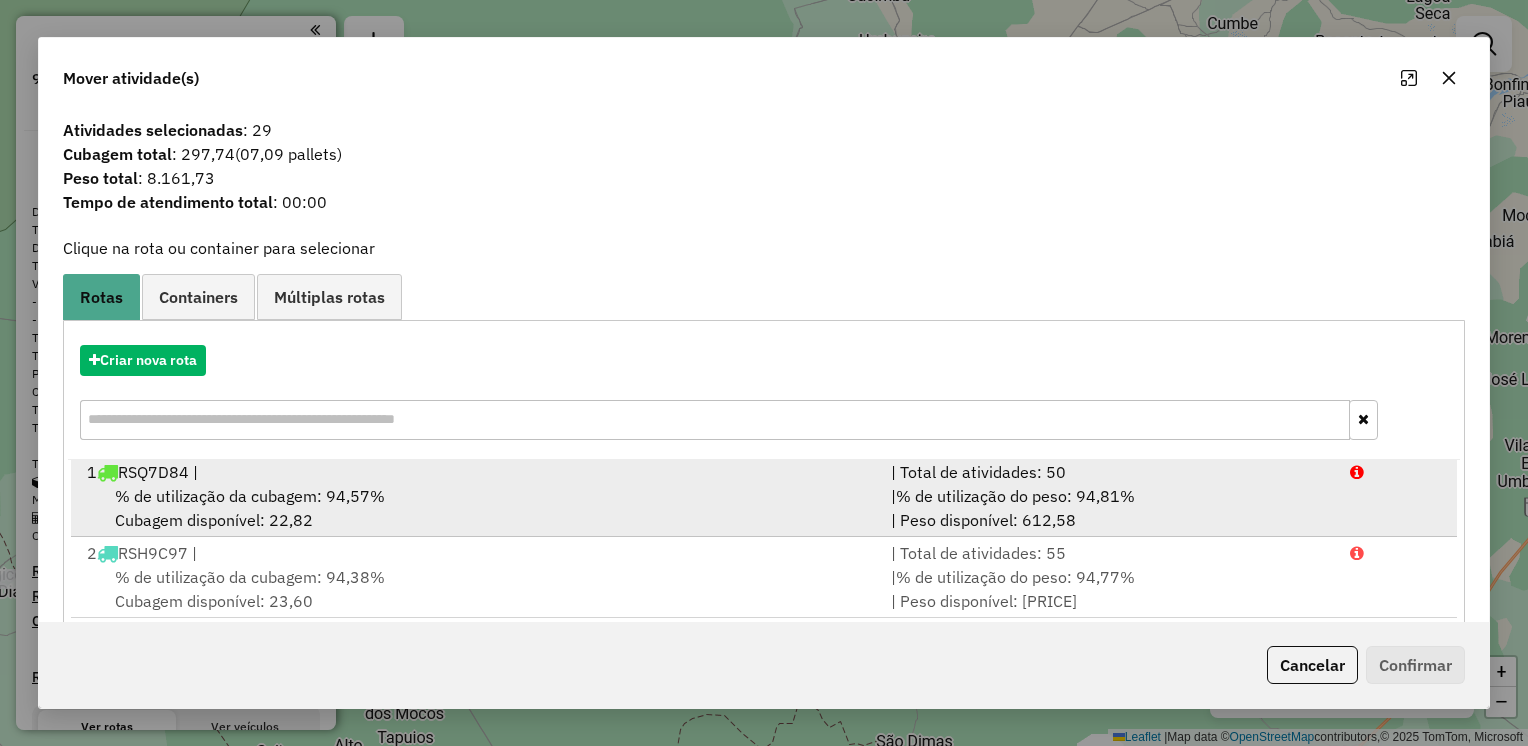 scroll, scrollTop: 0, scrollLeft: 0, axis: both 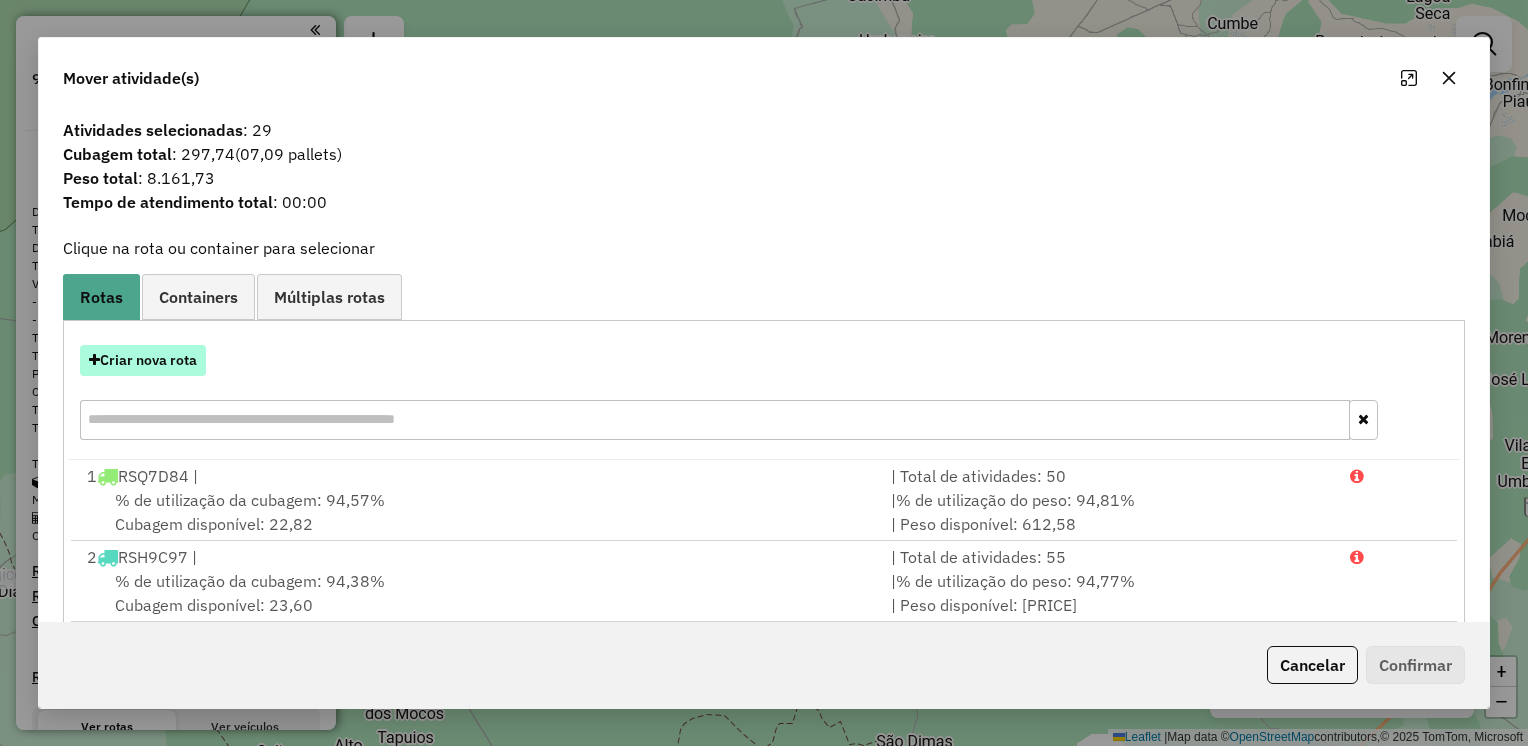 click on "Criar nova rota" at bounding box center (143, 360) 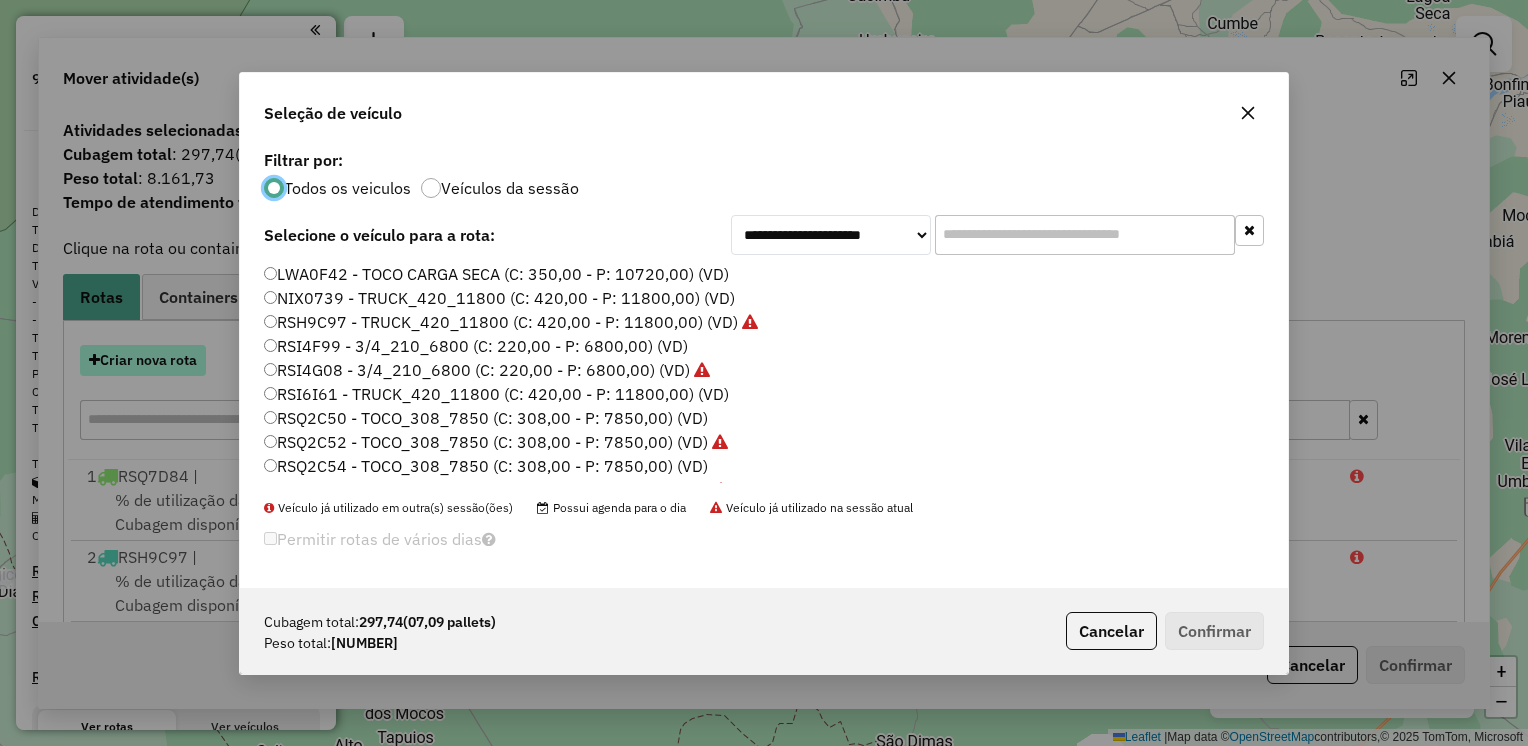 scroll, scrollTop: 10, scrollLeft: 6, axis: both 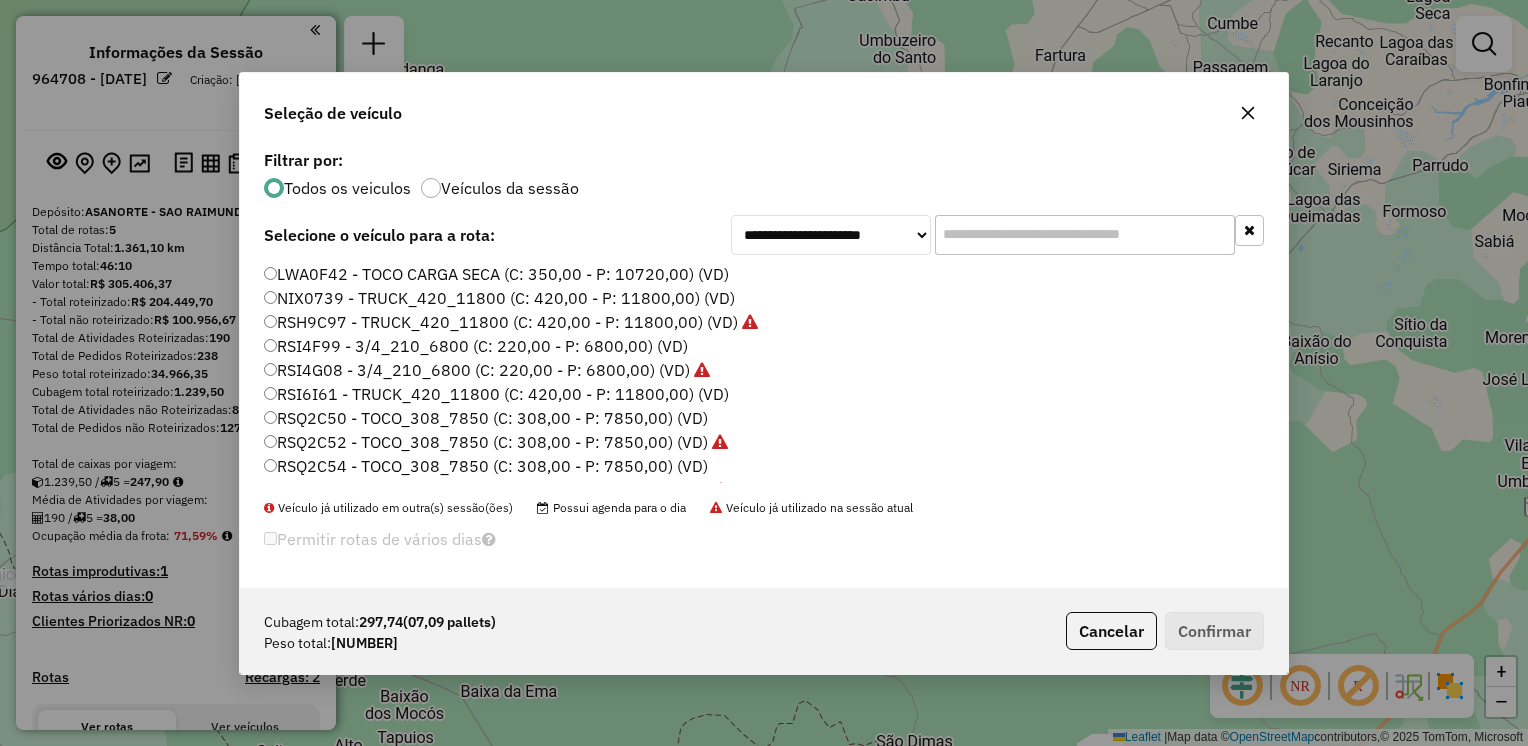 click on "RSQ2C50 - TOCO_308_7850 (C: 308,00 - P: 7850,00) (VD)" 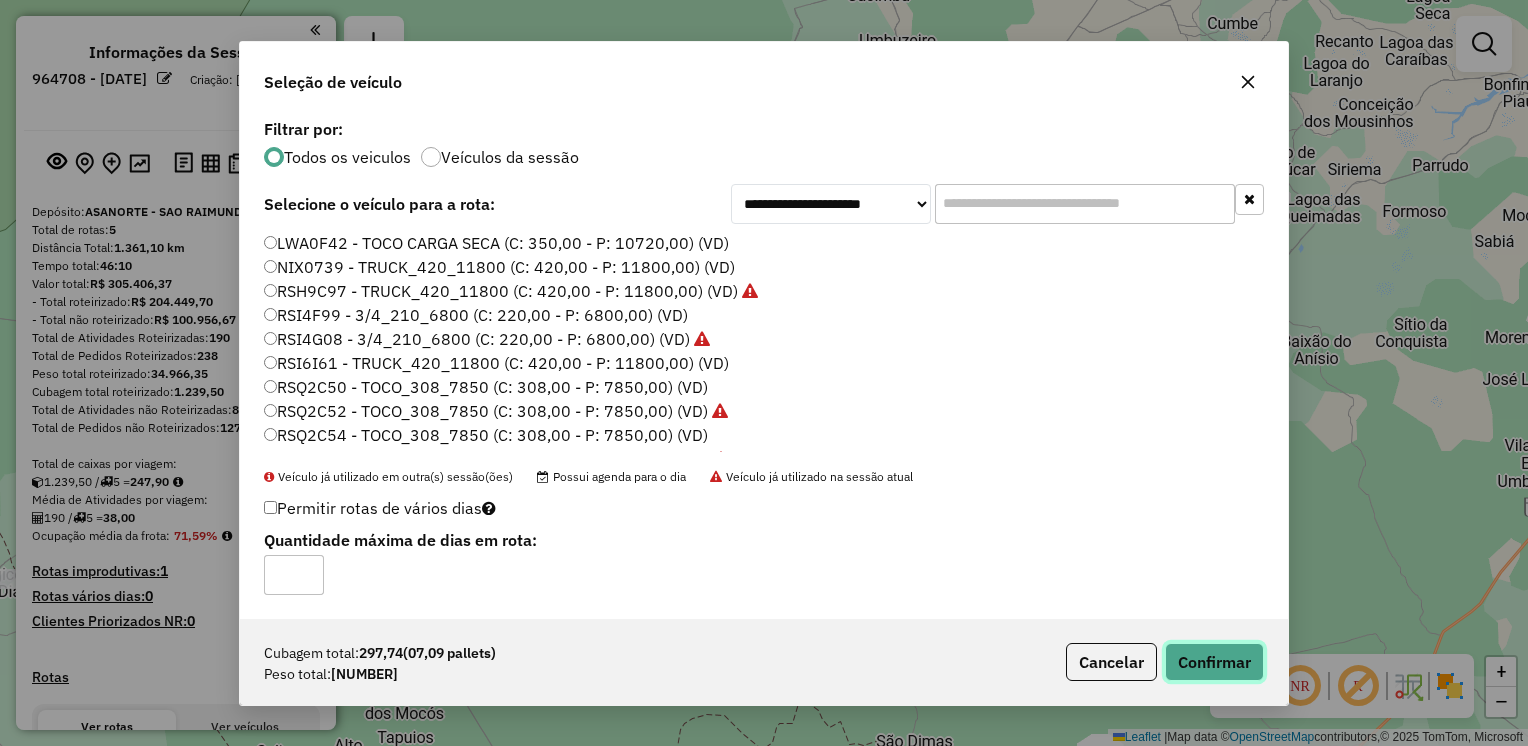 click on "Confirmar" 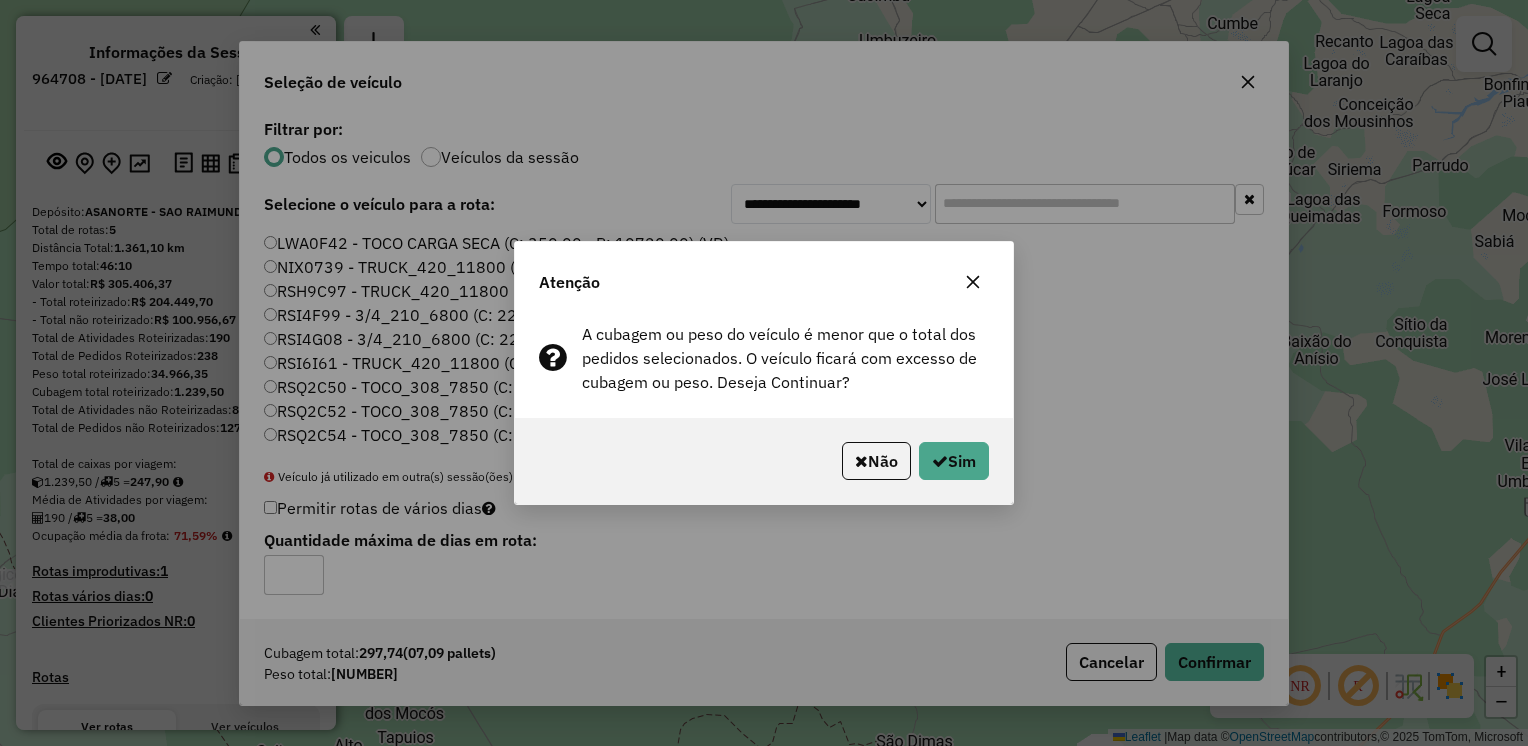 click 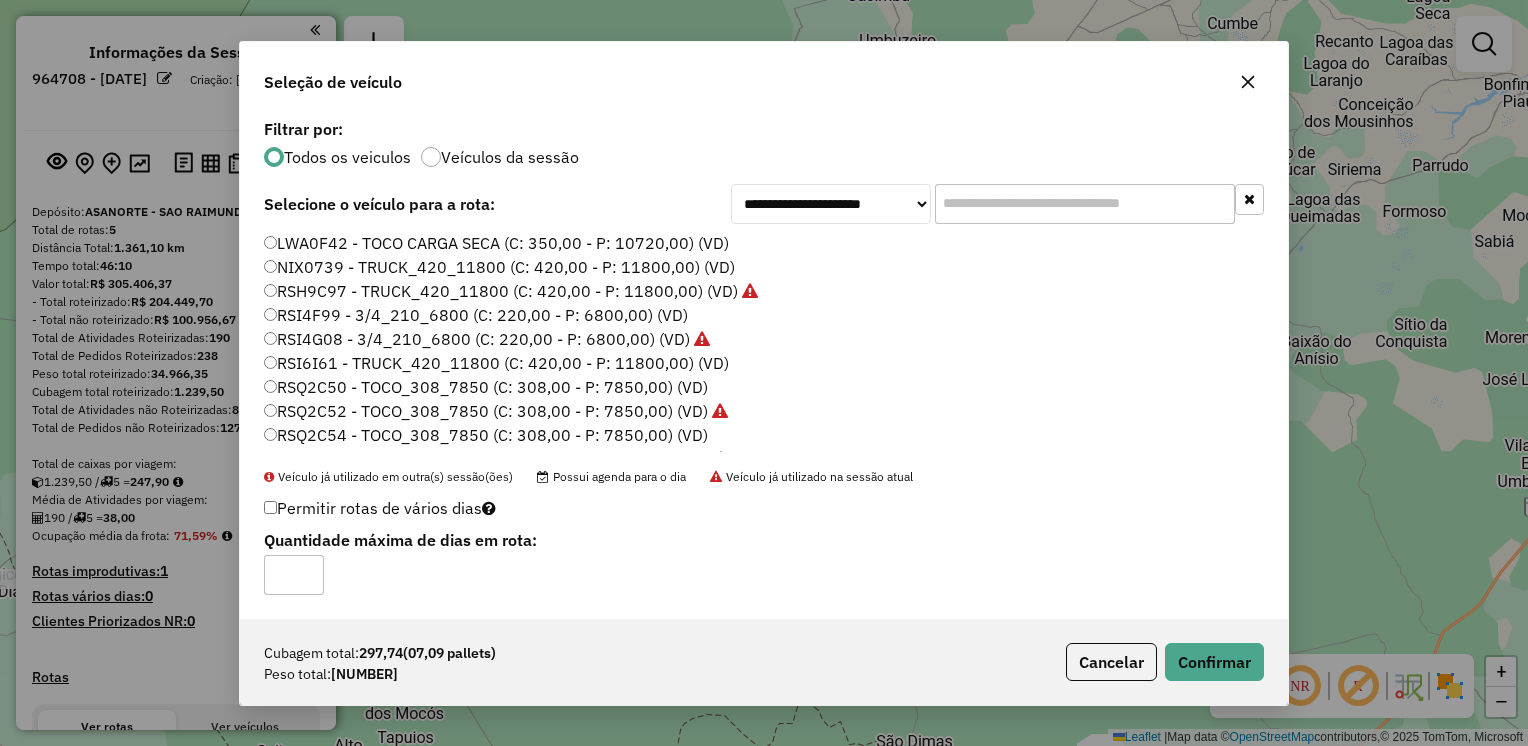 click on "RSI6I61 - TRUCK_420_11800 (C: 420,00 - P: 11800,00) (VD)" 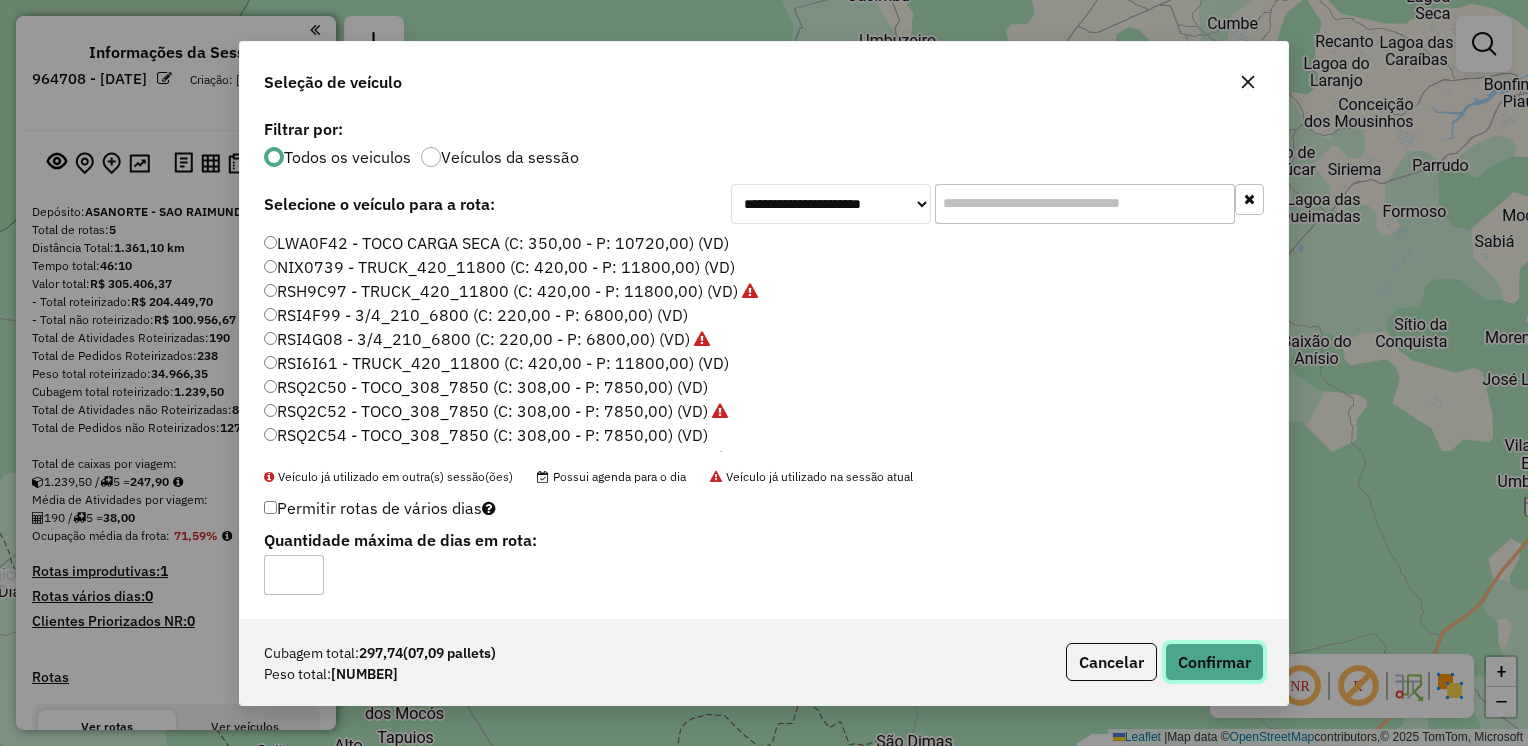click on "Confirmar" 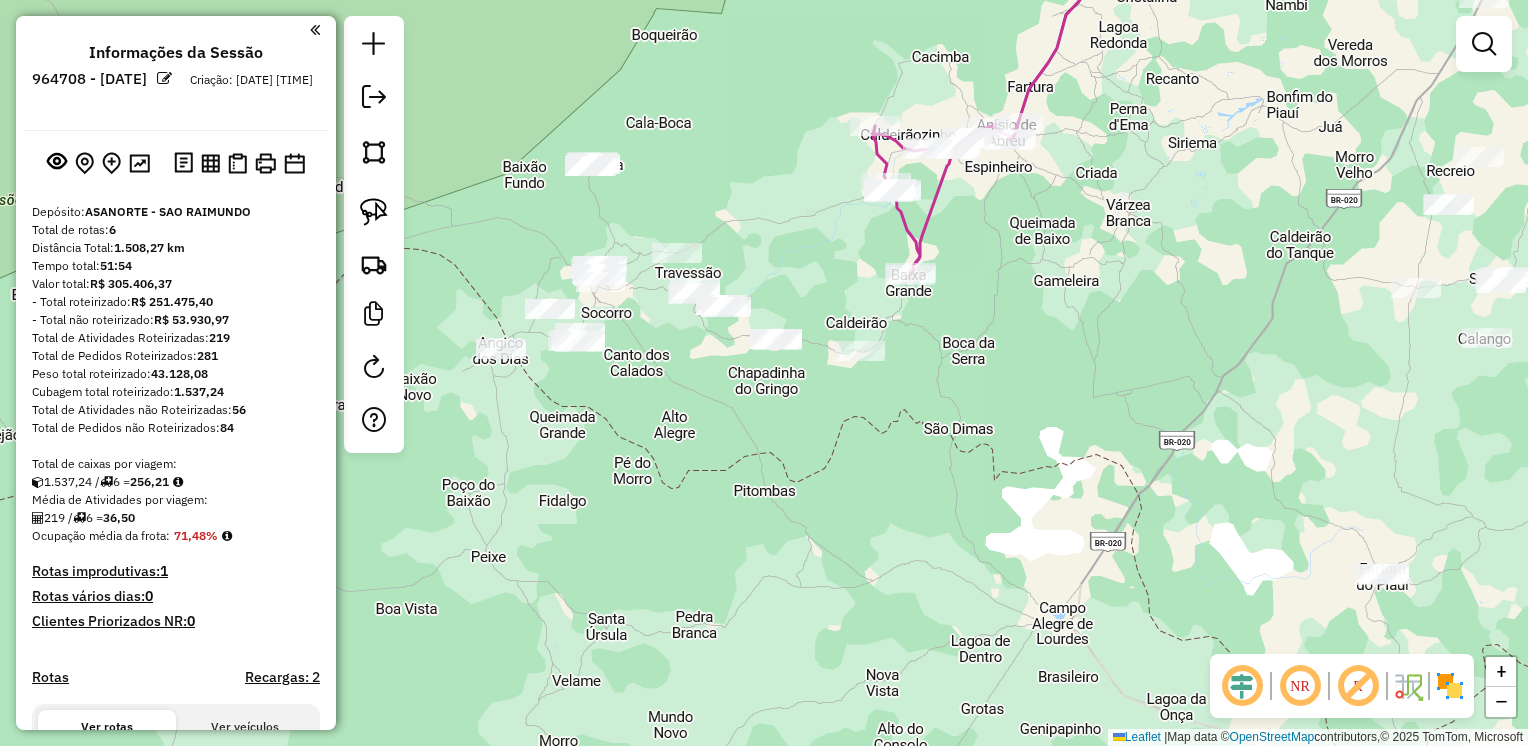 drag, startPoint x: 604, startPoint y: 481, endPoint x: 772, endPoint y: 434, distance: 174.45056 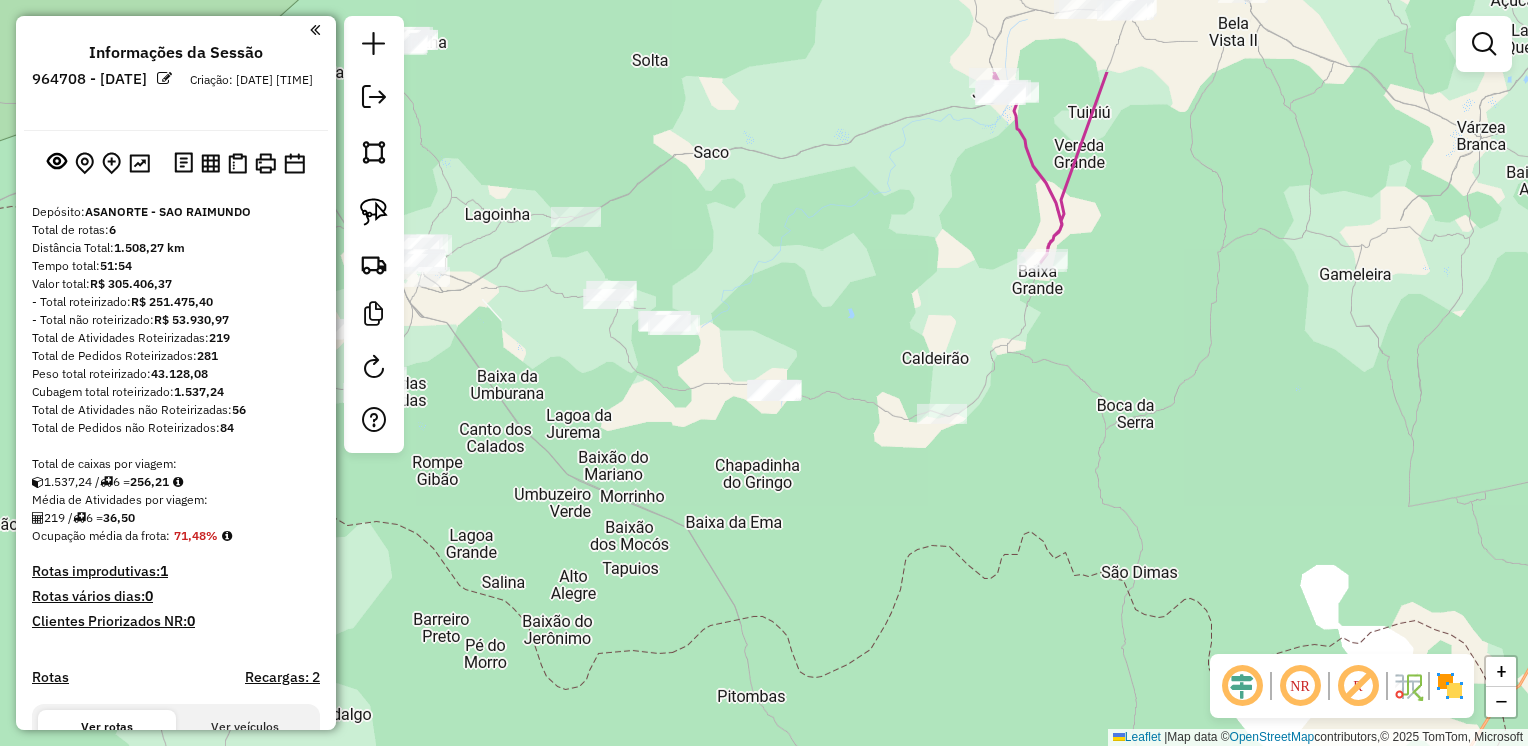 drag, startPoint x: 721, startPoint y: 297, endPoint x: 683, endPoint y: 422, distance: 130.64838 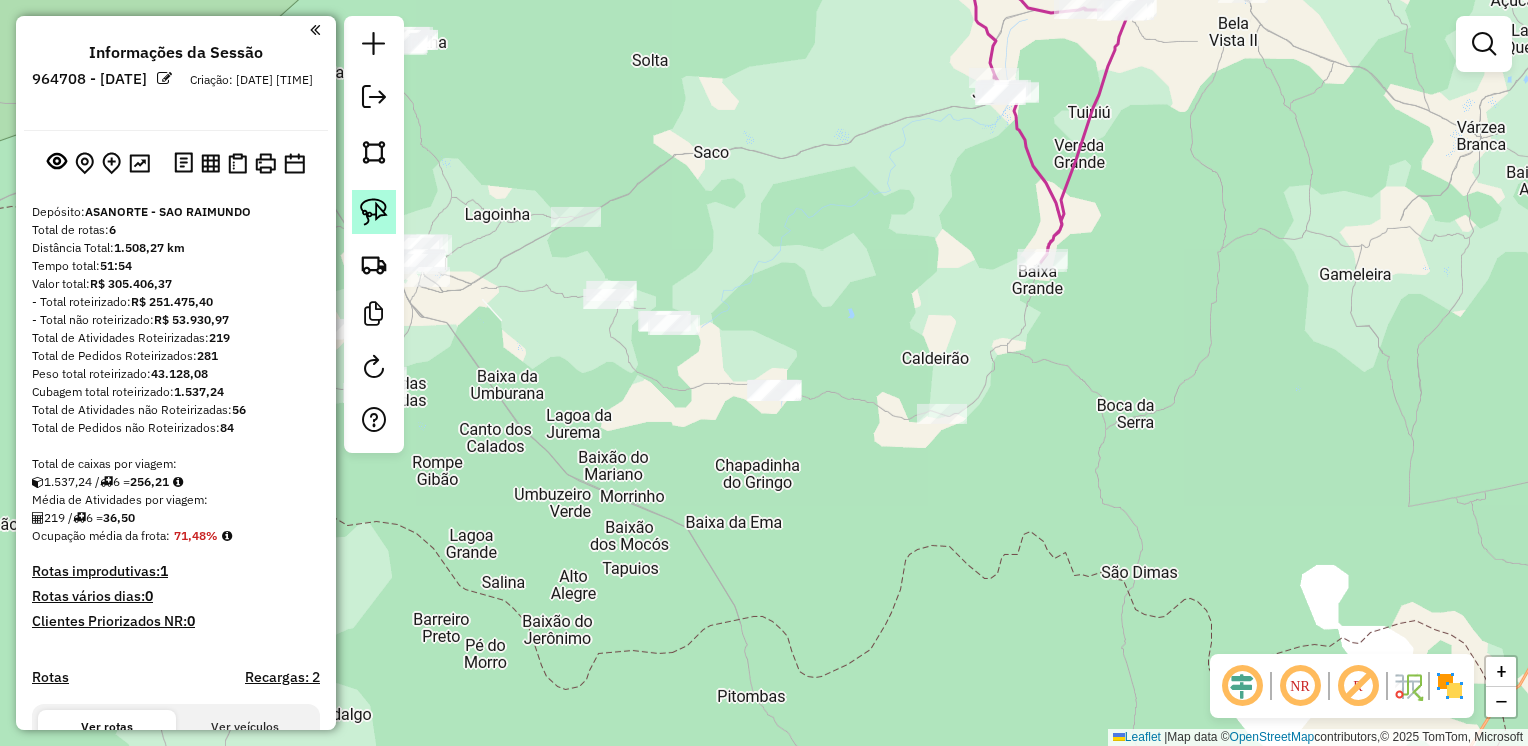 click 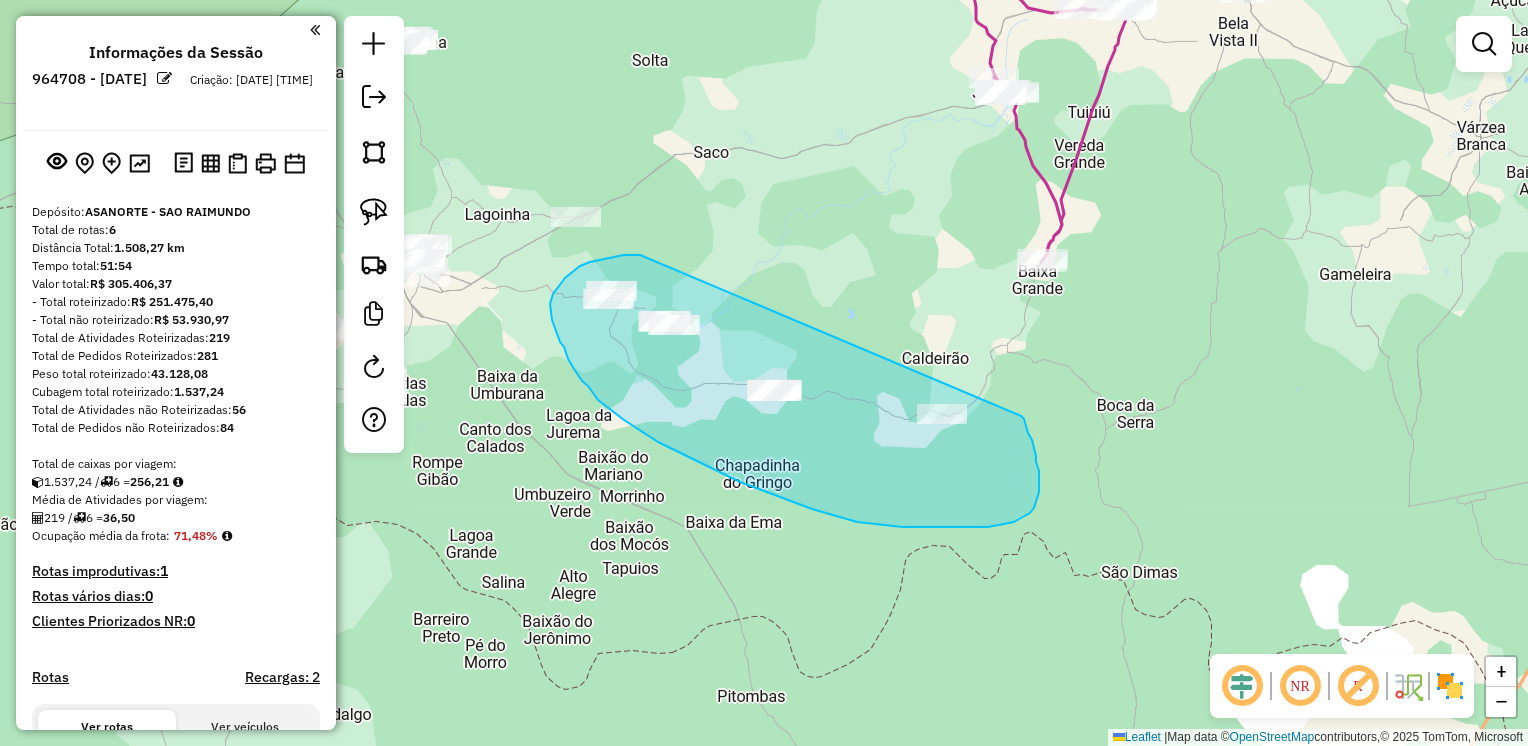 drag, startPoint x: 624, startPoint y: 255, endPoint x: 1021, endPoint y: 416, distance: 428.40402 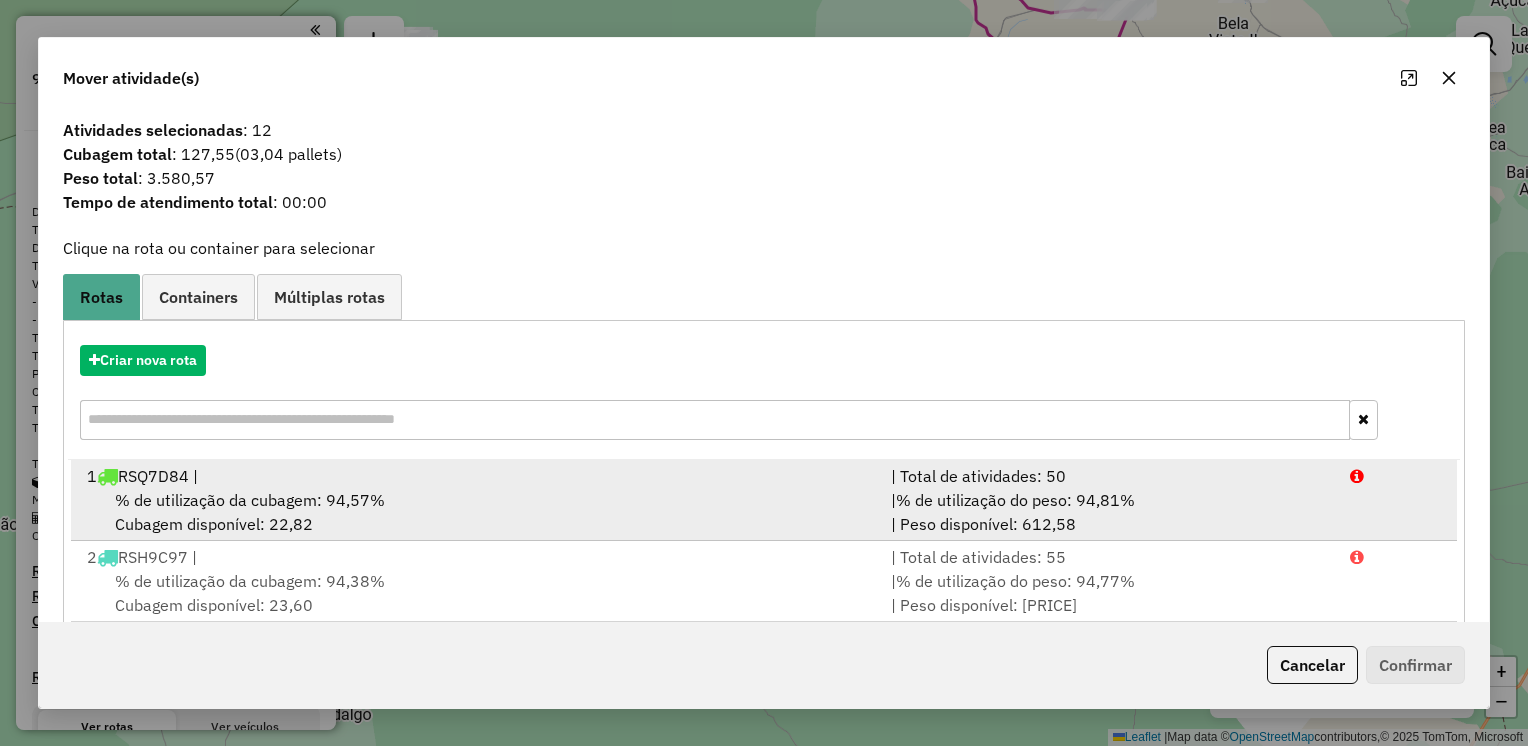 scroll, scrollTop: 84, scrollLeft: 0, axis: vertical 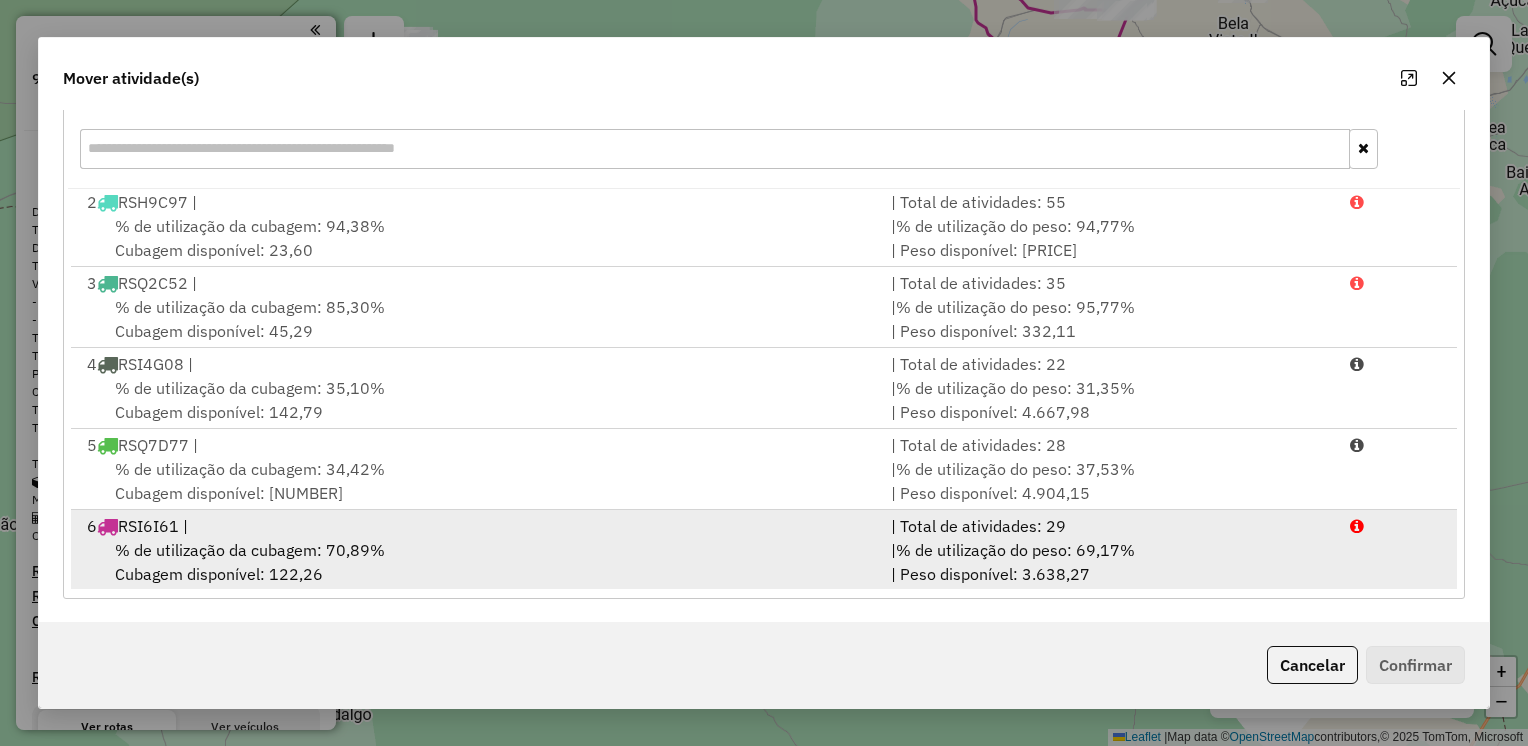 click on "% de utilização da cubagem: 70,89%  Cubagem disponível: 122,26" at bounding box center [477, 562] 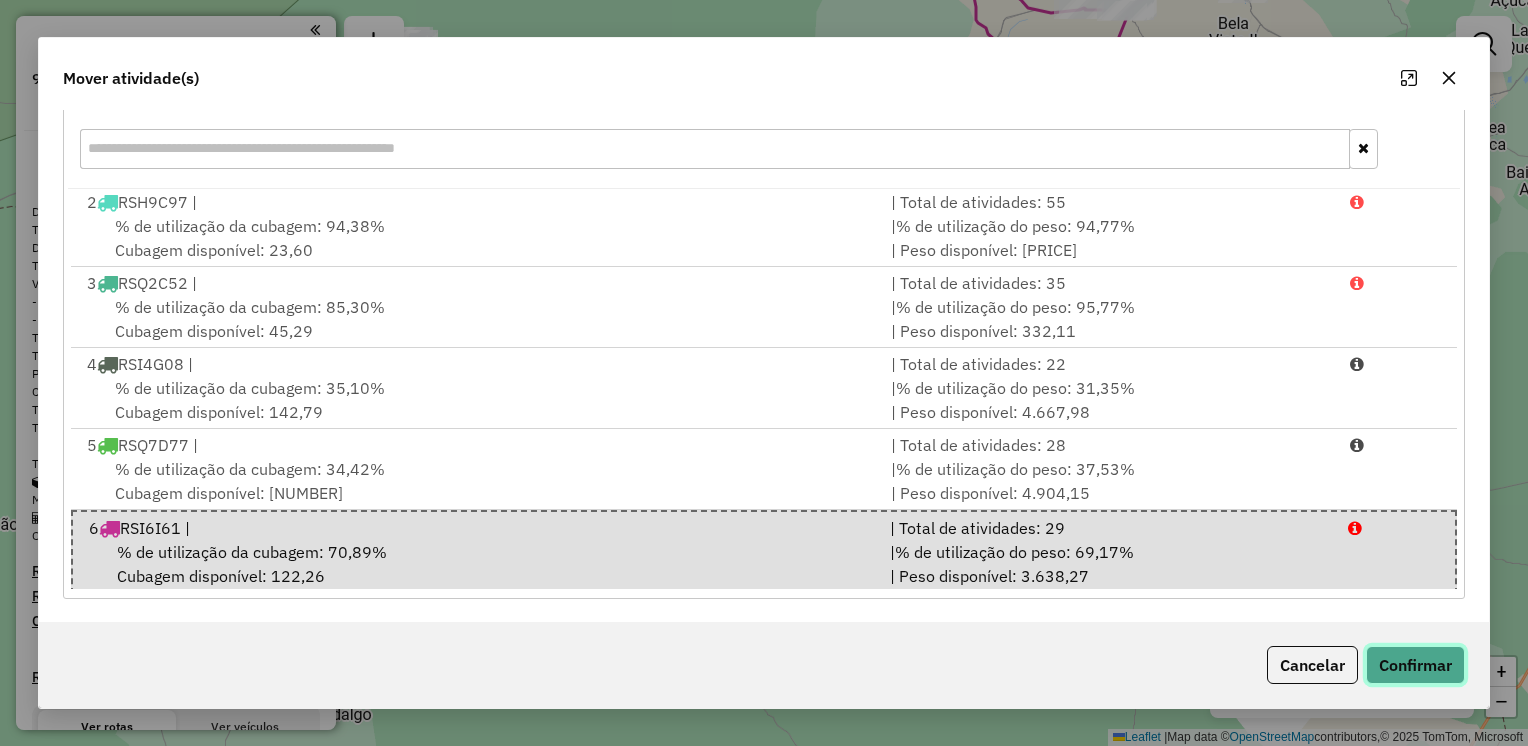 click on "Confirmar" 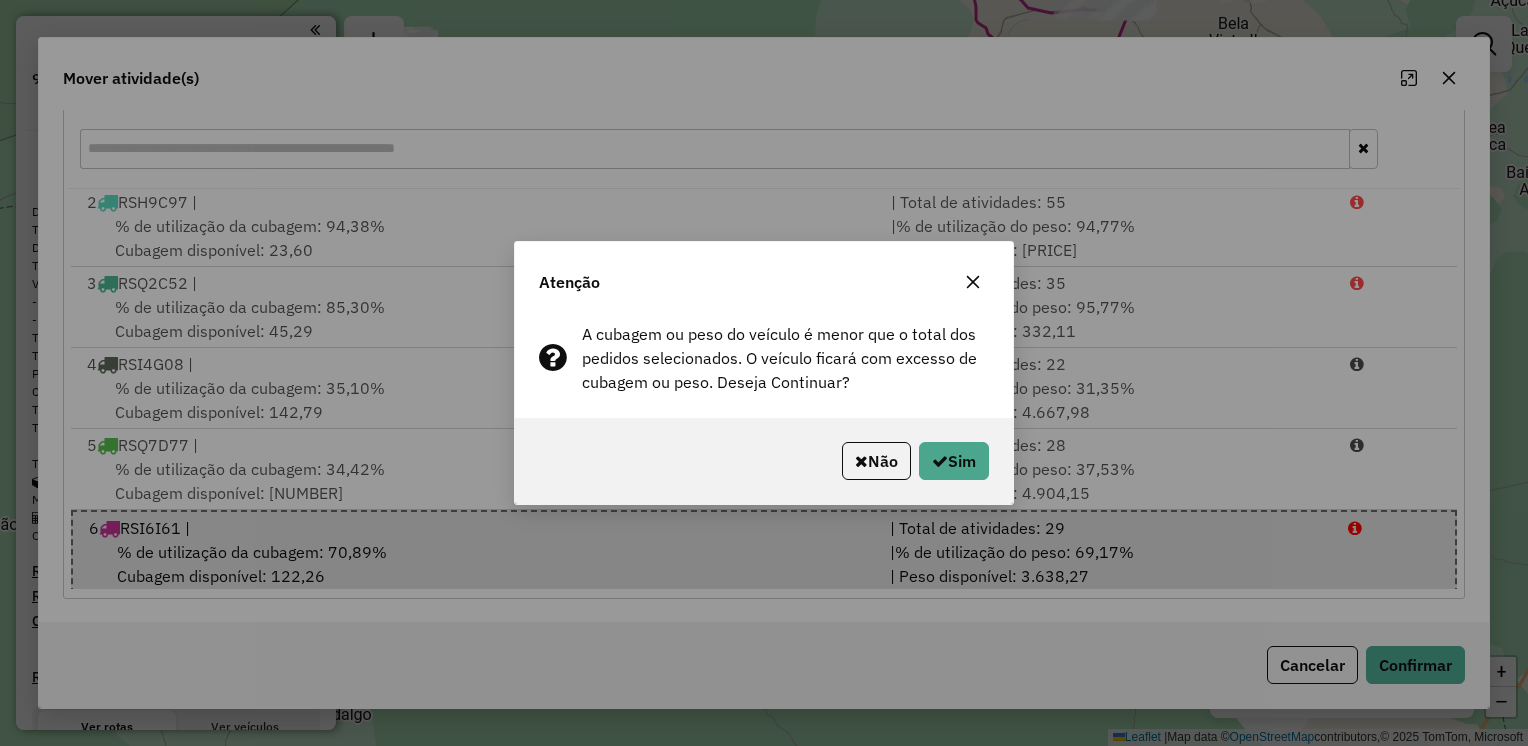 click 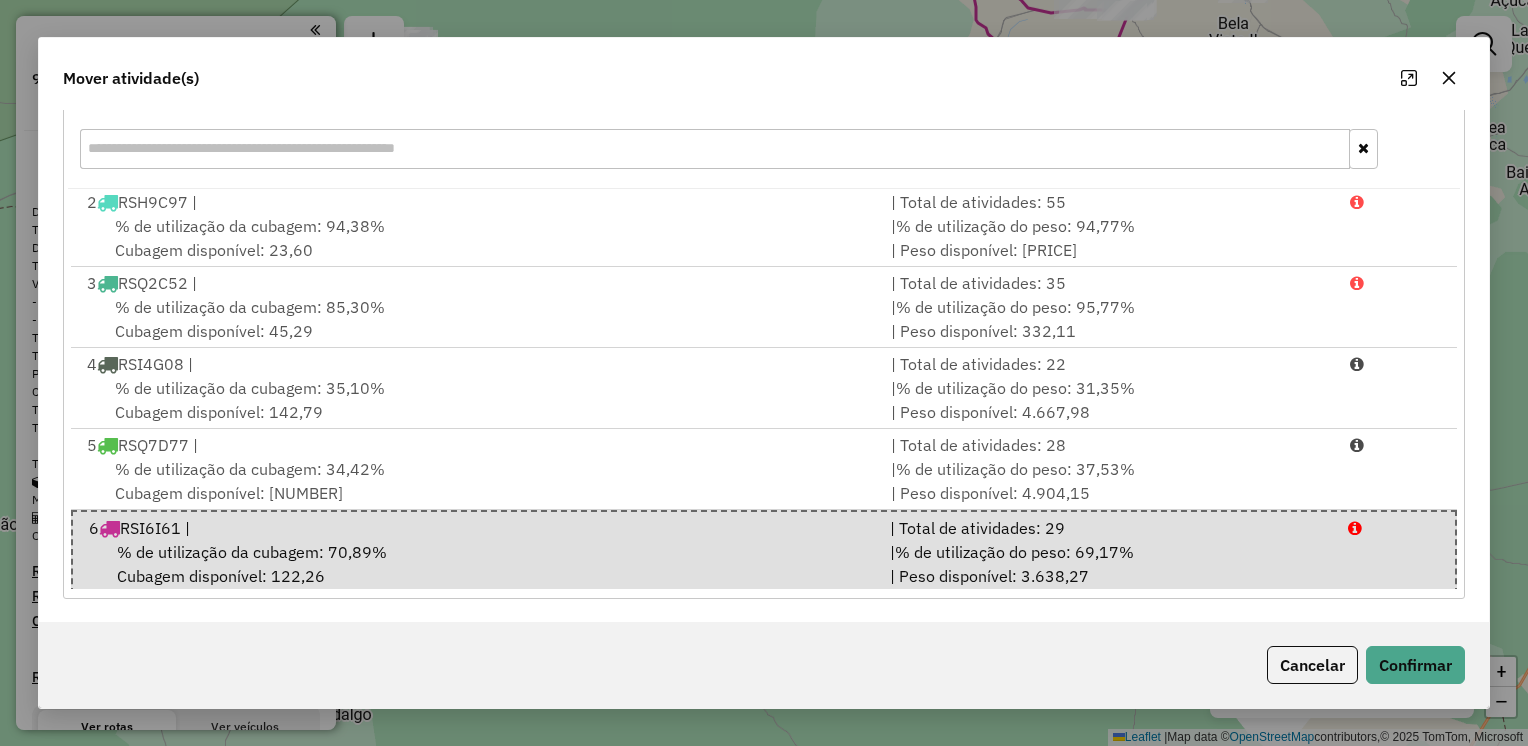 click on "Cancelar" 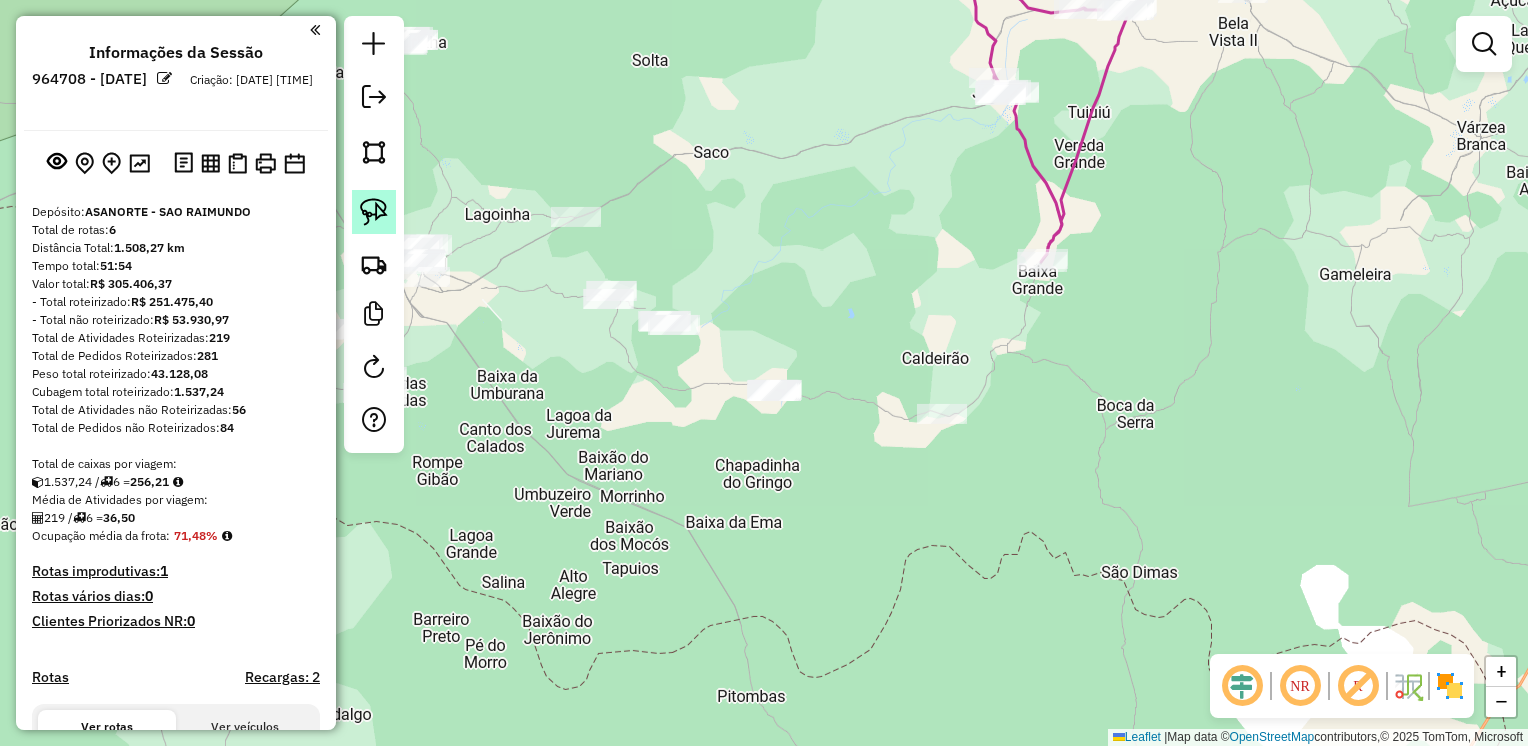 click 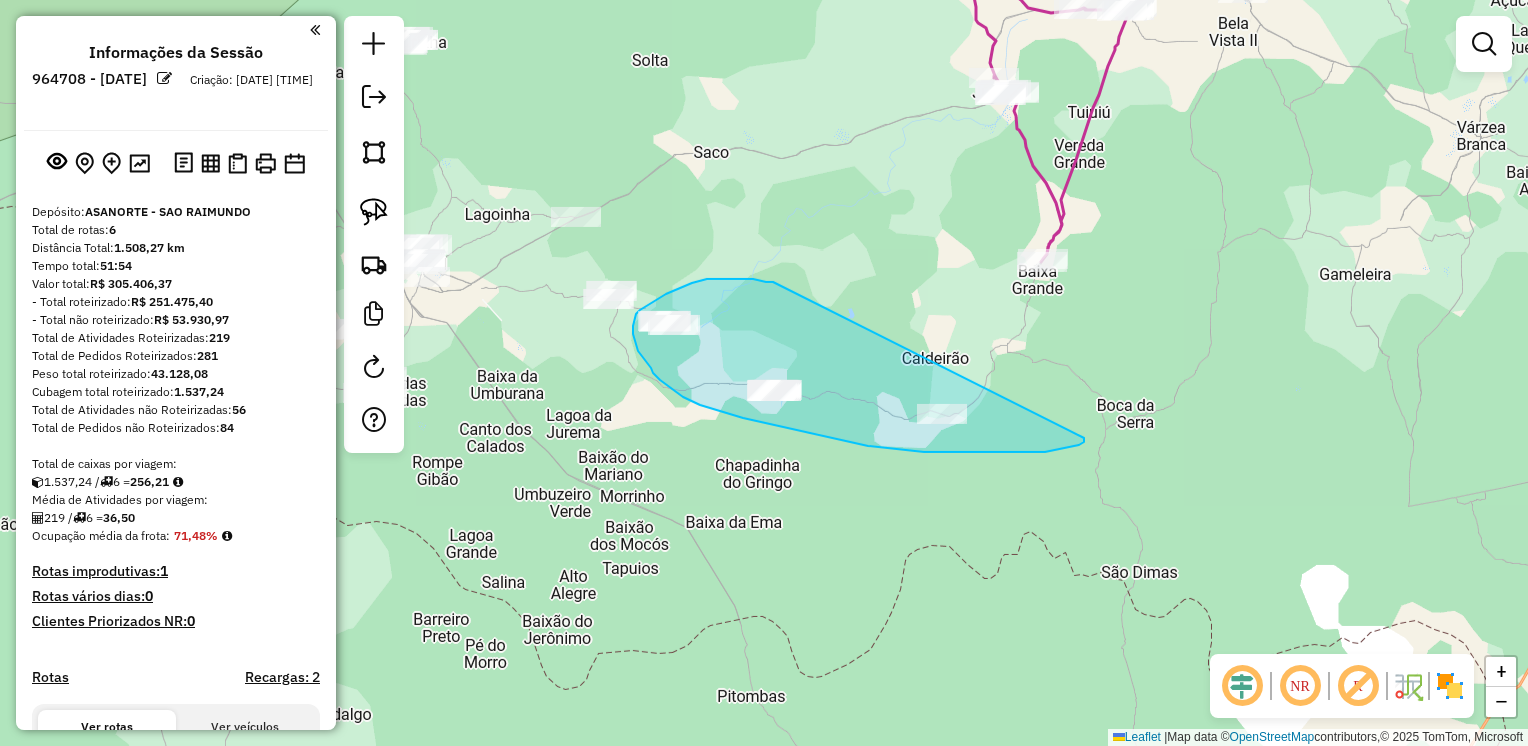 drag, startPoint x: 709, startPoint y: 279, endPoint x: 1077, endPoint y: 439, distance: 401.27795 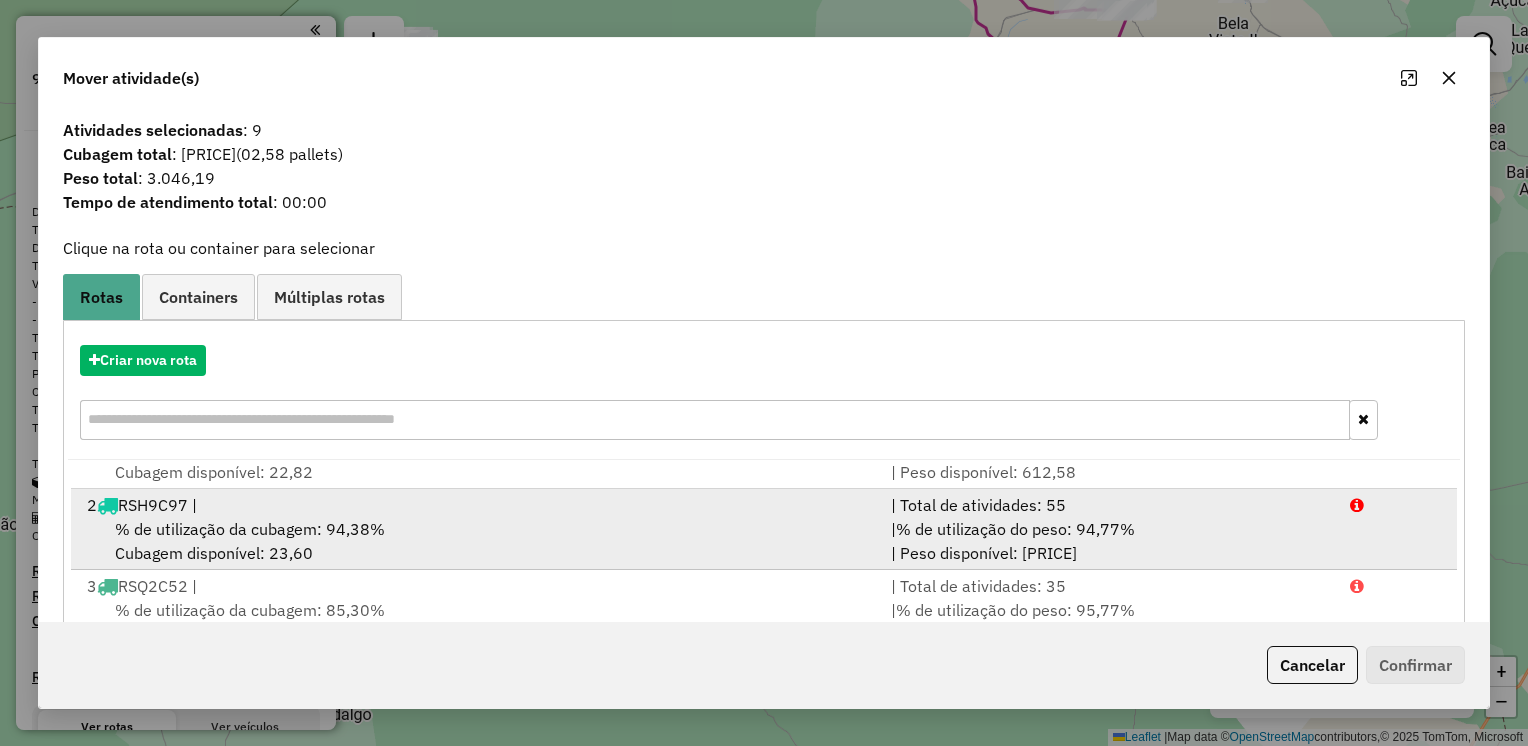 scroll, scrollTop: 84, scrollLeft: 0, axis: vertical 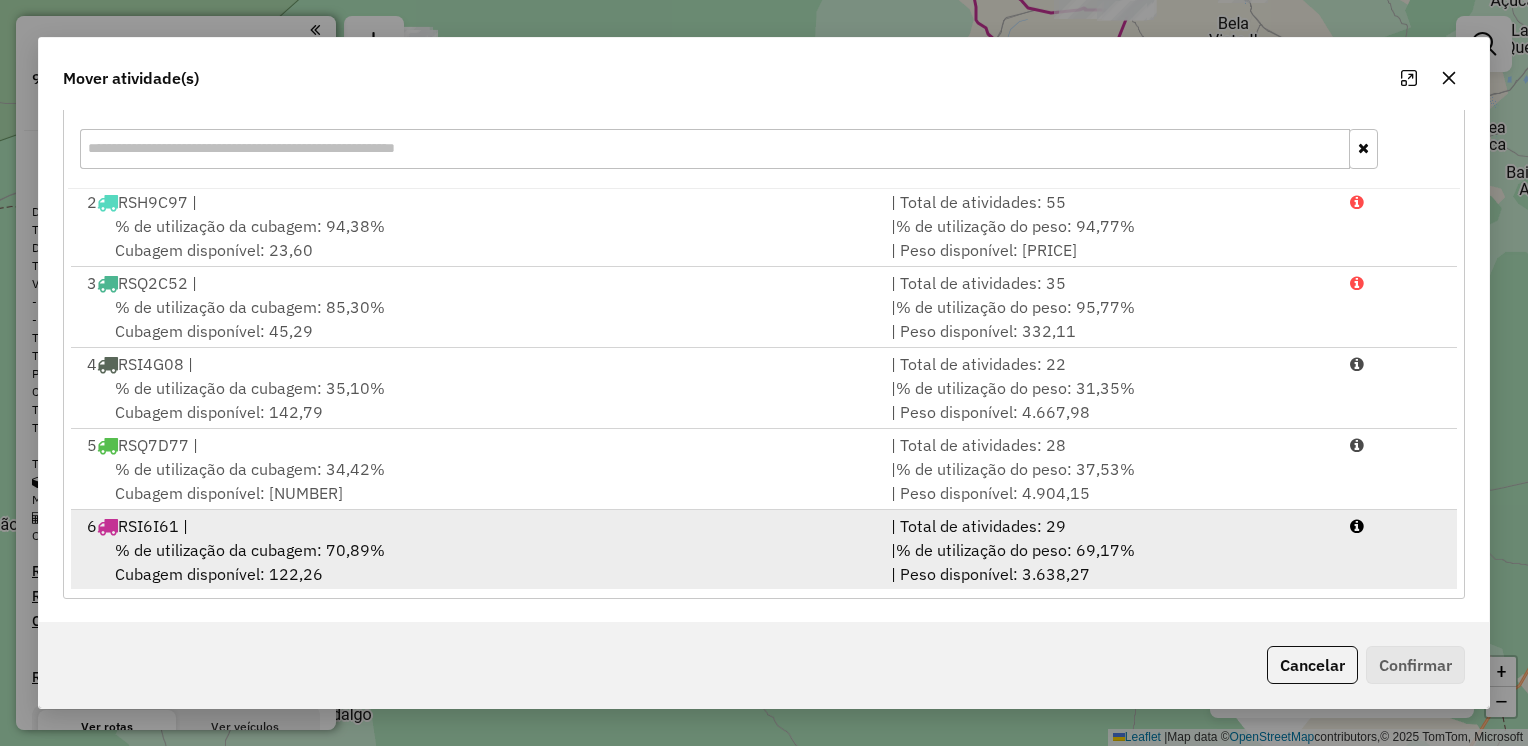 click on "% de utilização da cubagem: 70,89%" at bounding box center (250, 550) 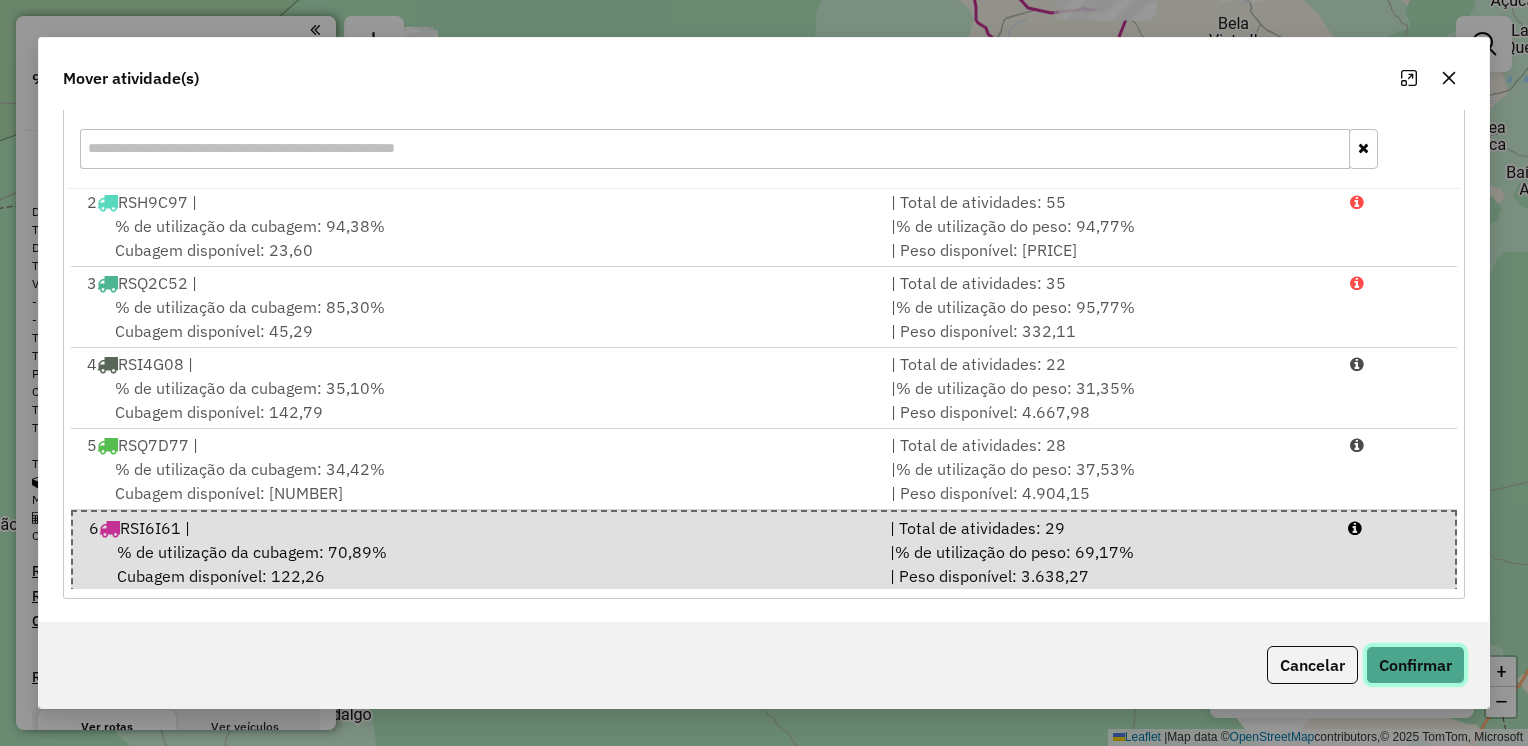 click on "Confirmar" 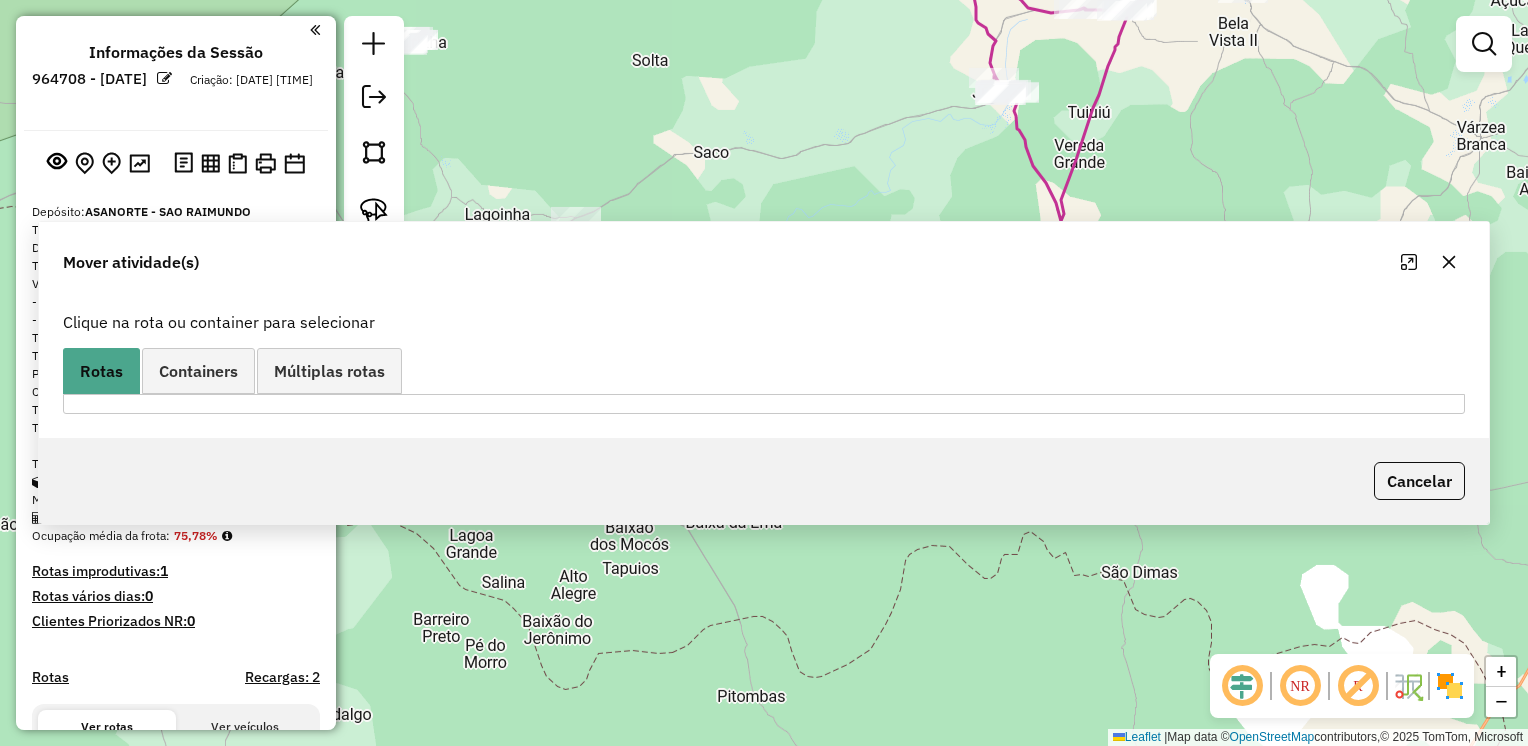 scroll, scrollTop: 0, scrollLeft: 0, axis: both 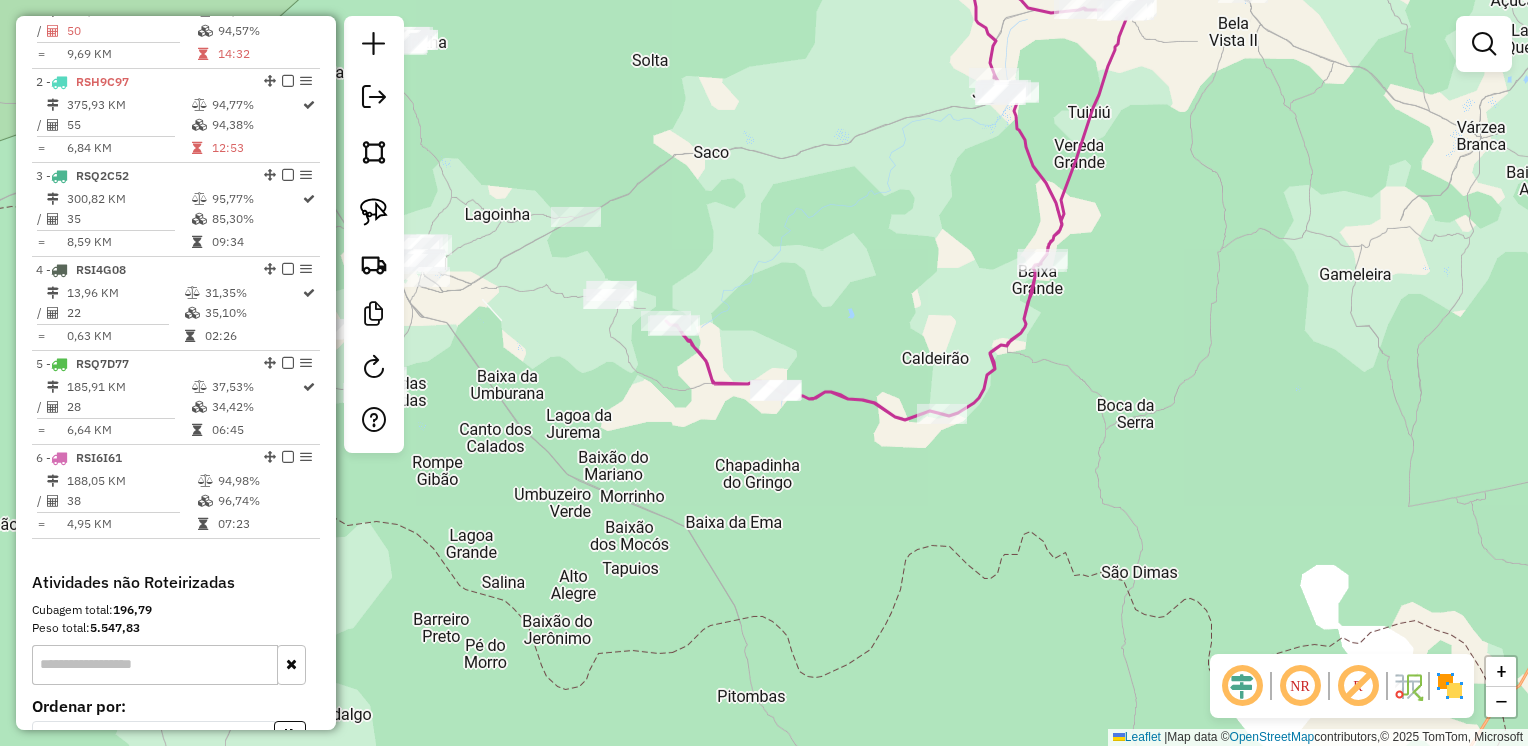 click on "Janela de atendimento Grade de atendimento Capacidade Transportadoras Veículos Cliente Pedidos  Rotas Selecione os dias de semana para filtrar as janelas de atendimento  Seg   Ter   Qua   Qui   Sex   Sáb   Dom  Informe o período da janela de atendimento: De: Até:  Filtrar exatamente a janela do cliente  Considerar janela de atendimento padrão  Selecione os dias de semana para filtrar as grades de atendimento  Seg   Ter   Qua   Qui   Sex   Sáb   Dom   Considerar clientes sem dia de atendimento cadastrado  Clientes fora do dia de atendimento selecionado Filtrar as atividades entre os valores definidos abaixo:  Peso mínimo:   Peso máximo:   Cubagem mínima:   Cubagem máxima:   De:   Até:  Filtrar as atividades entre o tempo de atendimento definido abaixo:  De:   Até:   Considerar capacidade total dos clientes não roteirizados Transportadora: Selecione um ou mais itens Tipo de veículo: Selecione um ou mais itens Veículo: Selecione um ou mais itens Motorista: Selecione um ou mais itens Nome: Rótulo:" 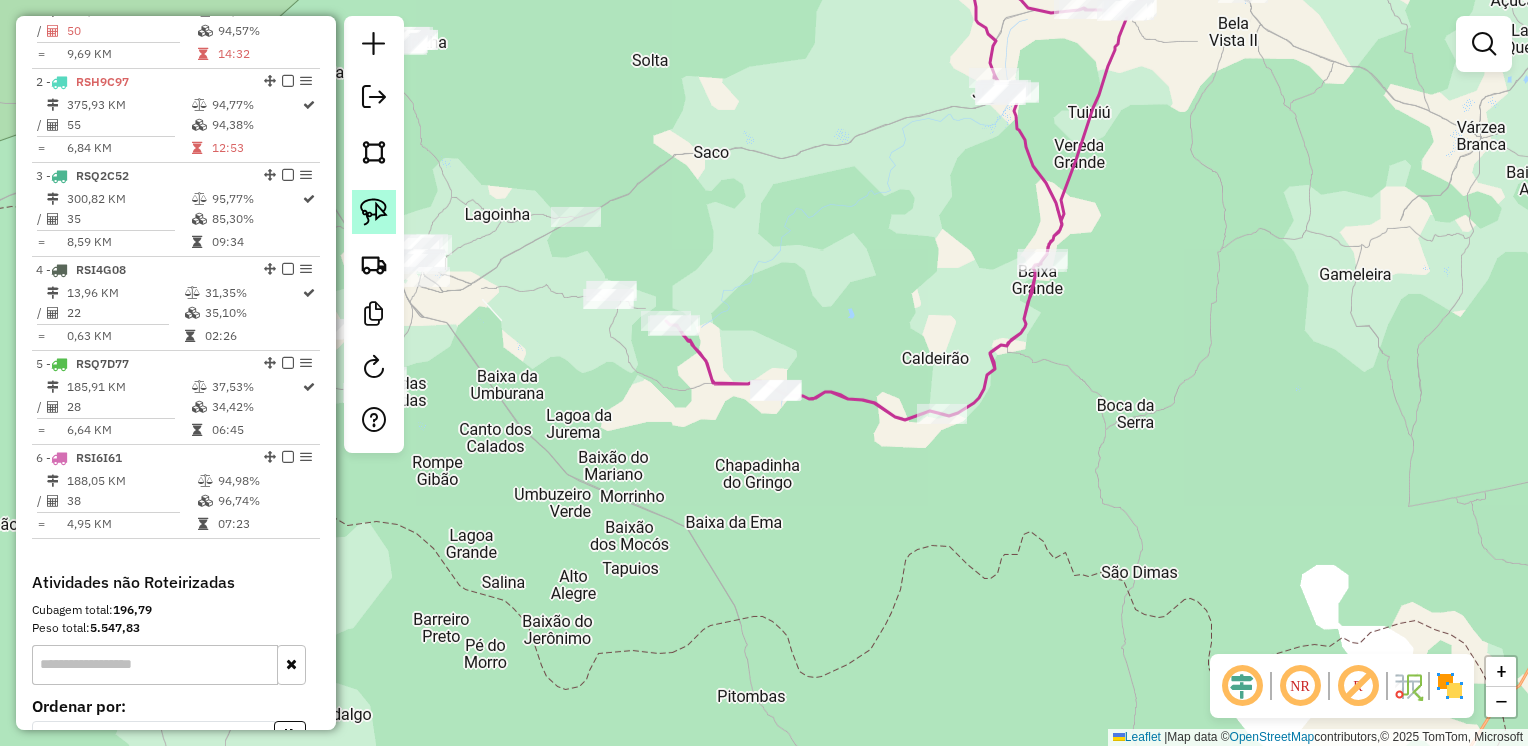 click 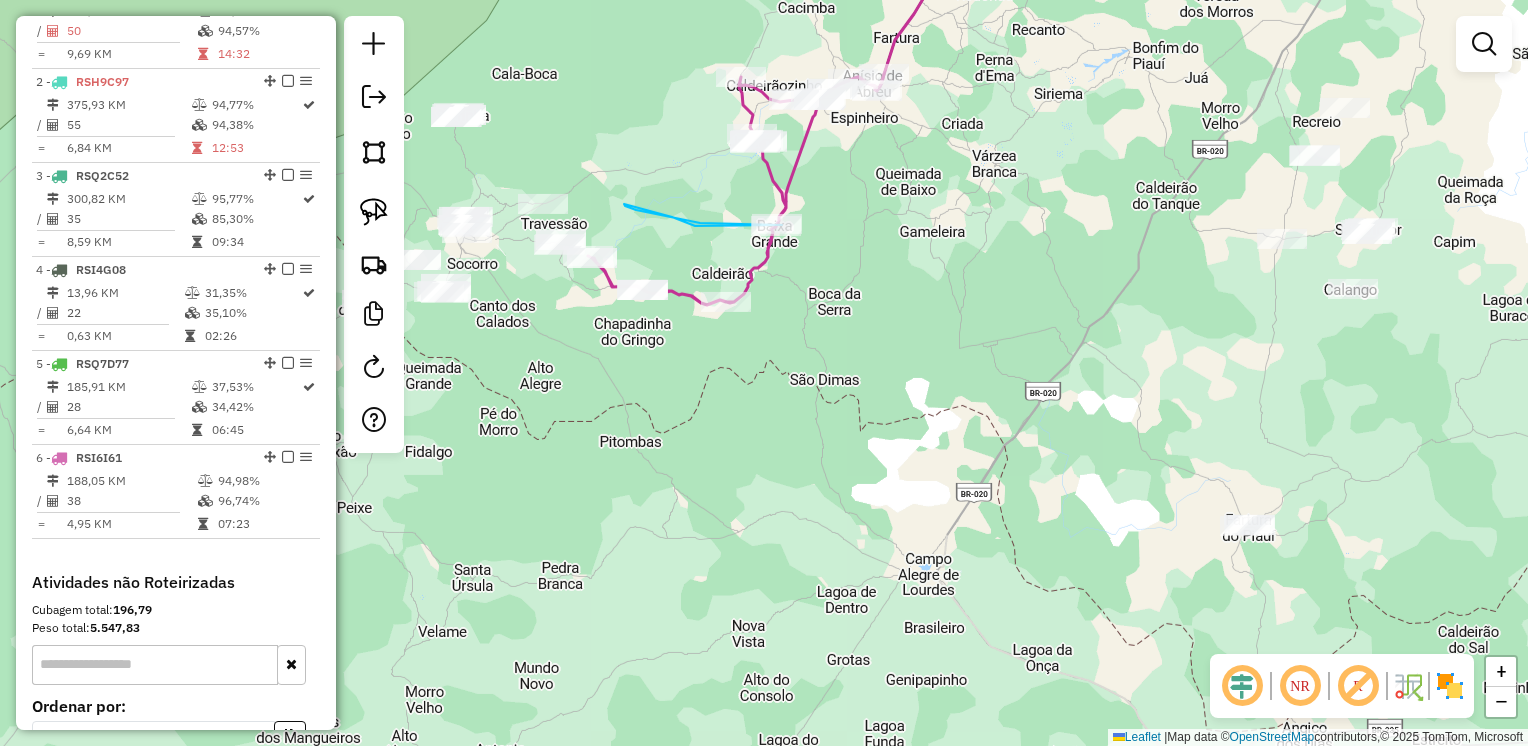 drag, startPoint x: 624, startPoint y: 204, endPoint x: 669, endPoint y: 215, distance: 46.32494 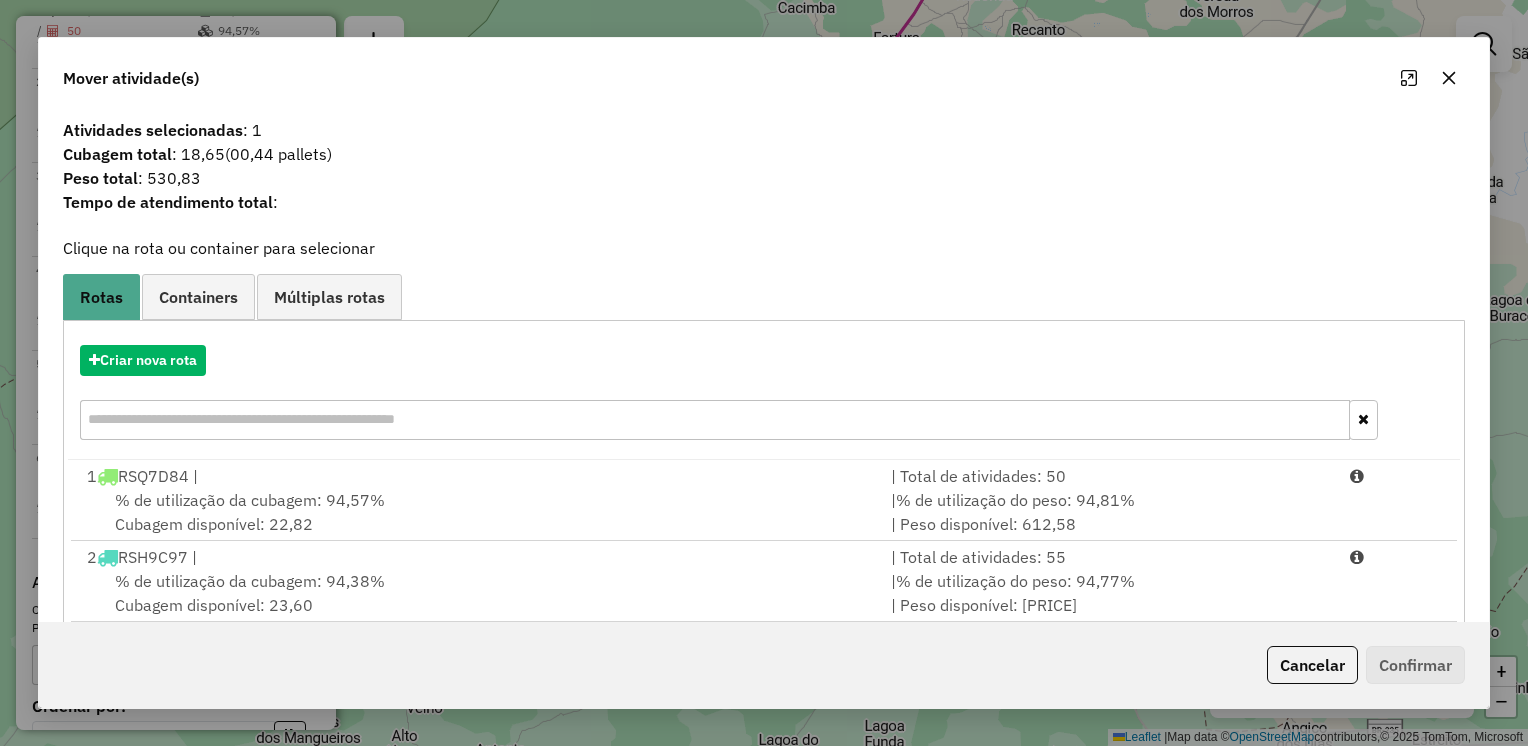click 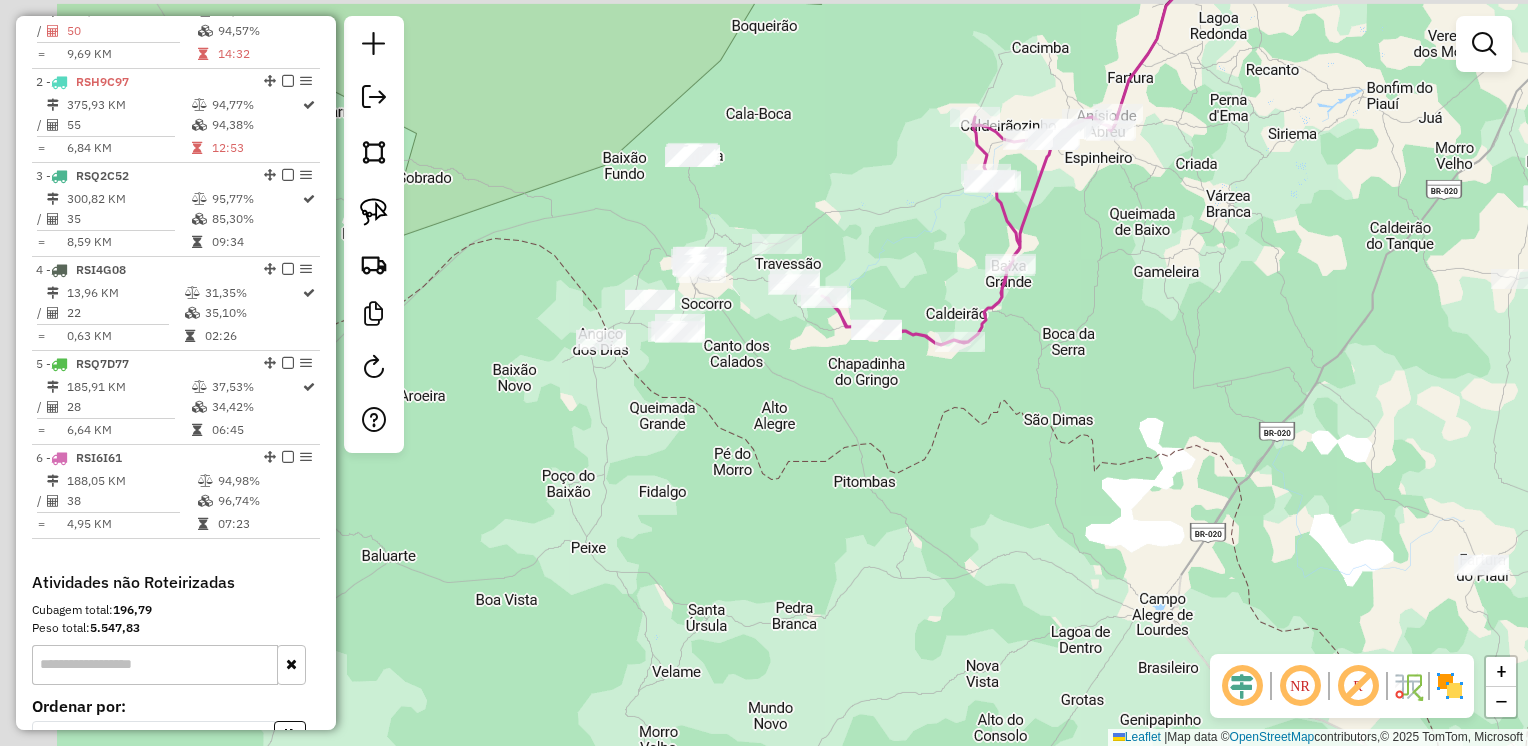 drag, startPoint x: 657, startPoint y: 213, endPoint x: 892, endPoint y: 253, distance: 238.37994 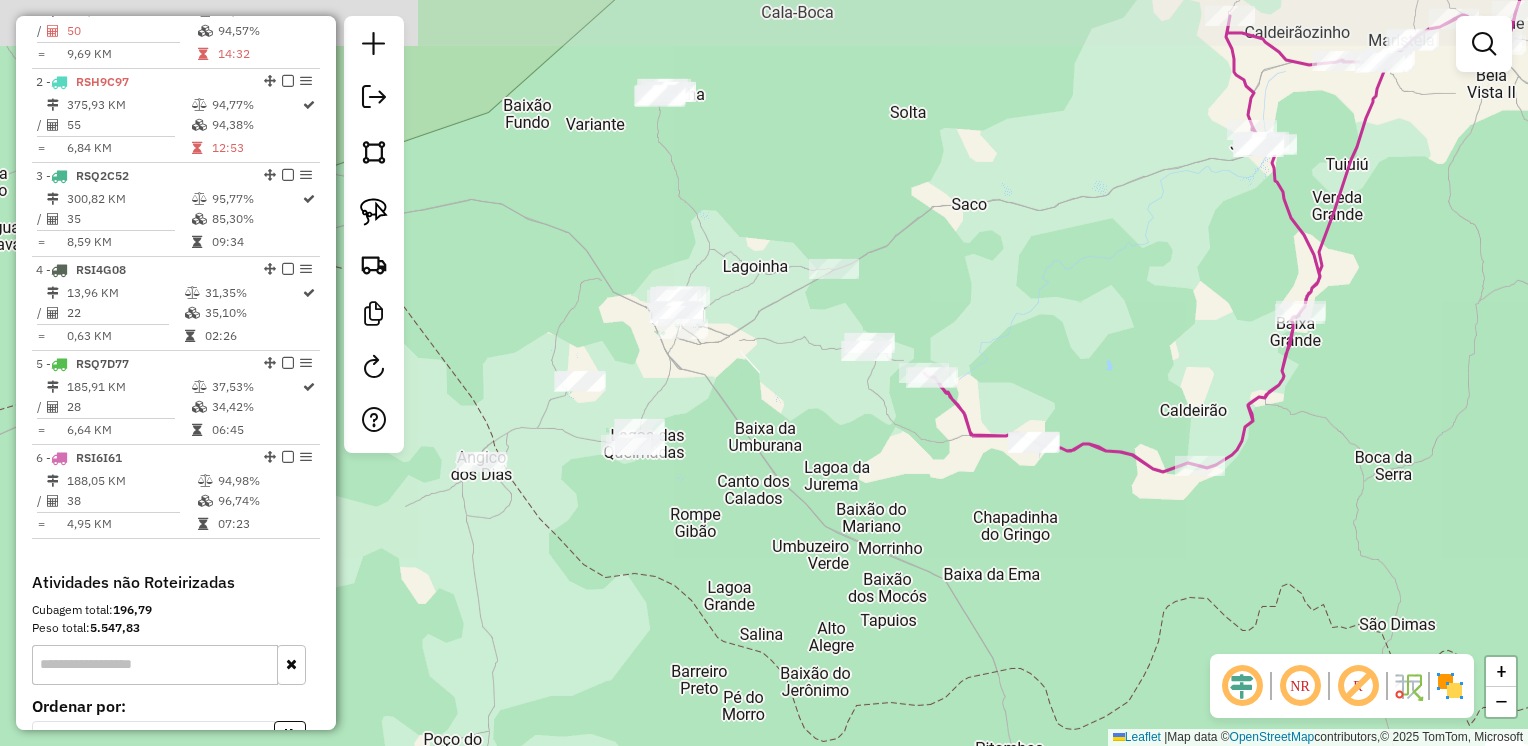 drag, startPoint x: 768, startPoint y: 319, endPoint x: 771, endPoint y: 367, distance: 48.09366 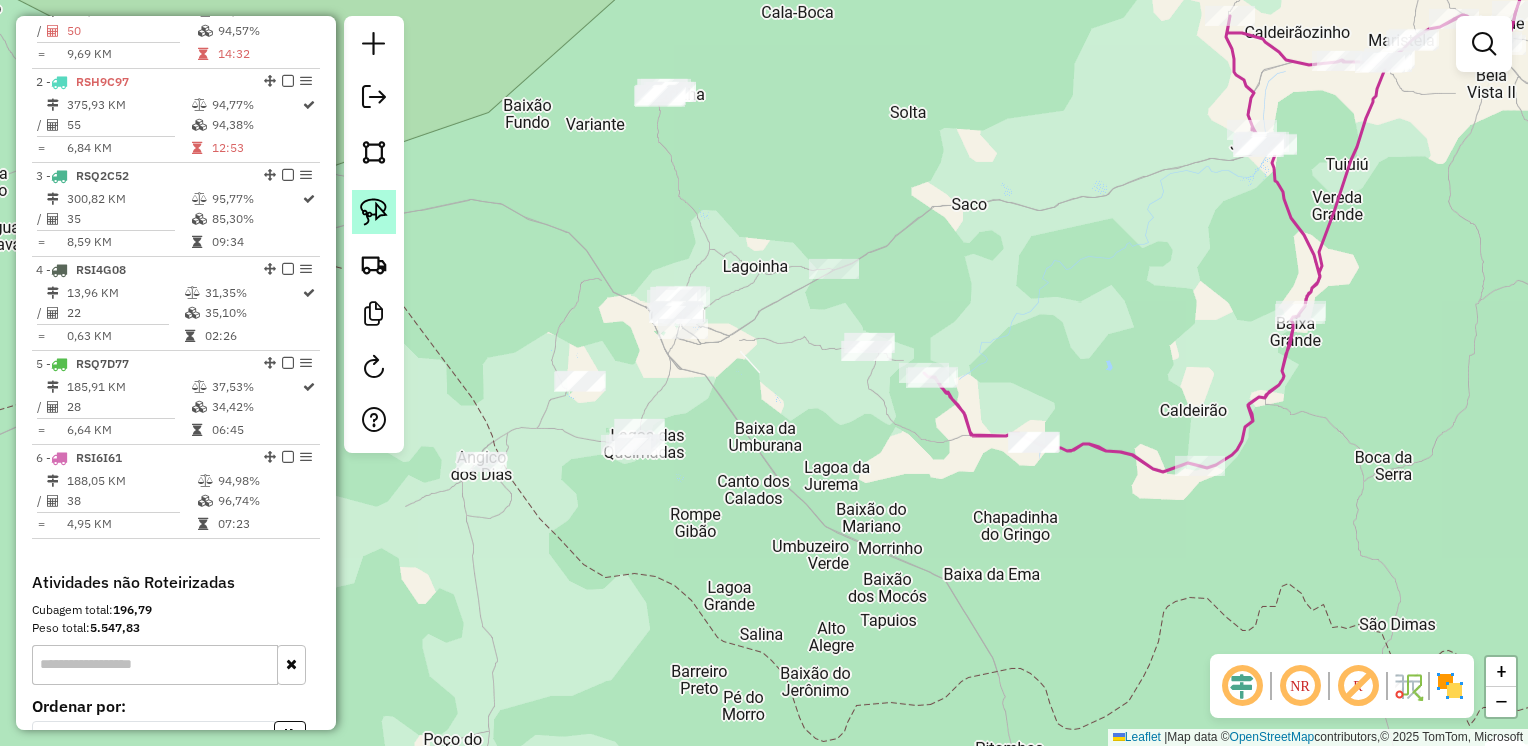 click 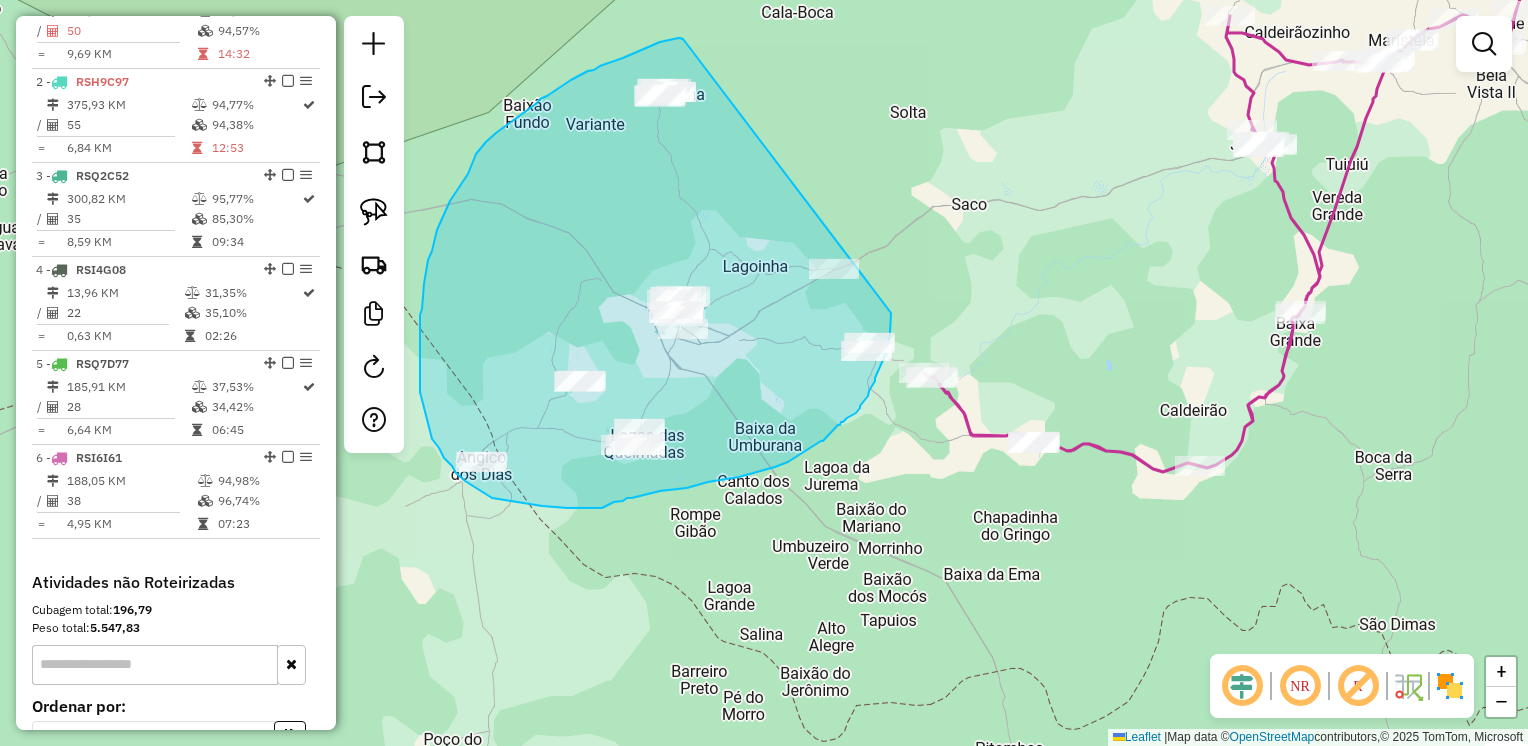 drag, startPoint x: 683, startPoint y: 39, endPoint x: 891, endPoint y: 313, distance: 344.00583 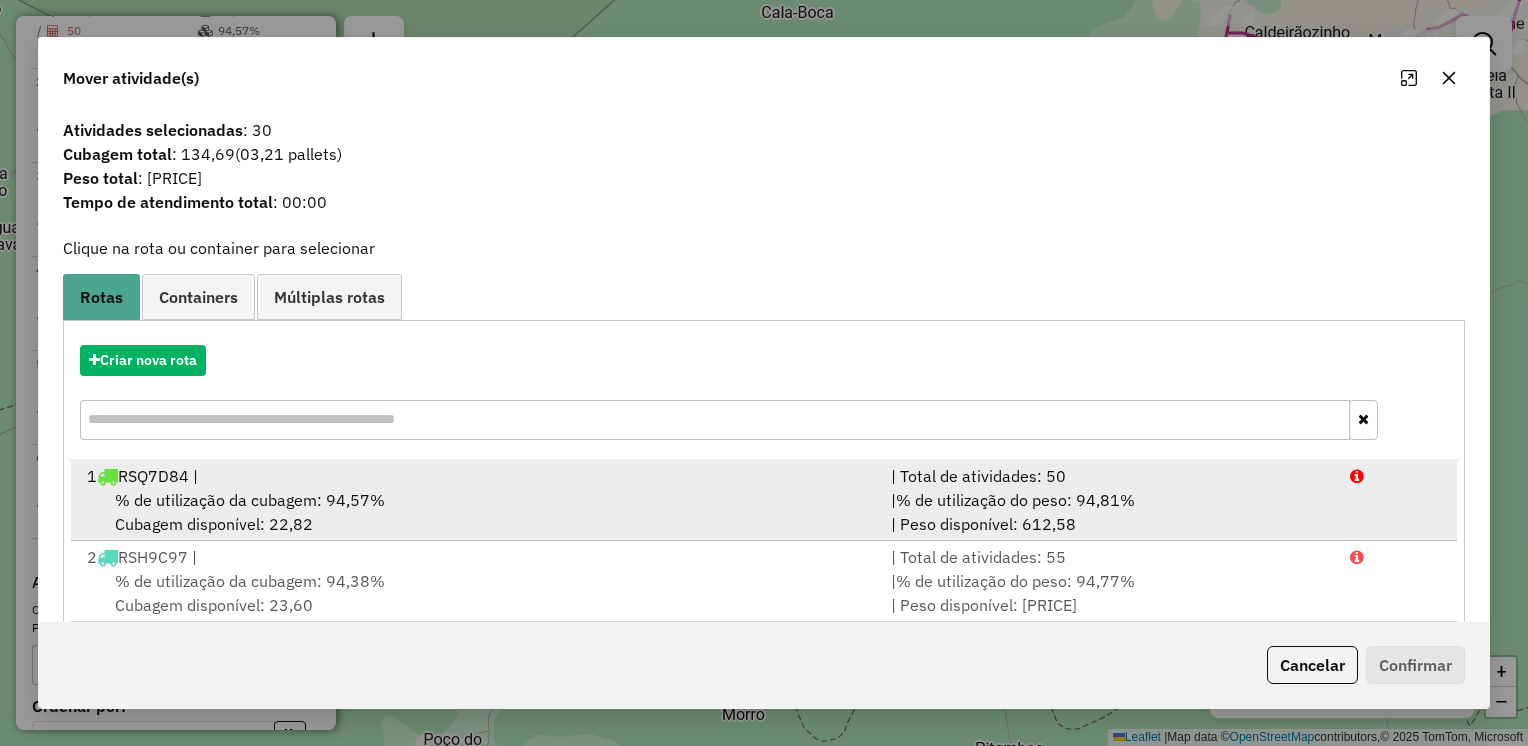scroll, scrollTop: 84, scrollLeft: 0, axis: vertical 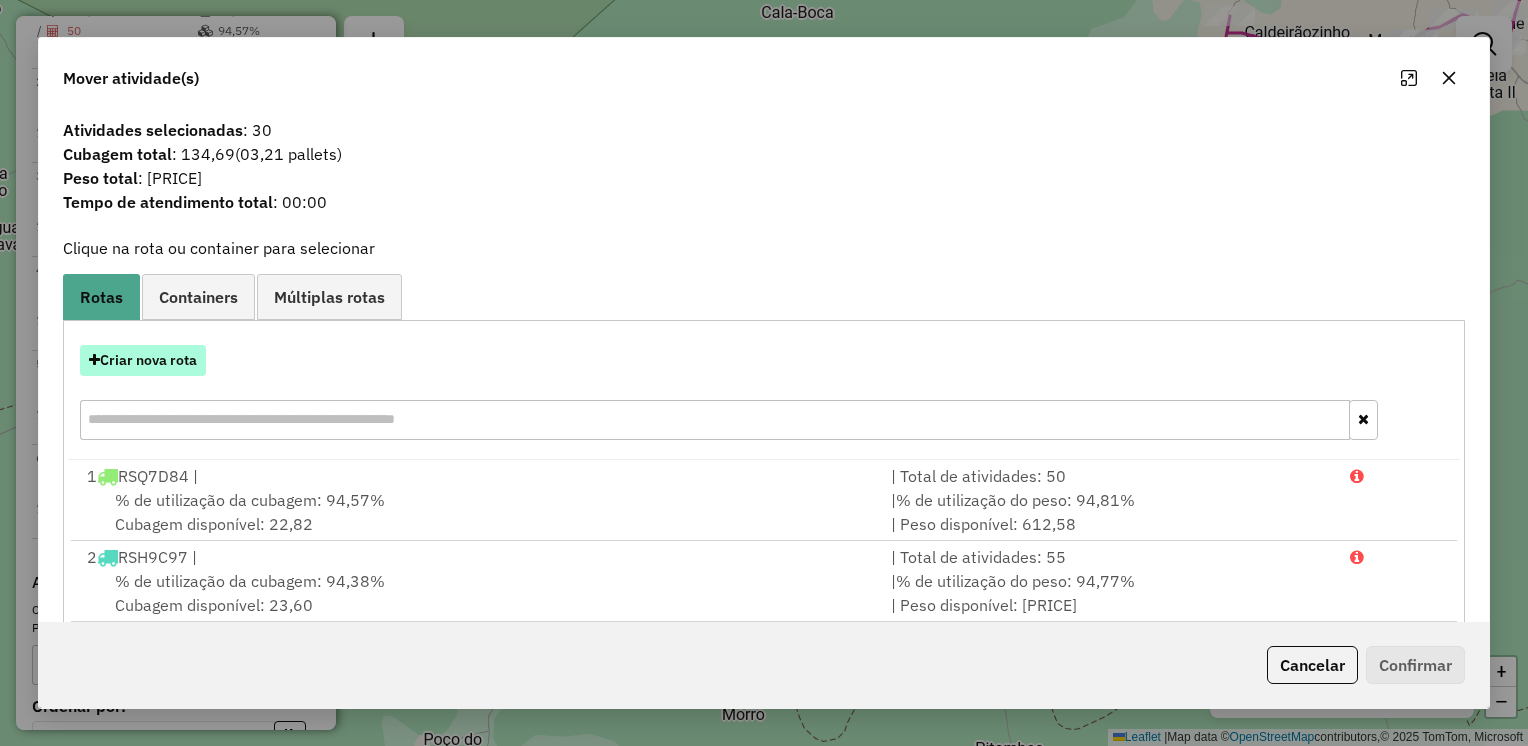 click on "Criar nova rota" at bounding box center (143, 360) 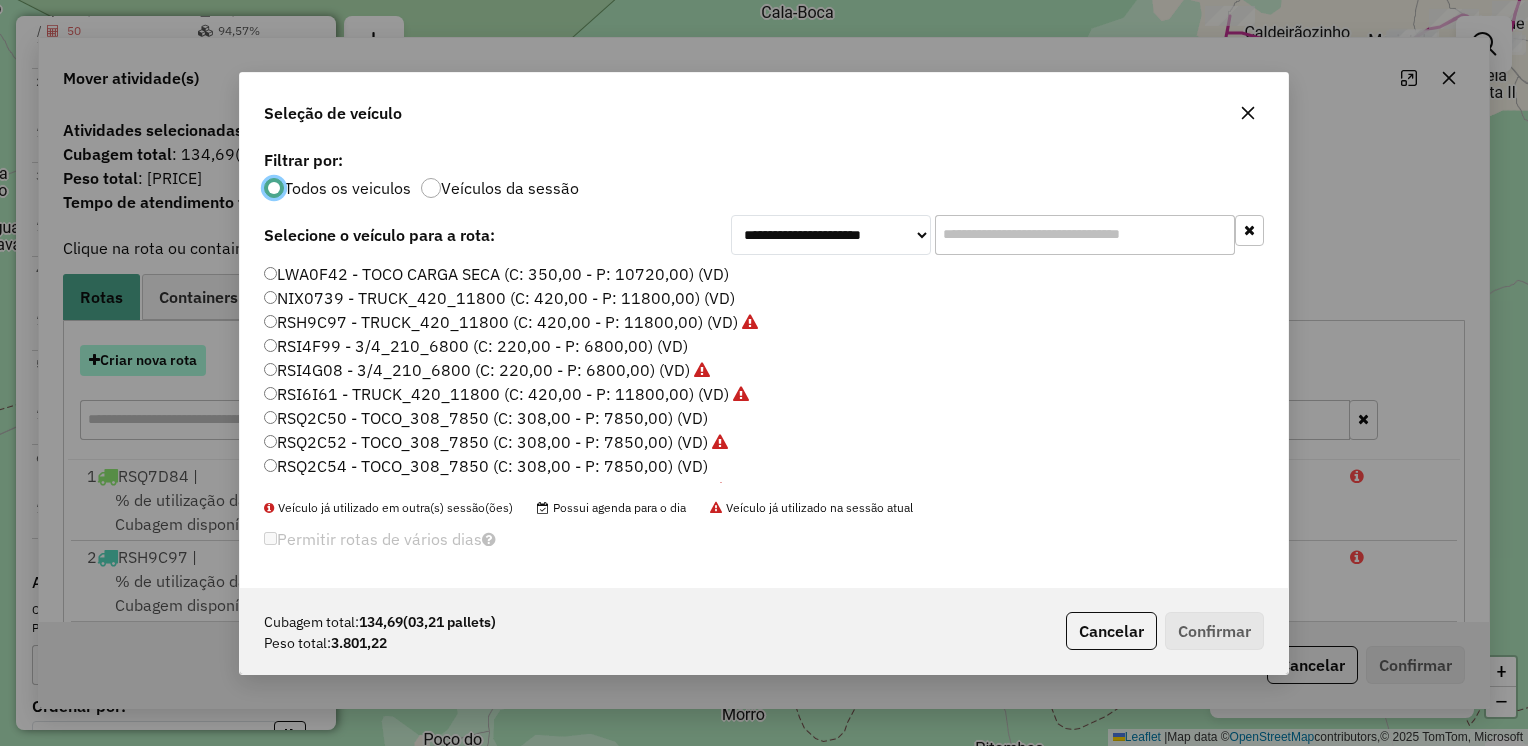scroll, scrollTop: 10, scrollLeft: 6, axis: both 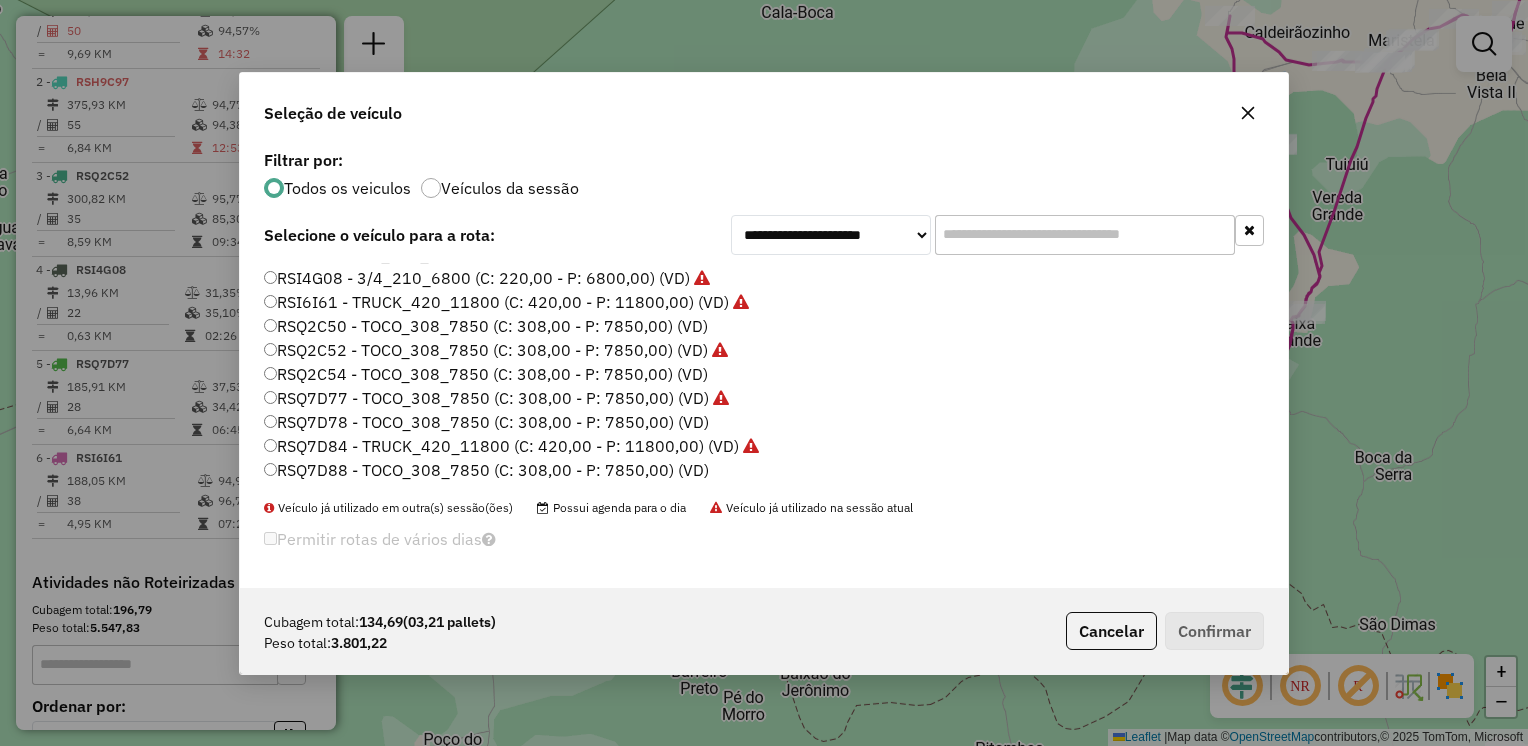 click on "[PLATE] - [NAME] (C: [VOLUME] - P: [WEIGHT]) (VD)   [PLATE] - [NAME] (C: [VOLUME] - P: [WEIGHT]) (VD)   [PLATE] - [NAME] (C: [VOLUME] - P: [WEIGHT]) (VD)   [PLATE] - [NAME] (C: [VOLUME] - P: [WEIGHT]) (VD)   [PLATE] - [NAME] (C: [VOLUME] - P: [WEIGHT]) (VD)   [PLATE] - [NAME] (C: [VOLUME] - P: [WEIGHT]) (VD)   [PLATE] - [NAME] (C: [VOLUME] - P: [WEIGHT]) (VD)   [PLATE] - [NAME] (C: [VOLUME] - P: [WEIGHT]) (VD)   [PLATE] - [NAME] (C: [VOLUME] - P: [WEIGHT]) (VD)   [PLATE] - [NAME] (C: [VOLUME] - P: [WEIGHT]) (VD)   [PLATE] - [NAME] (C: [VOLUME] - P: [WEIGHT]) (VD)   [PLATE] - [NAME] (C: [VOLUME] - P: [WEIGHT]) (VD)   [PLATE] - [NAME] (C: [VOLUME] - P: [WEIGHT]) (VD)" 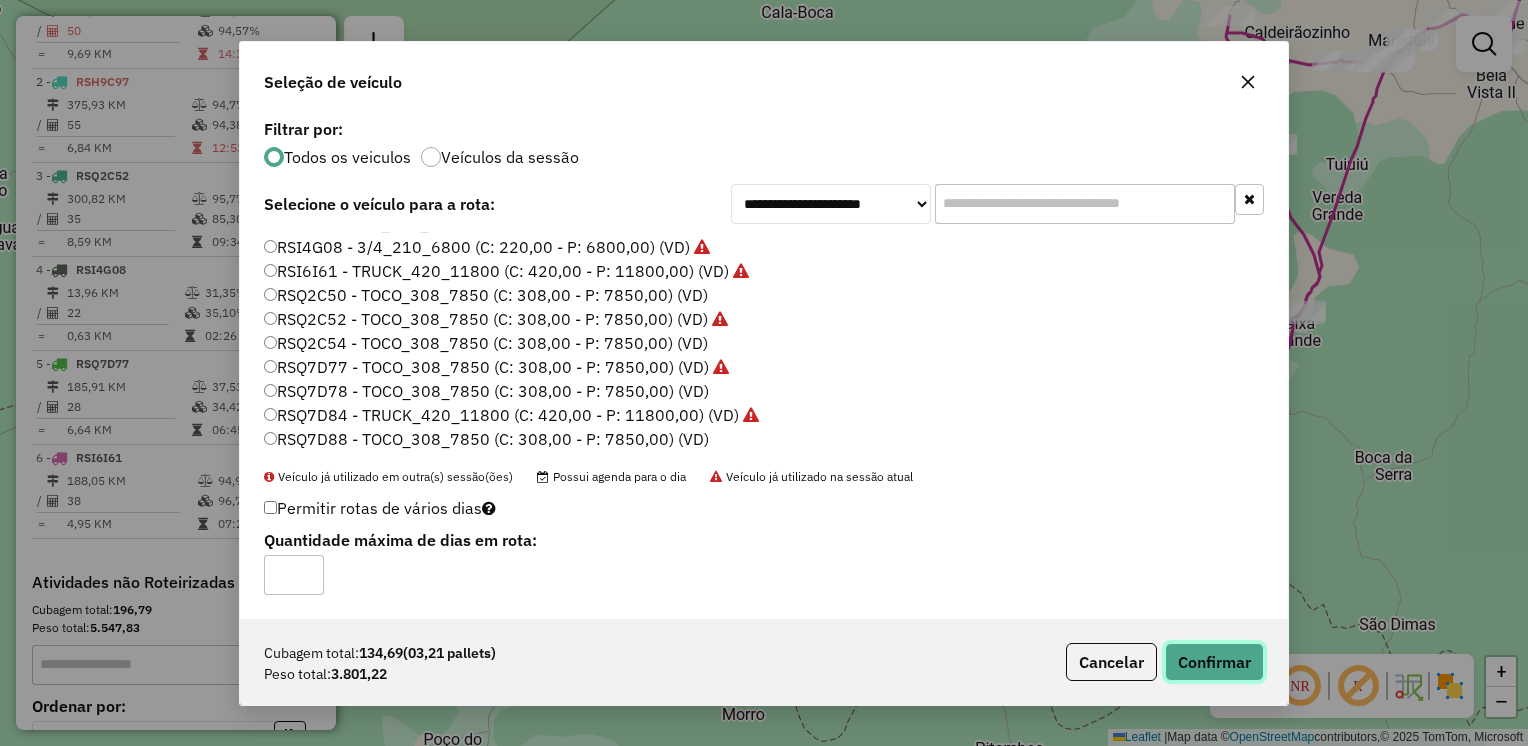 click on "Confirmar" 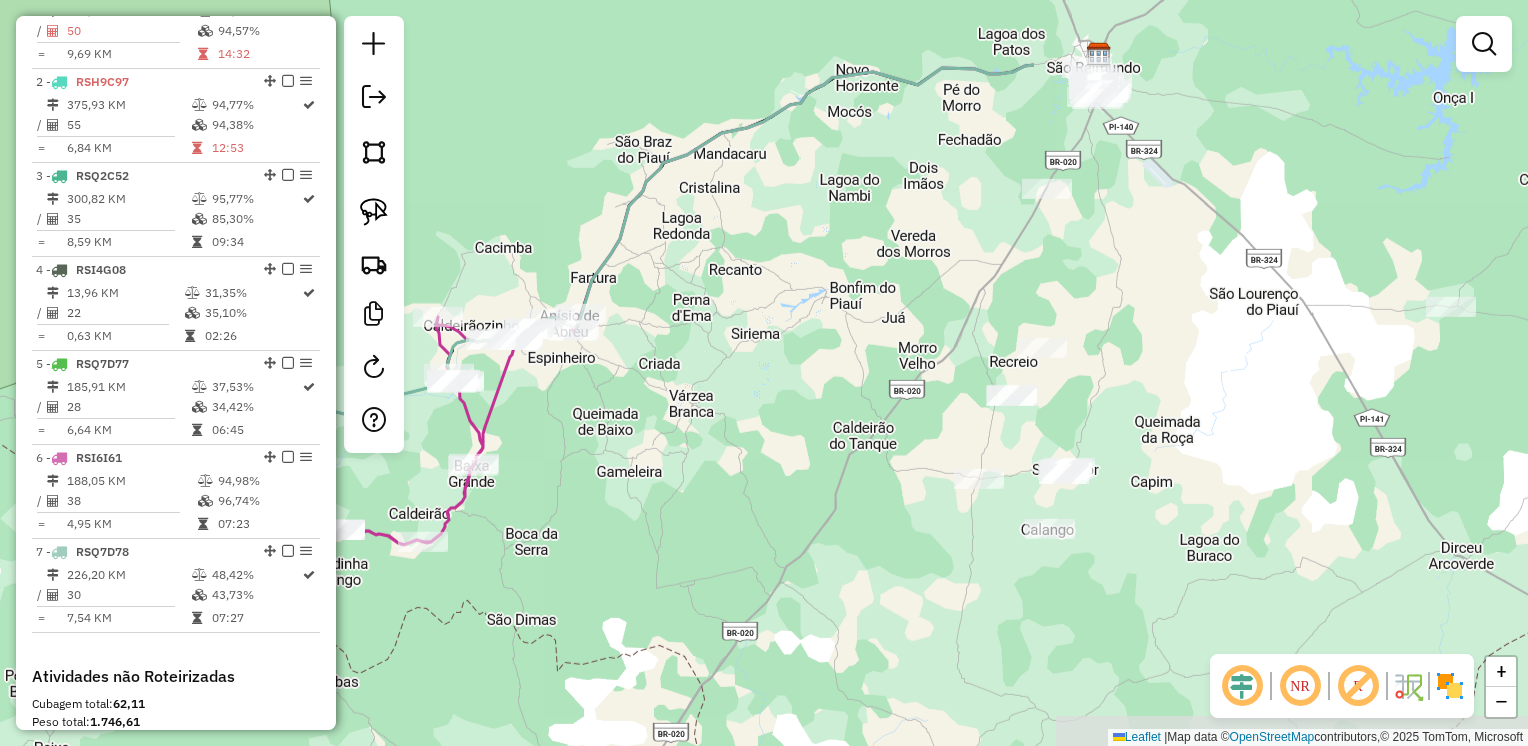 drag, startPoint x: 1319, startPoint y: 294, endPoint x: 689, endPoint y: 380, distance: 635.8428 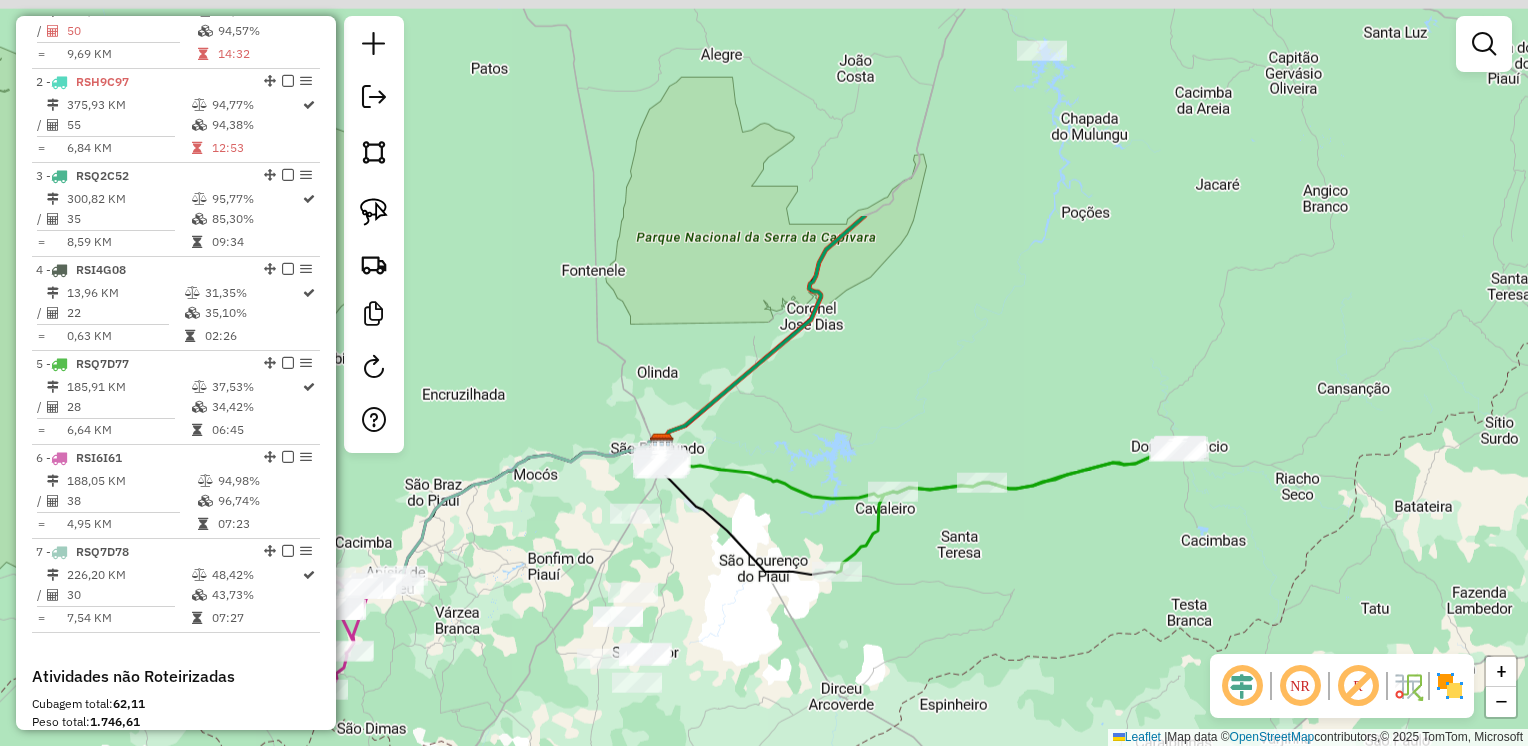drag, startPoint x: 1057, startPoint y: 285, endPoint x: 685, endPoint y: 551, distance: 457.31827 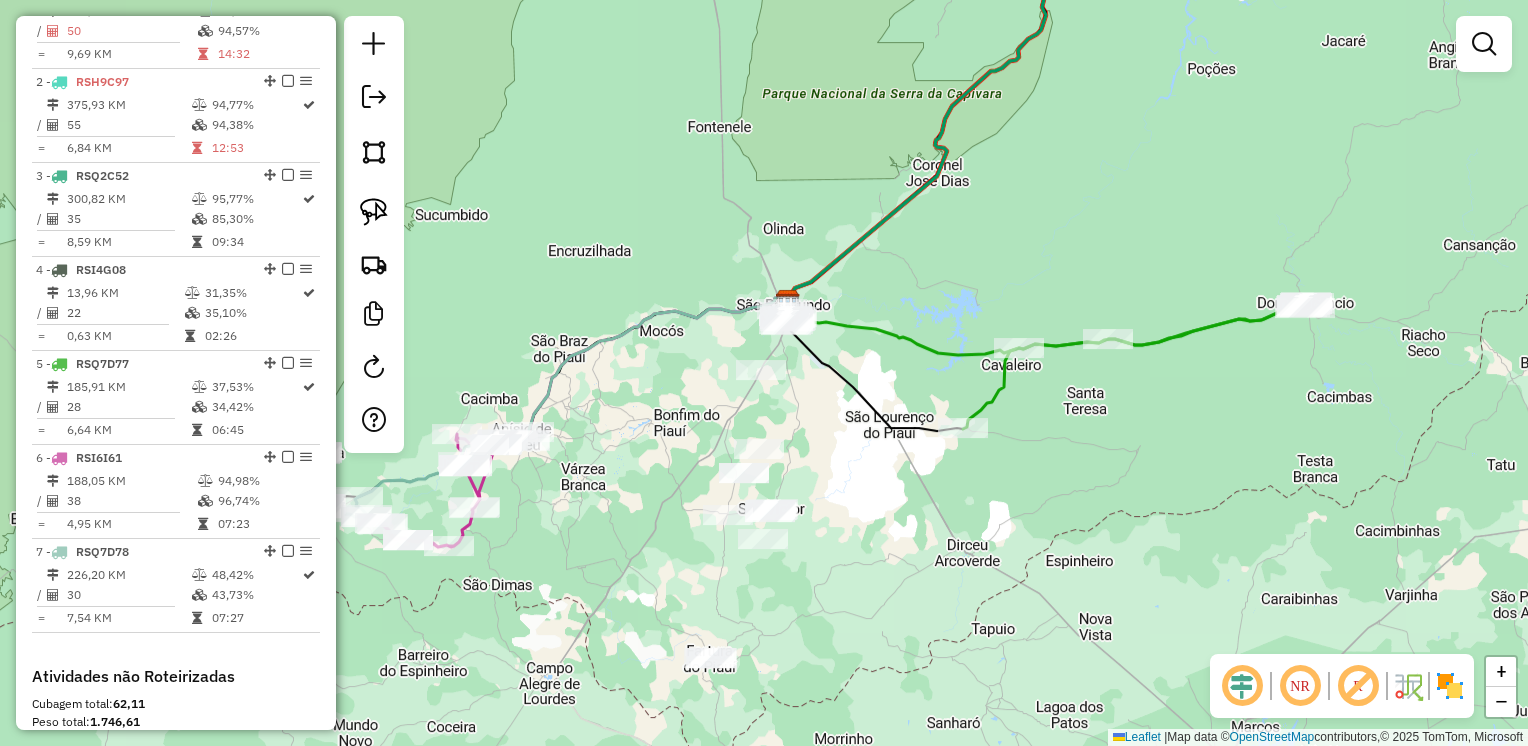 drag, startPoint x: 730, startPoint y: 550, endPoint x: 859, endPoint y: 431, distance: 175.50499 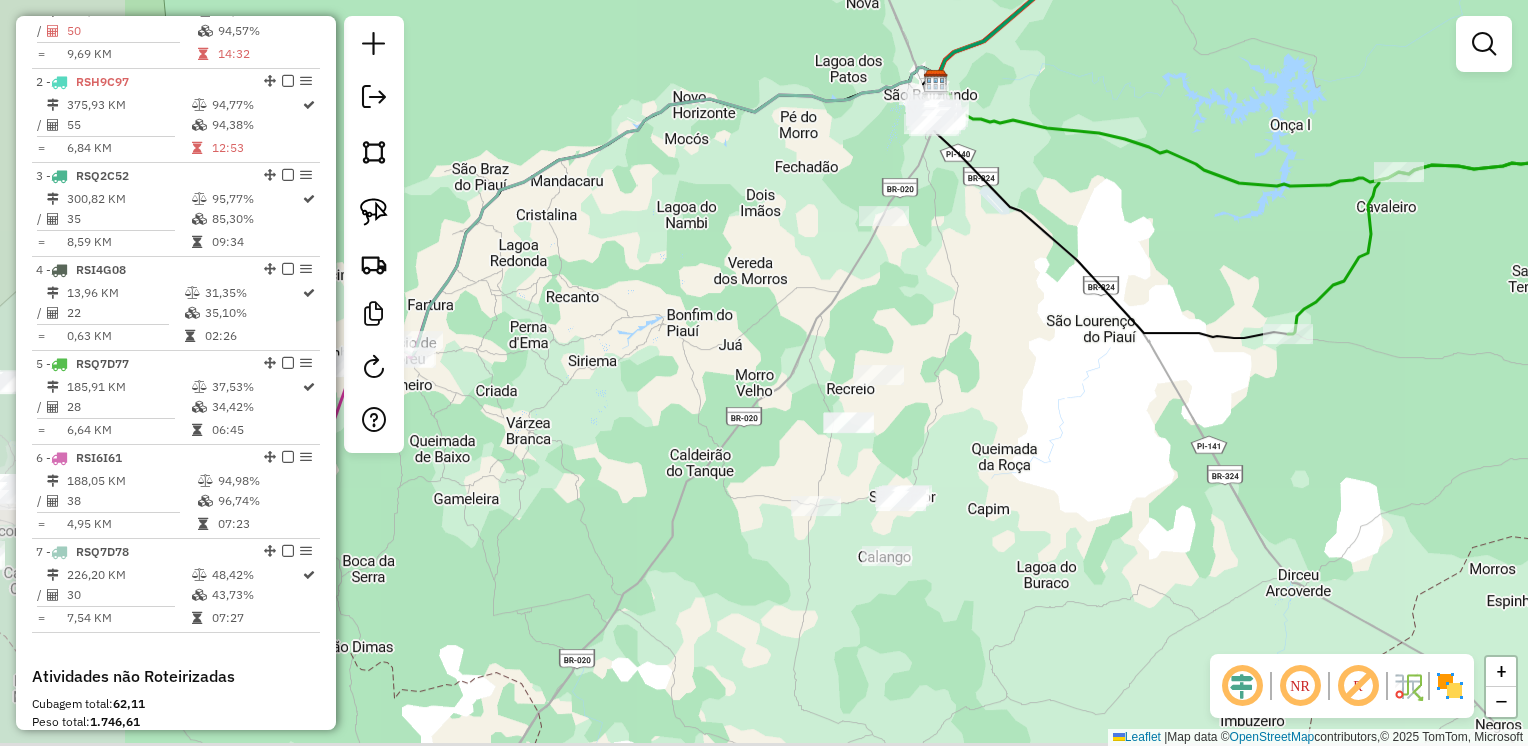 drag, startPoint x: 743, startPoint y: 459, endPoint x: 938, endPoint y: 364, distance: 216.91013 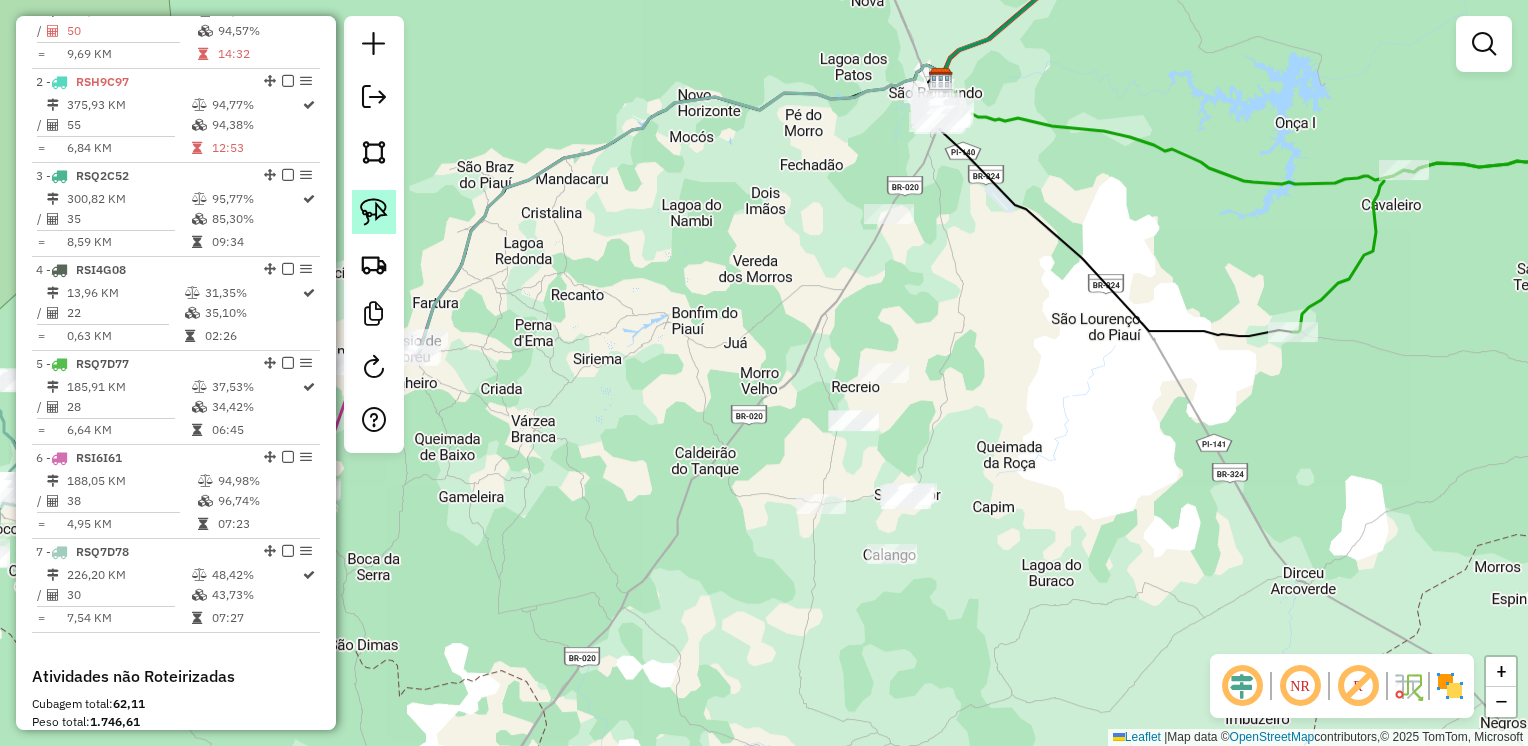 click 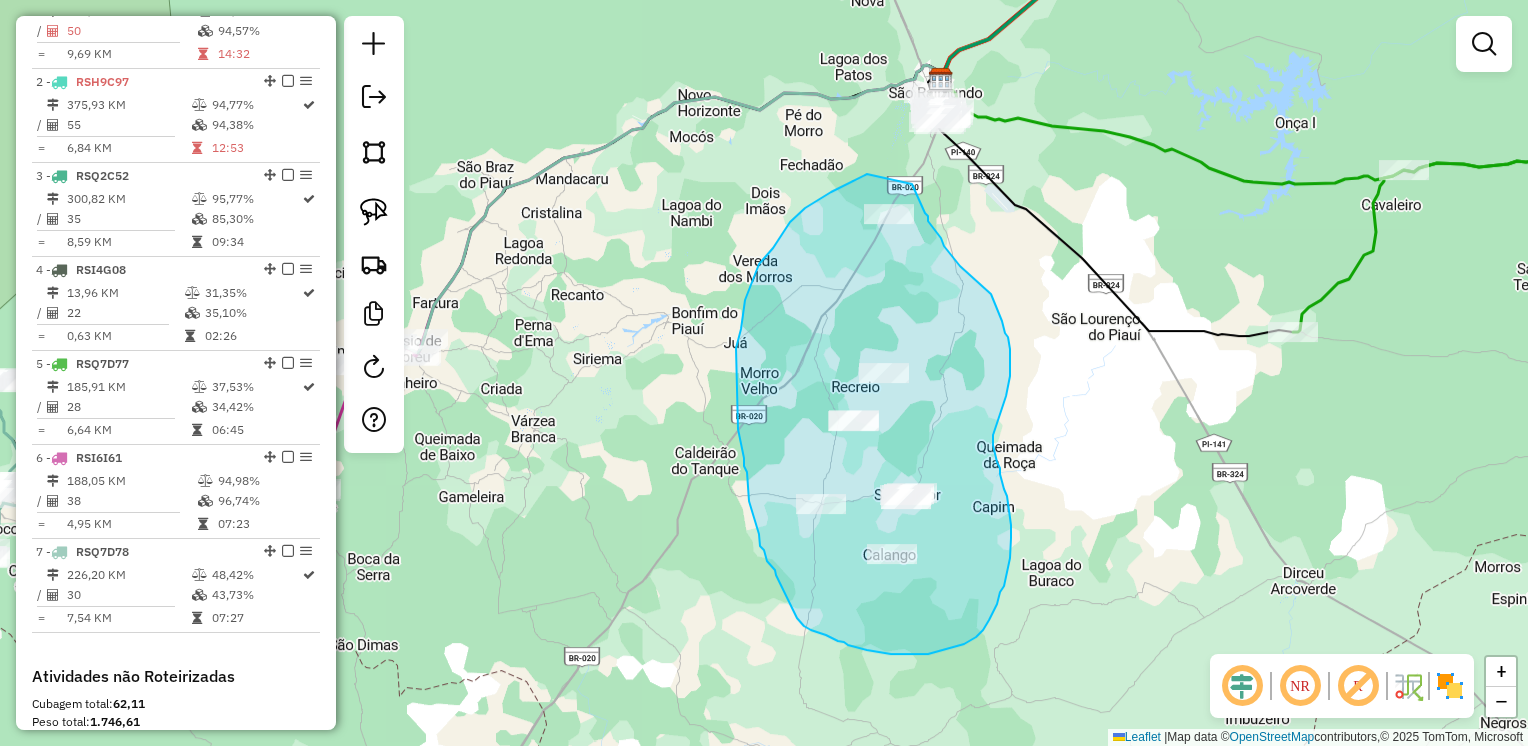drag, startPoint x: 848, startPoint y: 184, endPoint x: 912, endPoint y: 184, distance: 64 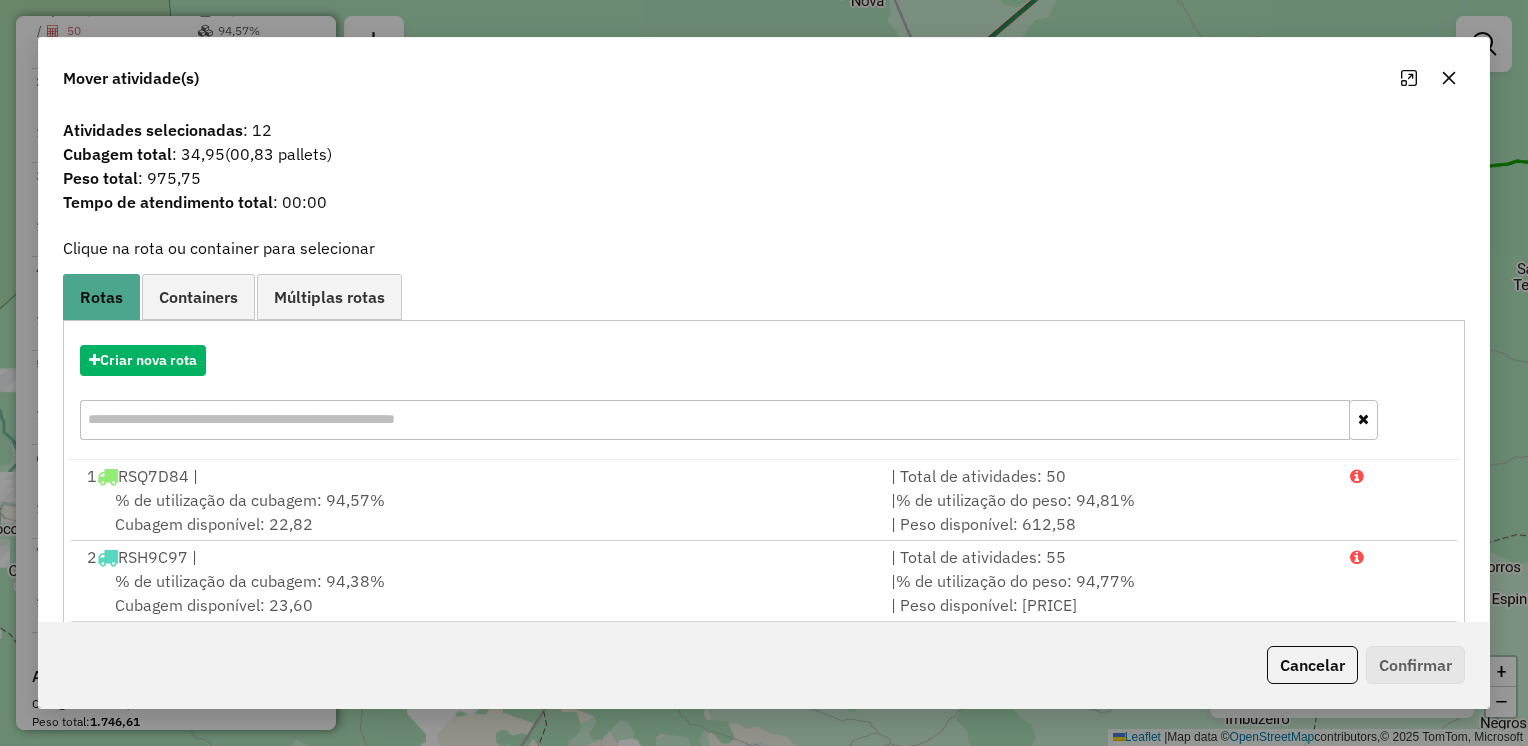 click 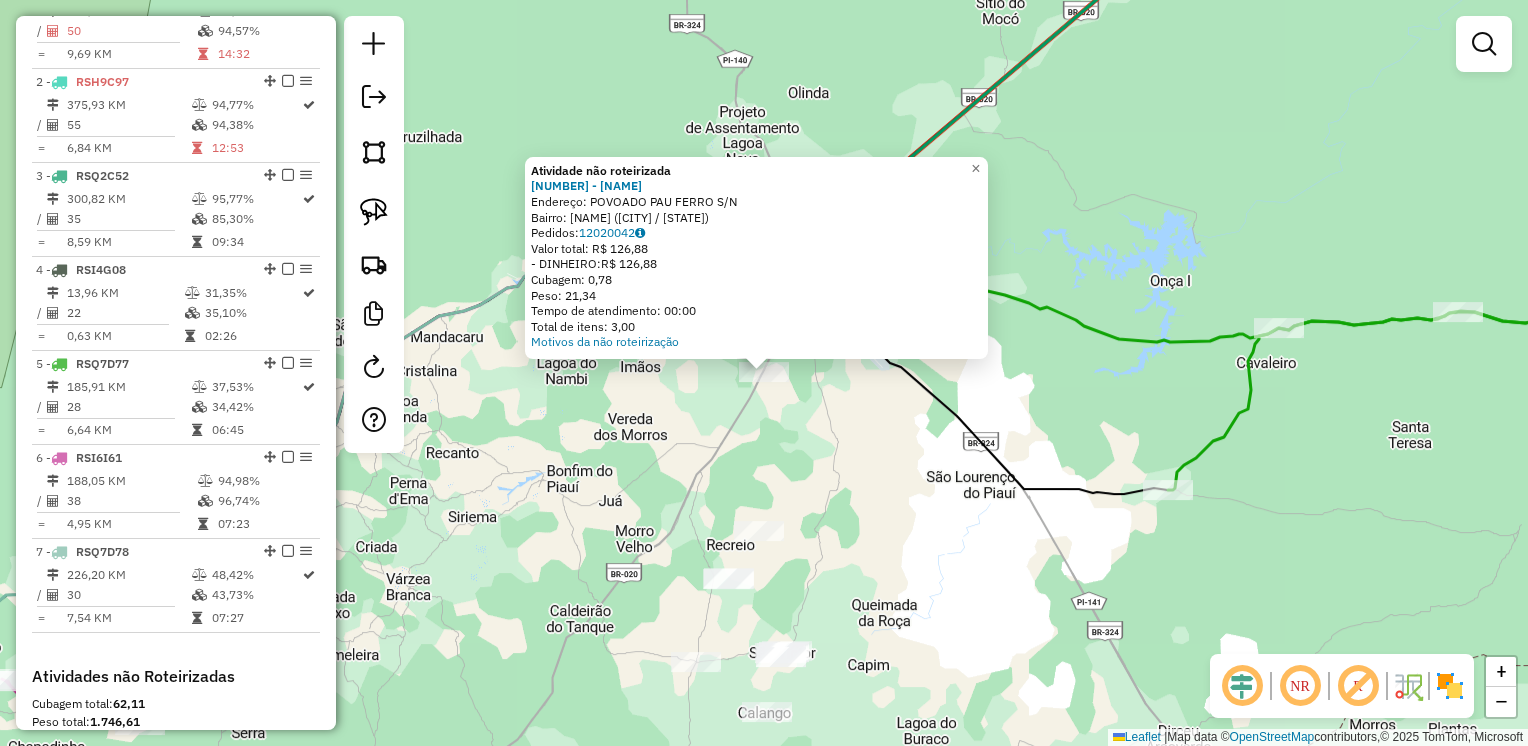 click on "Atividade não roteirizada [NUMBER] - [NAME] Endereço: POVOADO PAU FERRO [SN] Bairro: Zona Rural ([CITY] / [STATE]) Pedidos: [NUMBER] Valor total: R$ [PRICE] - DINHEIRO: R$ [PRICE] Cubagem: [PRICE] Peso: [PRICE] Tempo de atendimento: [TIME] Total de itens: [PRICE] Motivos da não roteirização × Janela de atendimento Grade de atendimento Capacidade Transportadoras Veículos Cliente Pedidos Rotas Selecione os dias de semana para filtrar as janelas de atendimento Seg Ter Qua Qui Sex Sáb Dom Informe o período da janela de atendimento: De: Até: Filtrar exatamente a janela do cliente Considerar janela de atendimento padrão Selecione os dias de semana para filtrar as grades de atendimento Seg Ter Qua Qui Sex Sáb Dom Considerar clientes sem dia de atendimento cadastrado Clientes fora do dia de atendimento selecionado Filtrar as atividades entre os valores definidos abaixo: Peso mínimo: Peso máximo: Cubagem mínima: Cubagem máxima: De:" 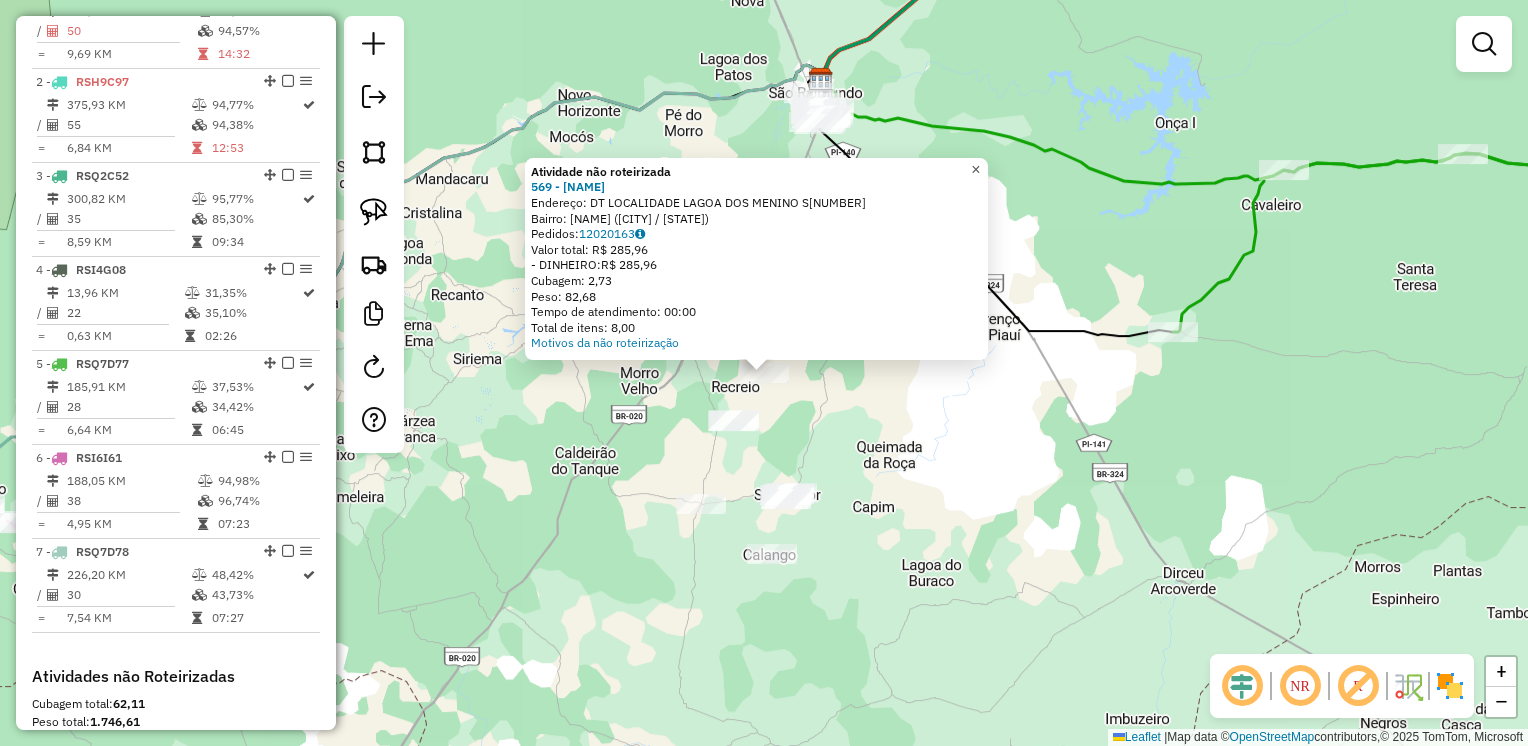 drag, startPoint x: 986, startPoint y: 161, endPoint x: 979, endPoint y: 169, distance: 10.630146 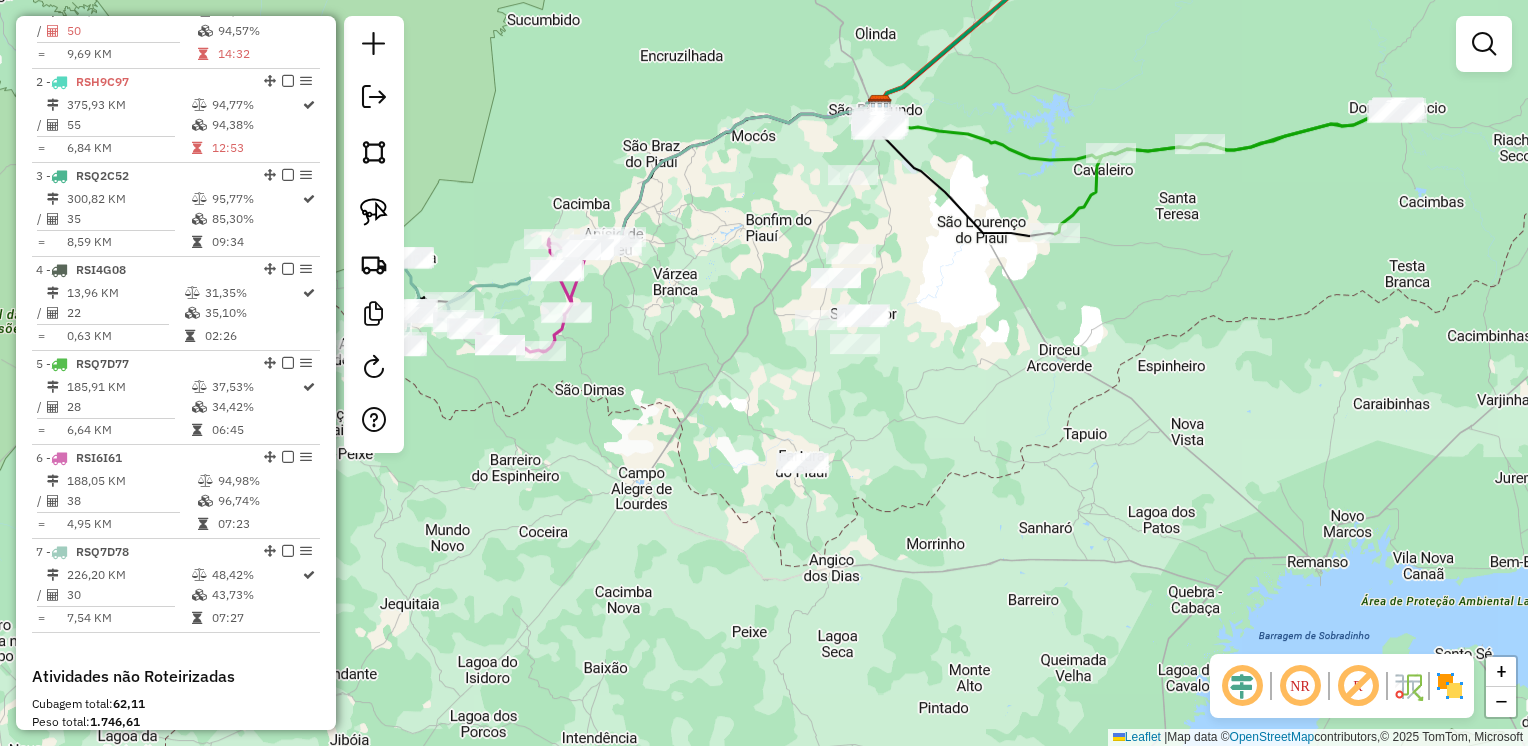 click on "Janela de atendimento Grade de atendimento Capacidade Transportadoras Veículos Cliente Pedidos  Rotas Selecione os dias de semana para filtrar as janelas de atendimento  Seg   Ter   Qua   Qui   Sex   Sáb   Dom  Informe o período da janela de atendimento: De: Até:  Filtrar exatamente a janela do cliente  Considerar janela de atendimento padrão  Selecione os dias de semana para filtrar as grades de atendimento  Seg   Ter   Qua   Qui   Sex   Sáb   Dom   Considerar clientes sem dia de atendimento cadastrado  Clientes fora do dia de atendimento selecionado Filtrar as atividades entre os valores definidos abaixo:  Peso mínimo:   Peso máximo:   Cubagem mínima:   Cubagem máxima:   De:   Até:  Filtrar as atividades entre o tempo de atendimento definido abaixo:  De:   Até:   Considerar capacidade total dos clientes não roteirizados Transportadora: Selecione um ou mais itens Tipo de veículo: Selecione um ou mais itens Veículo: Selecione um ou mais itens Motorista: Selecione um ou mais itens Nome: Rótulo:" 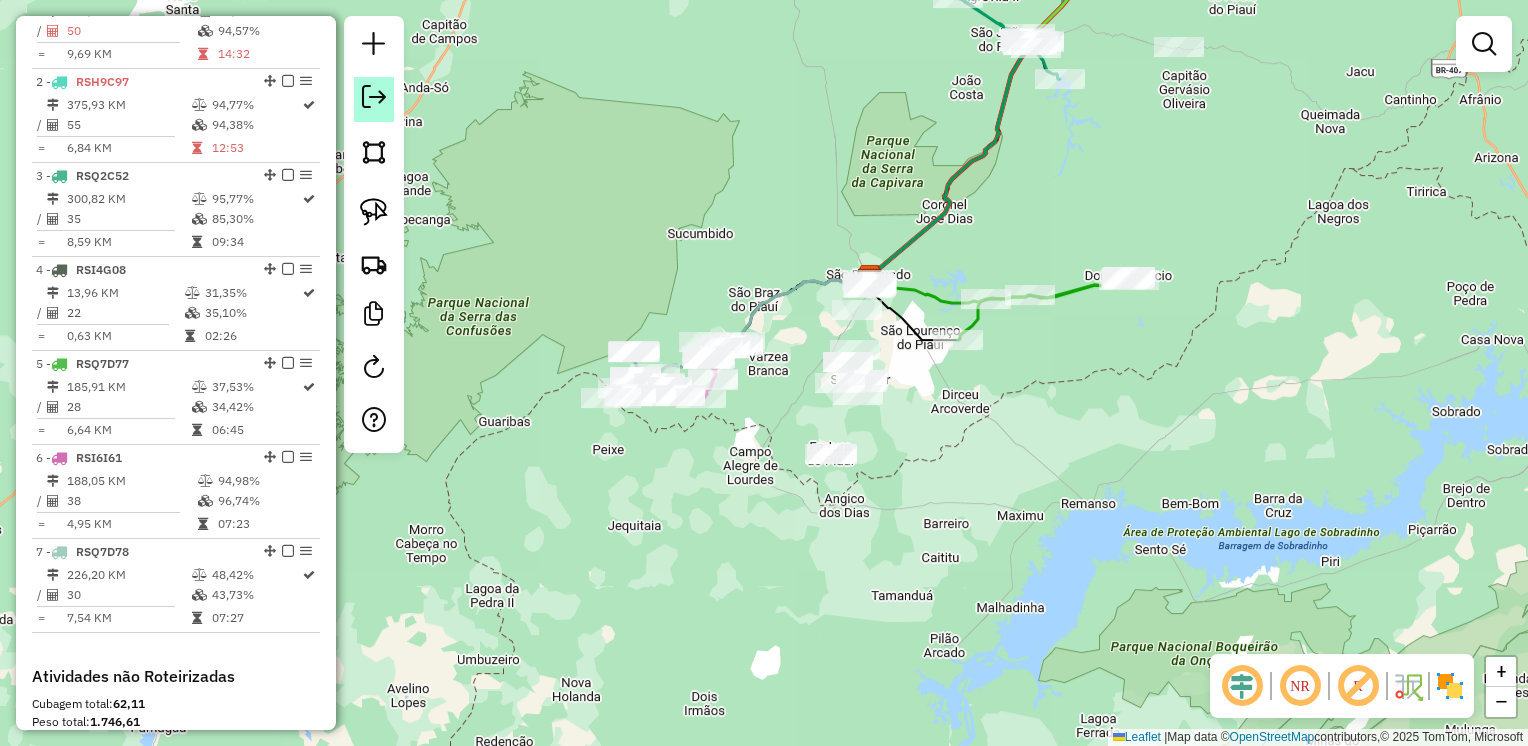 click 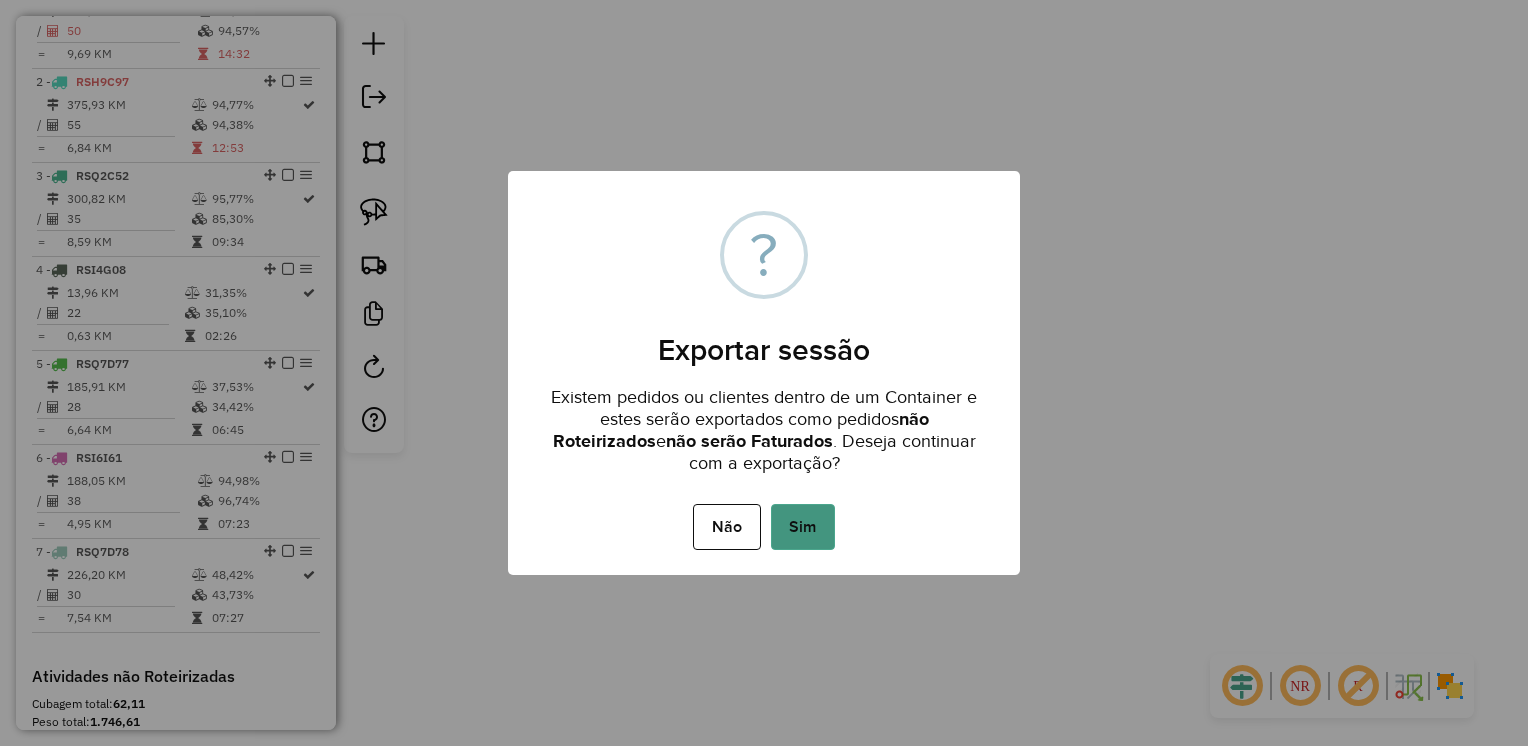 click on "Sim" at bounding box center (803, 527) 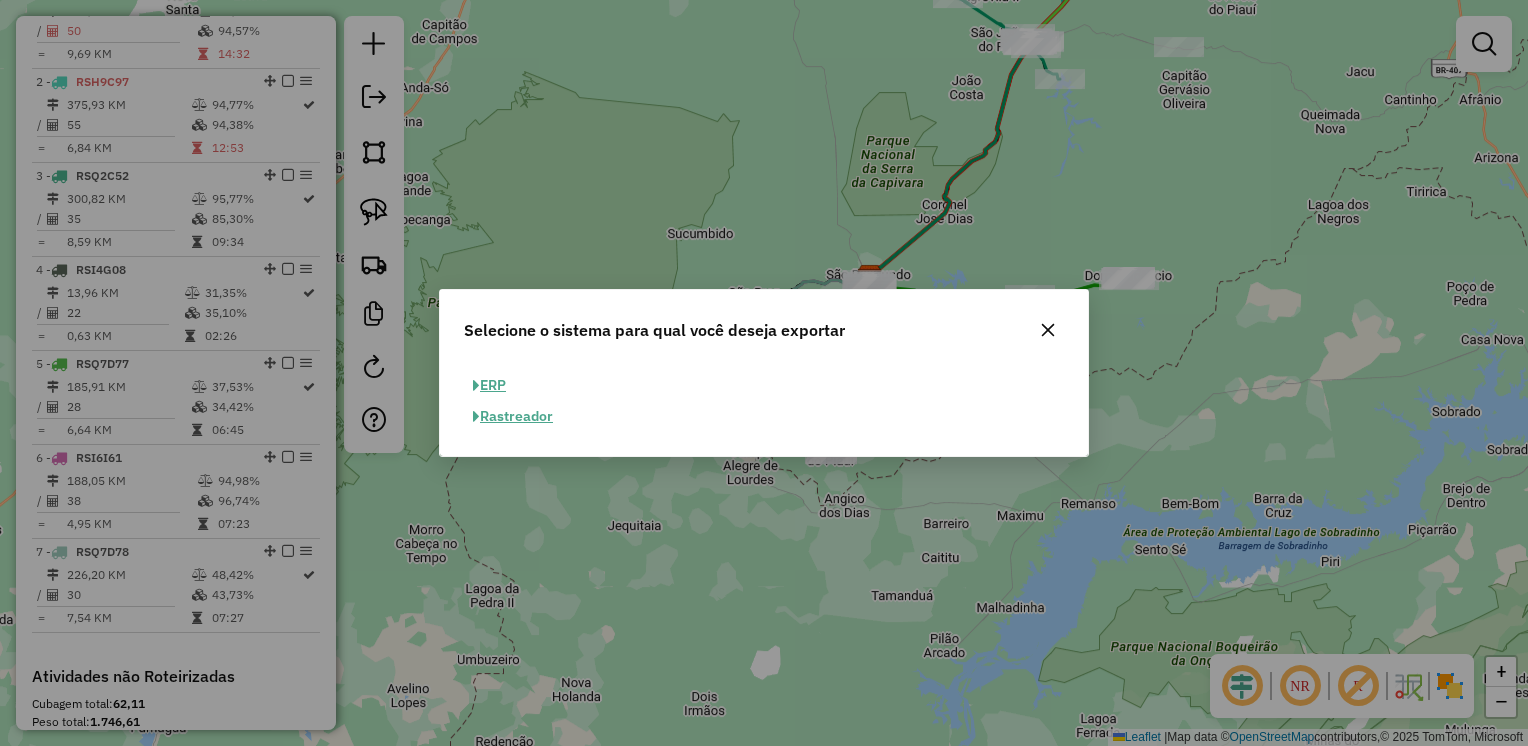click on "ERP" 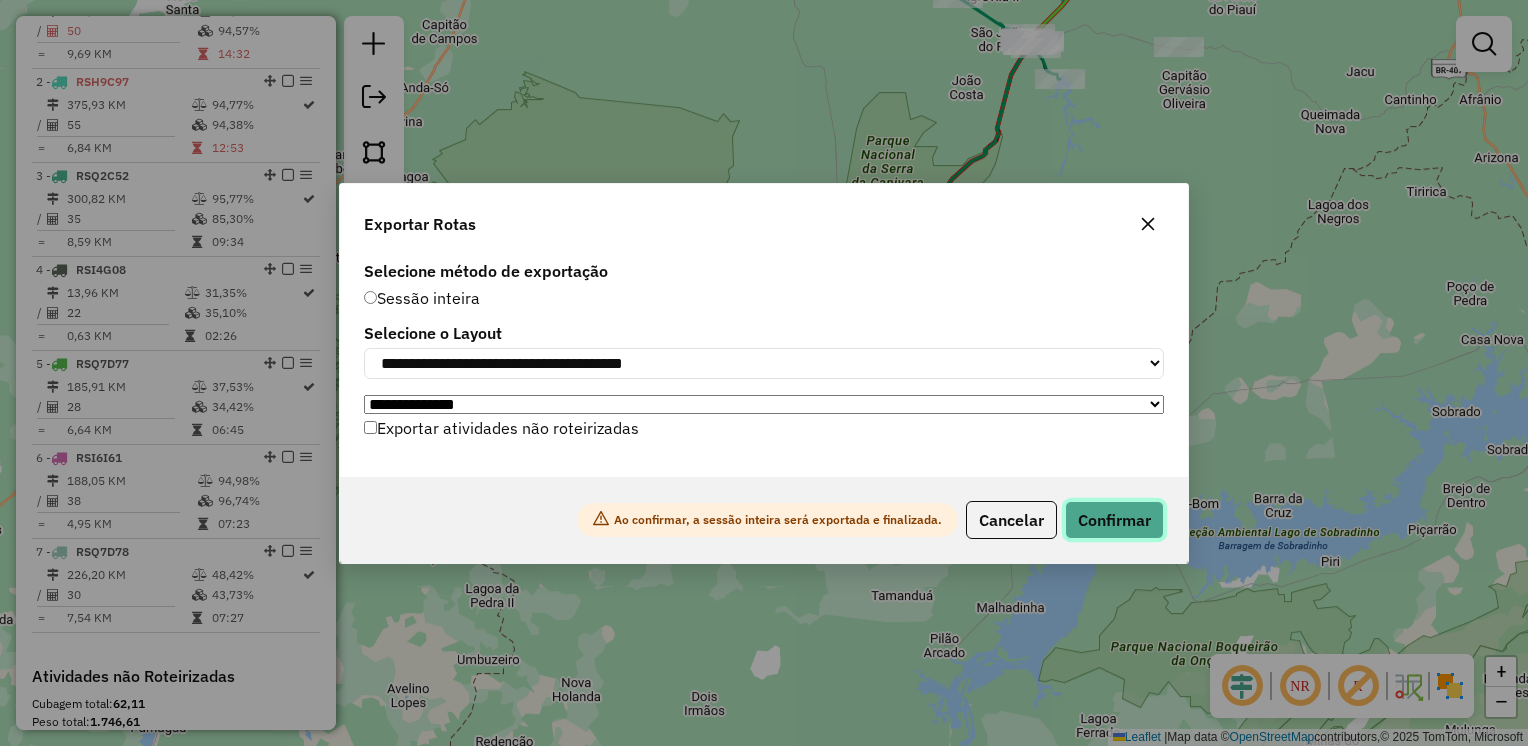 click on "Confirmar" 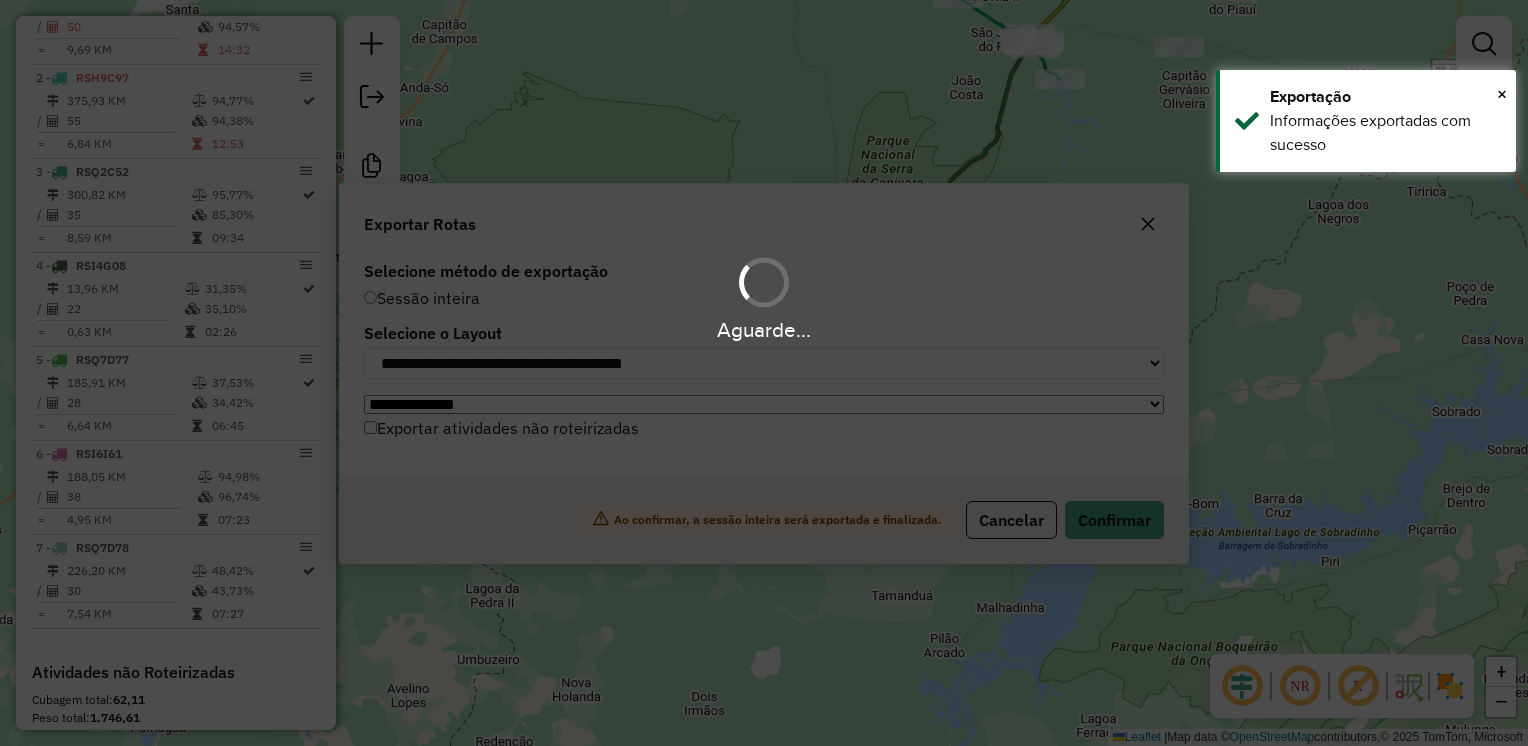 scroll, scrollTop: 828, scrollLeft: 0, axis: vertical 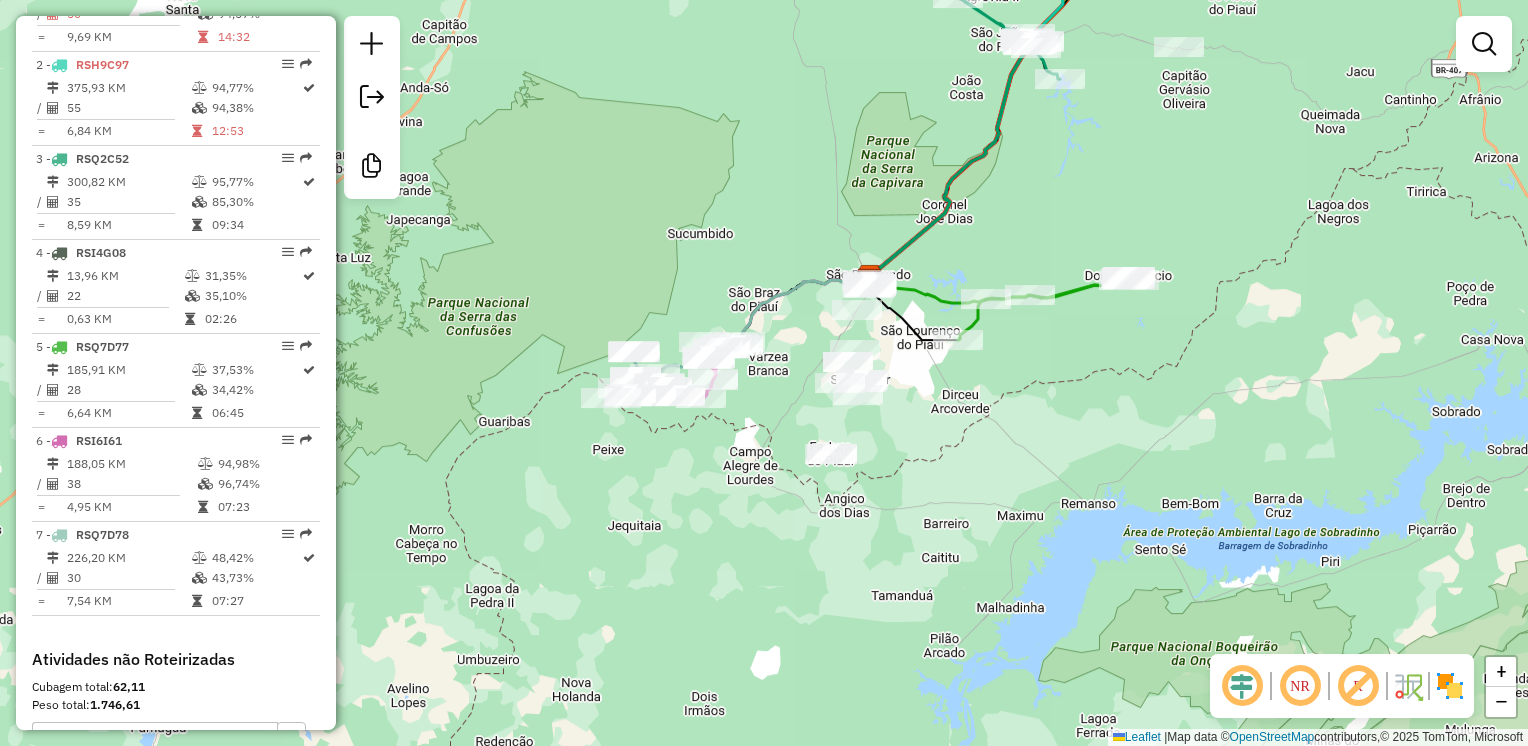 drag, startPoint x: 1464, startPoint y: 130, endPoint x: 1447, endPoint y: 130, distance: 17 